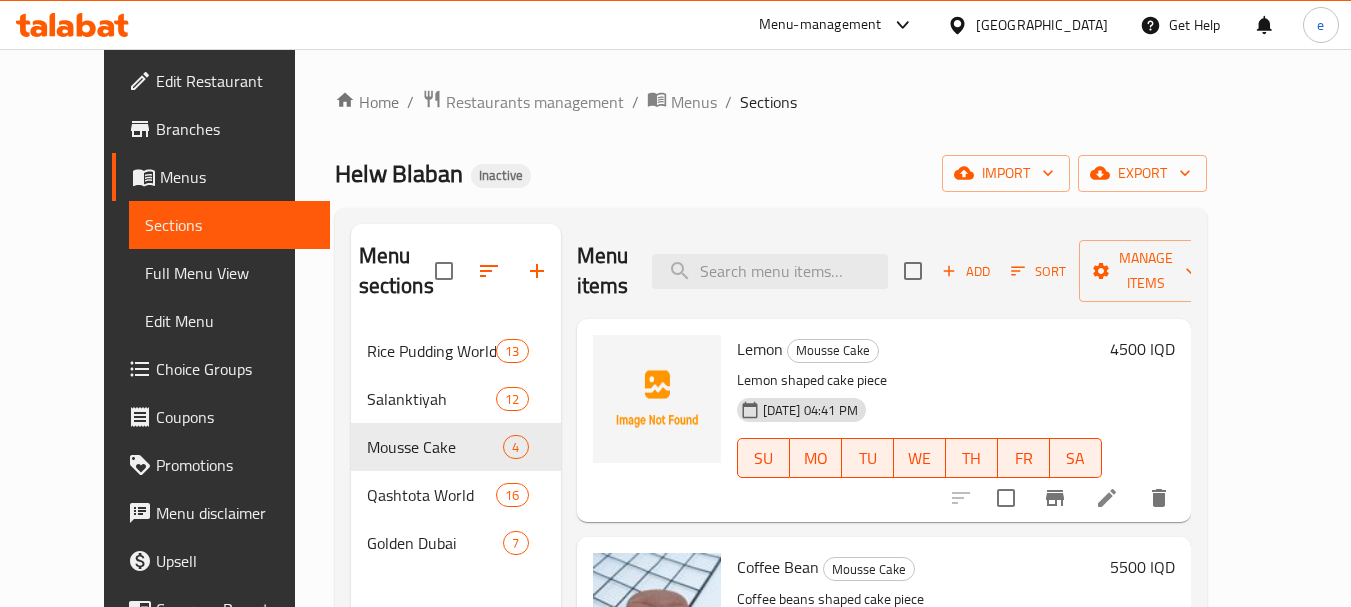 scroll, scrollTop: 0, scrollLeft: 0, axis: both 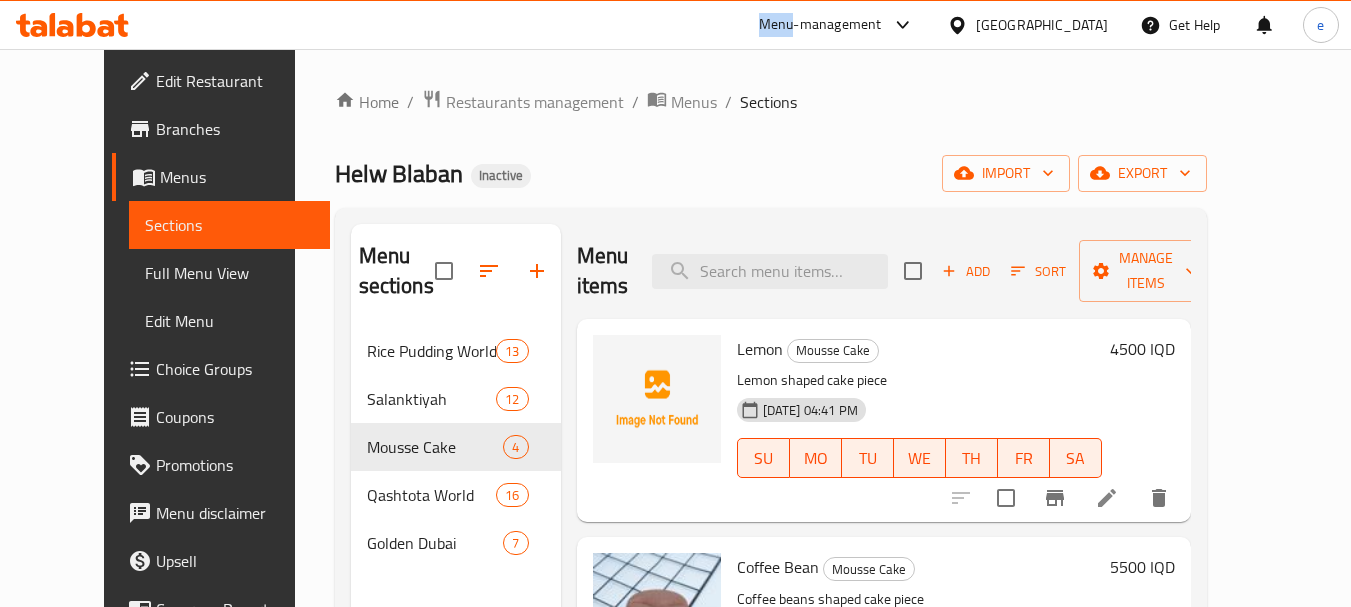 click 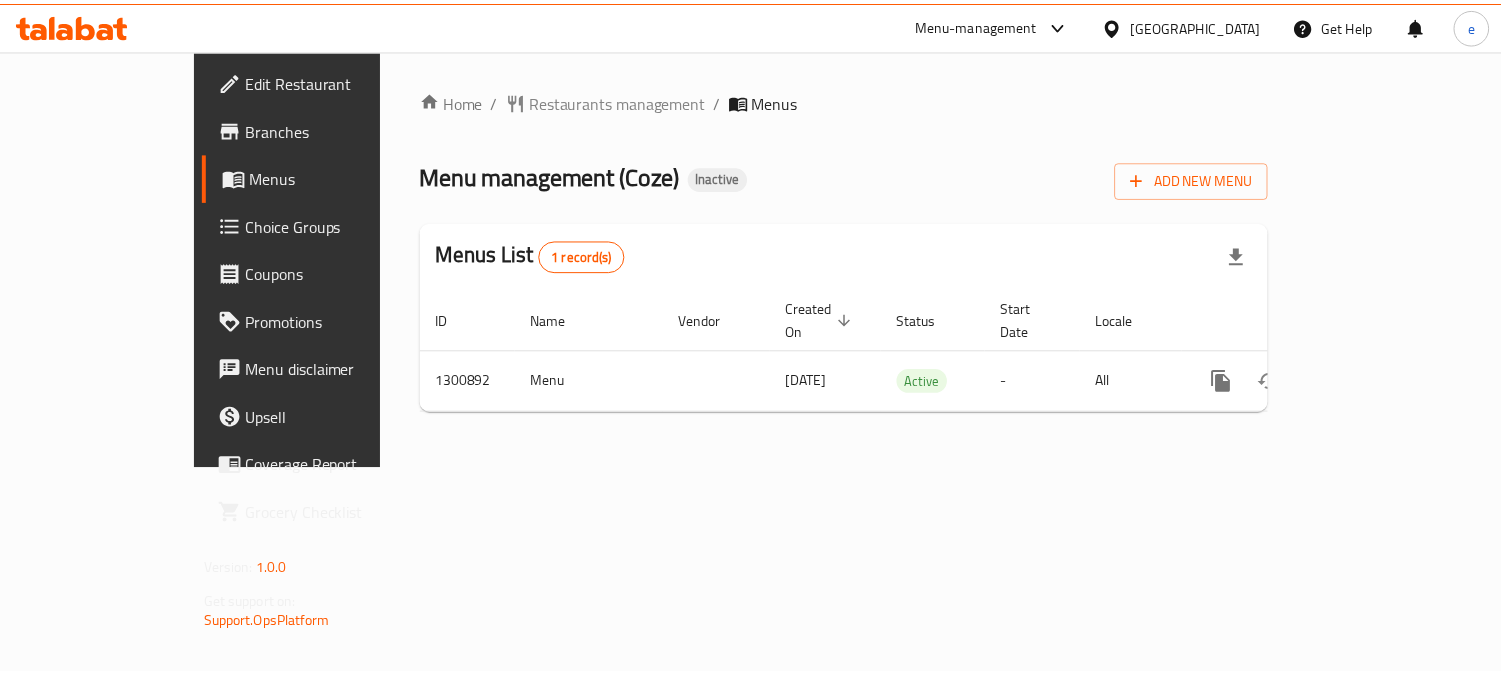 scroll, scrollTop: 0, scrollLeft: 0, axis: both 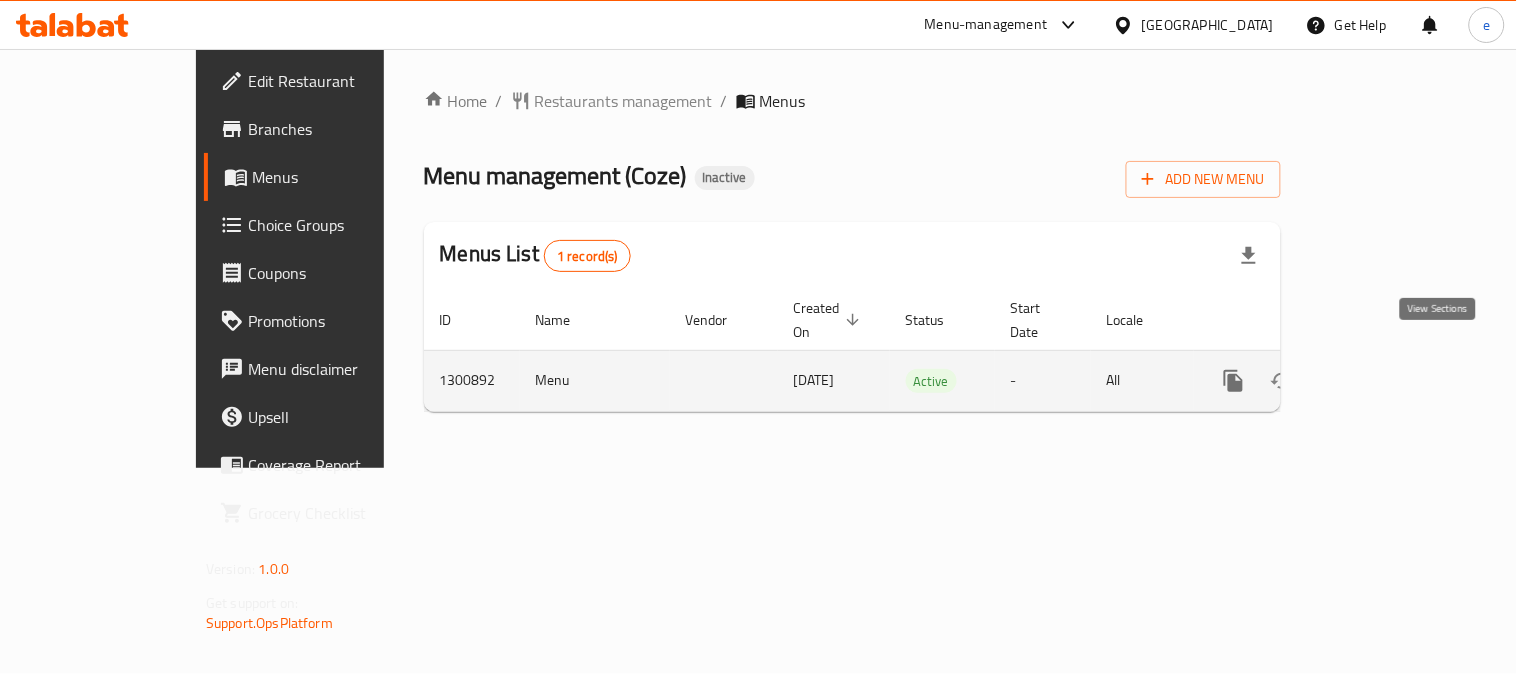 click 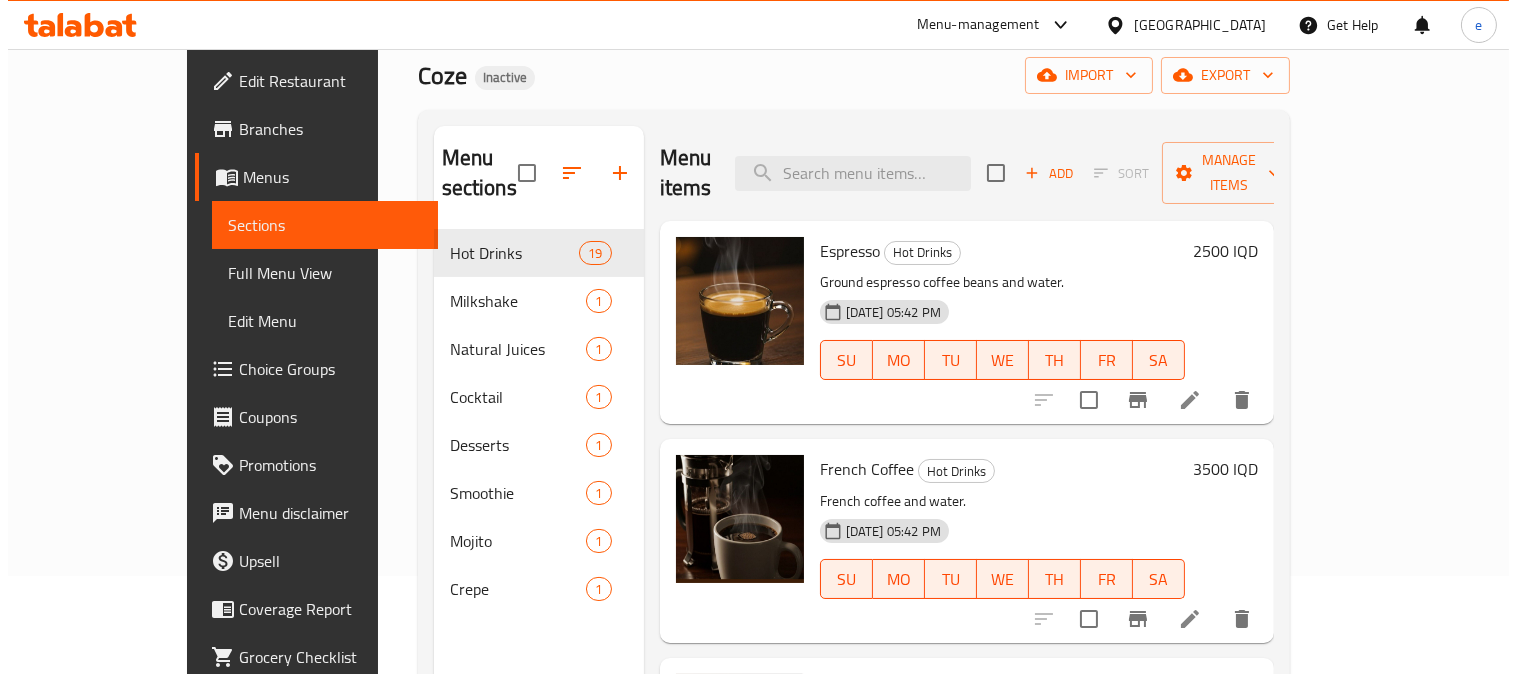 scroll, scrollTop: 57, scrollLeft: 0, axis: vertical 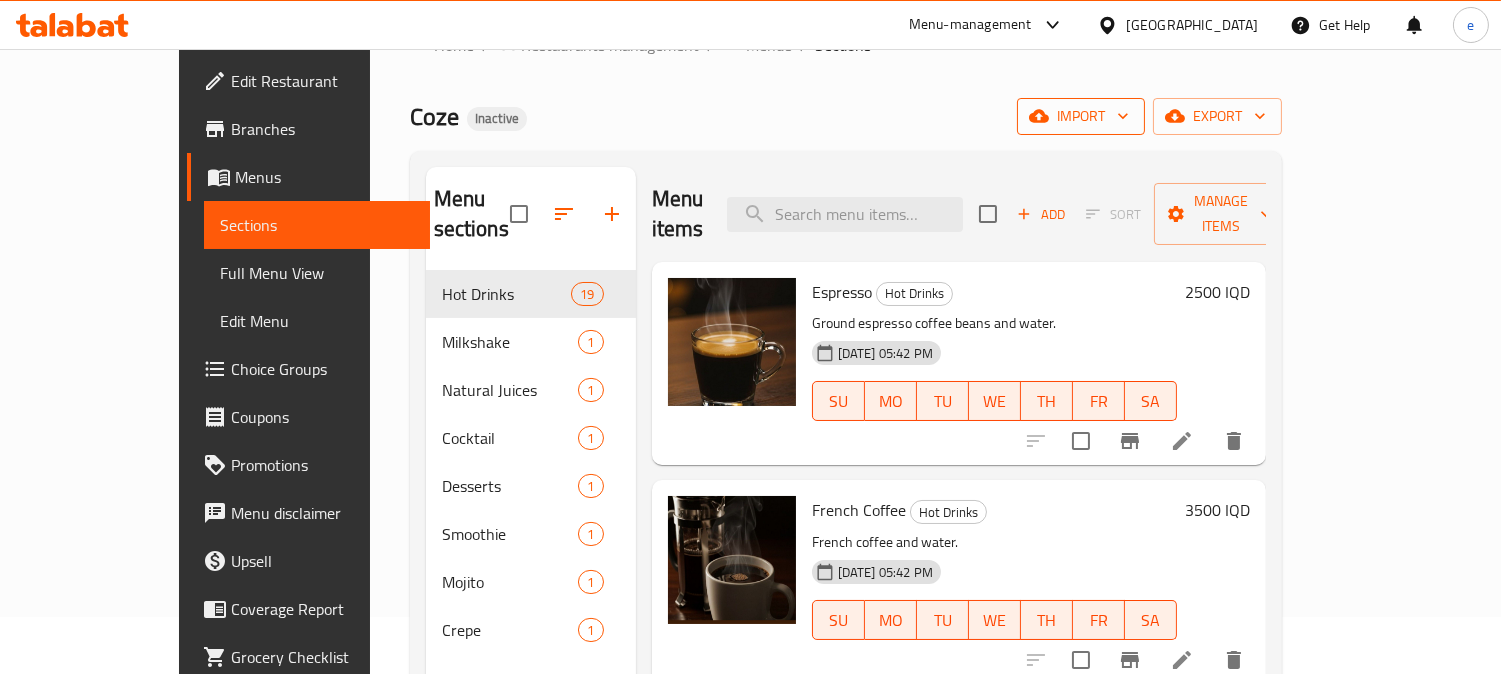 click 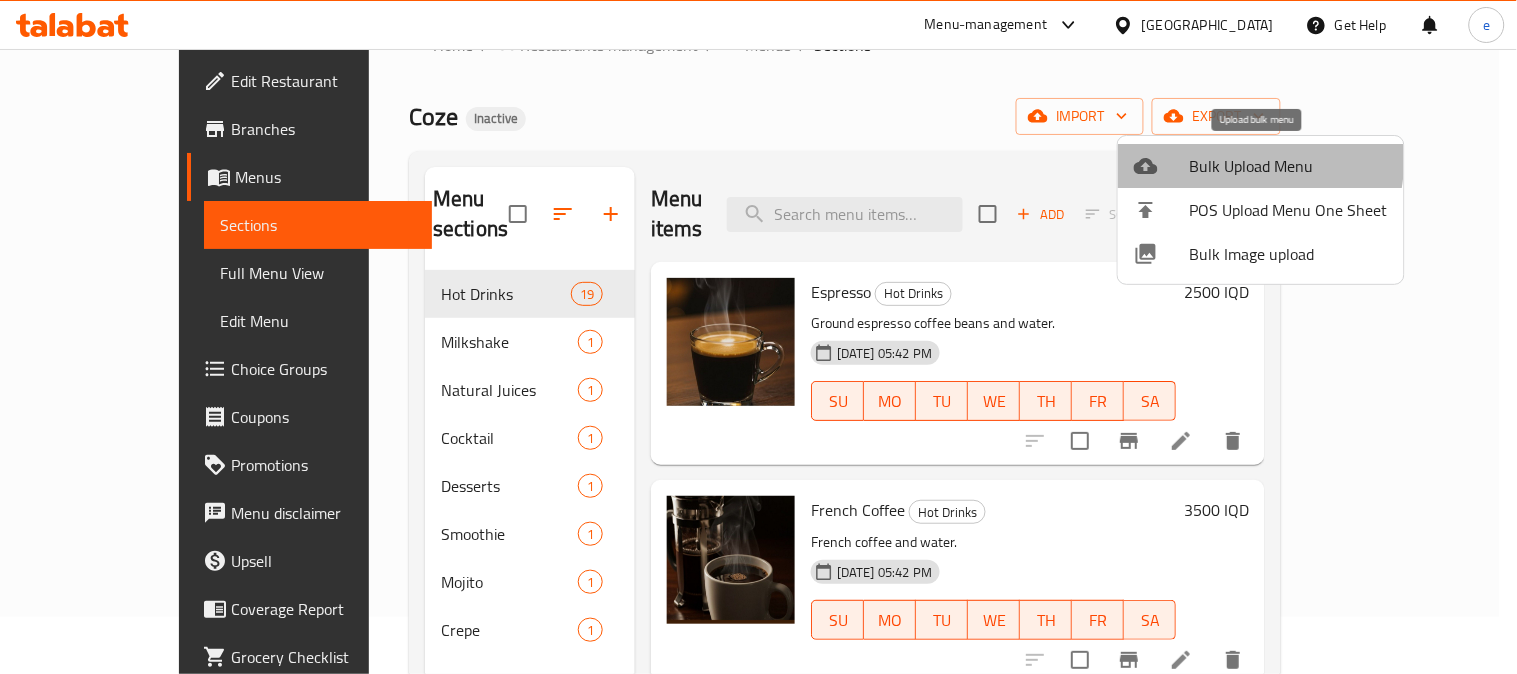 click on "Bulk Upload Menu" at bounding box center (1289, 166) 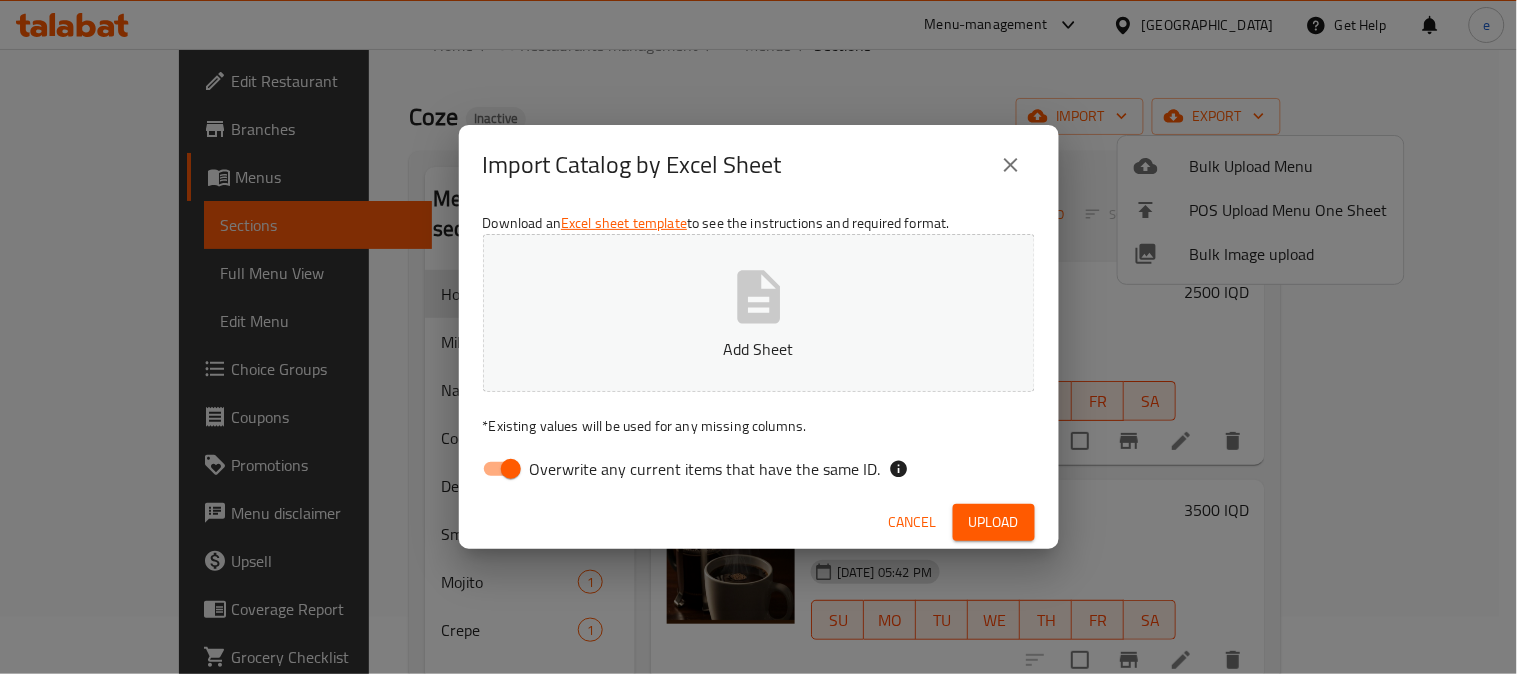 click on "Overwrite any current items that have the same ID." at bounding box center [511, 469] 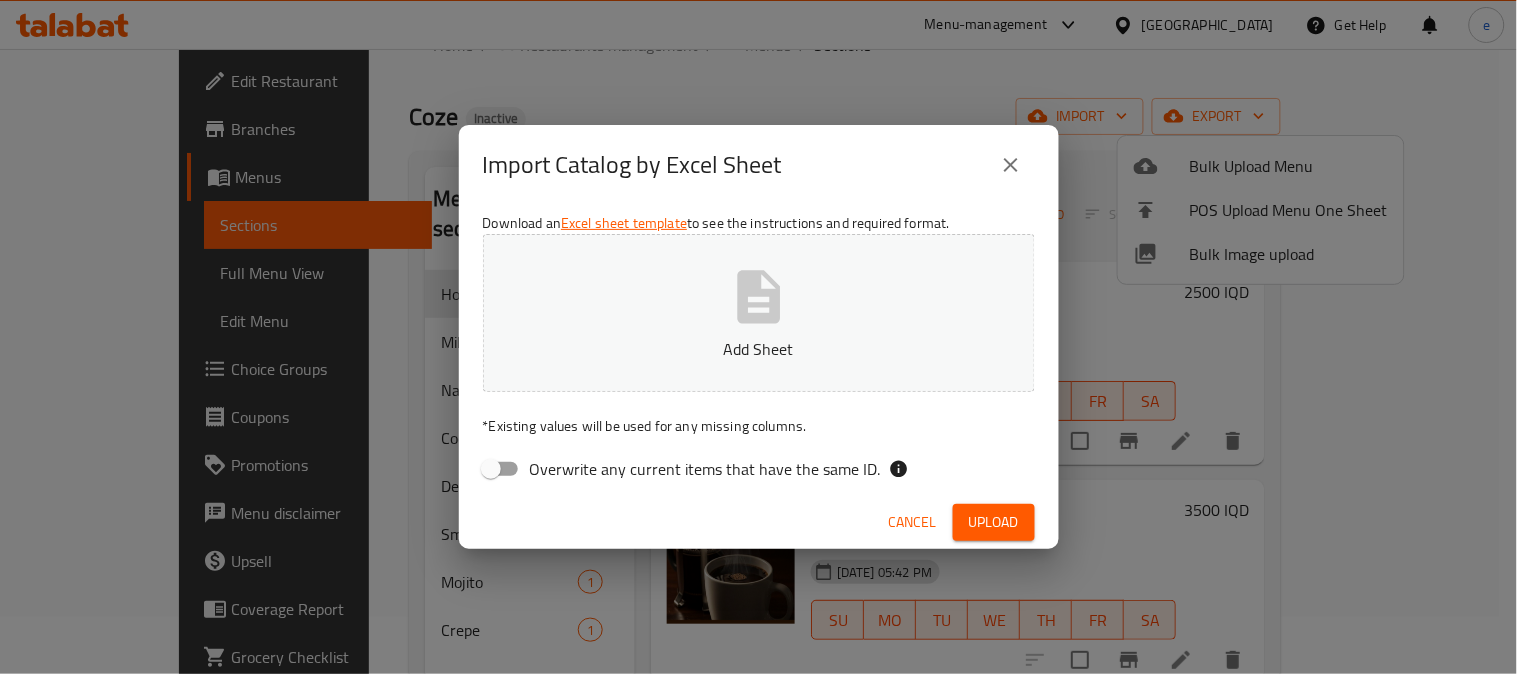 click on "Add Sheet" at bounding box center (759, 349) 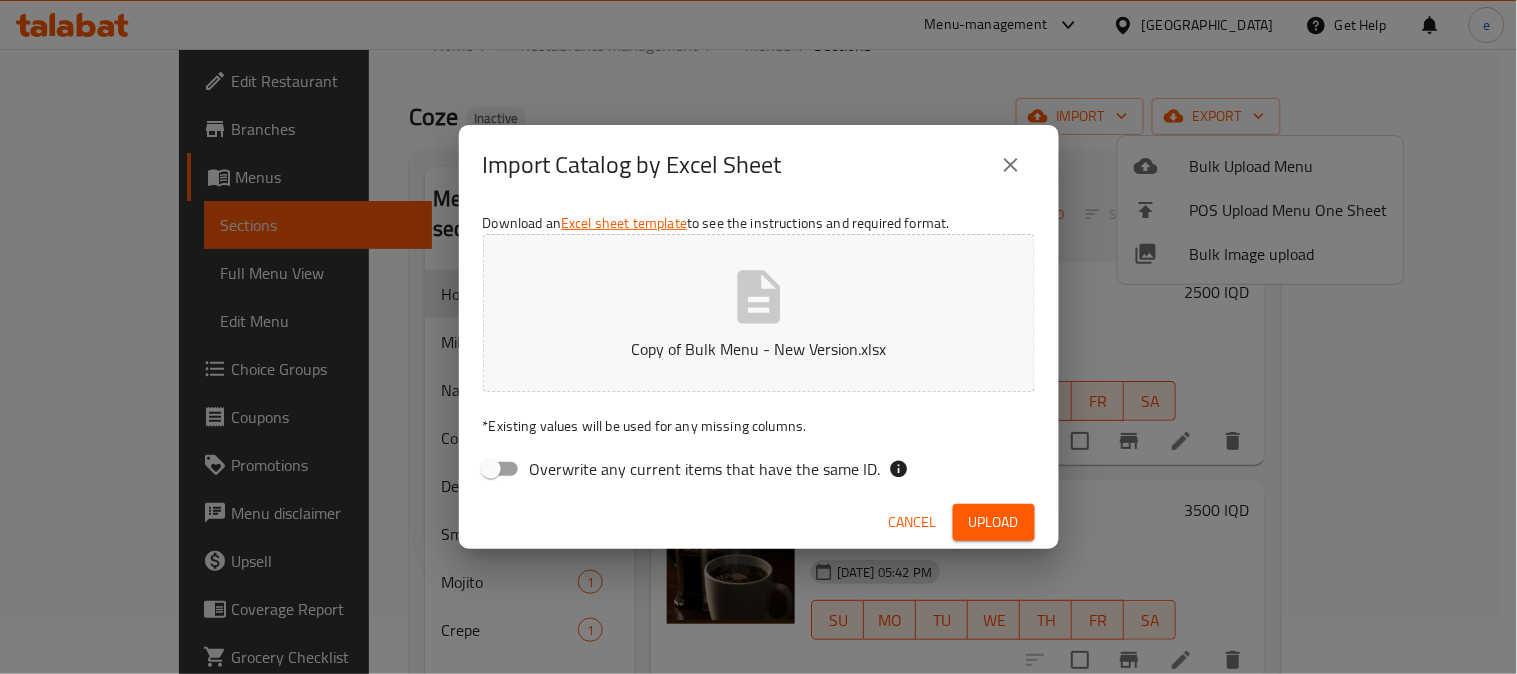 click on "Upload" at bounding box center (994, 522) 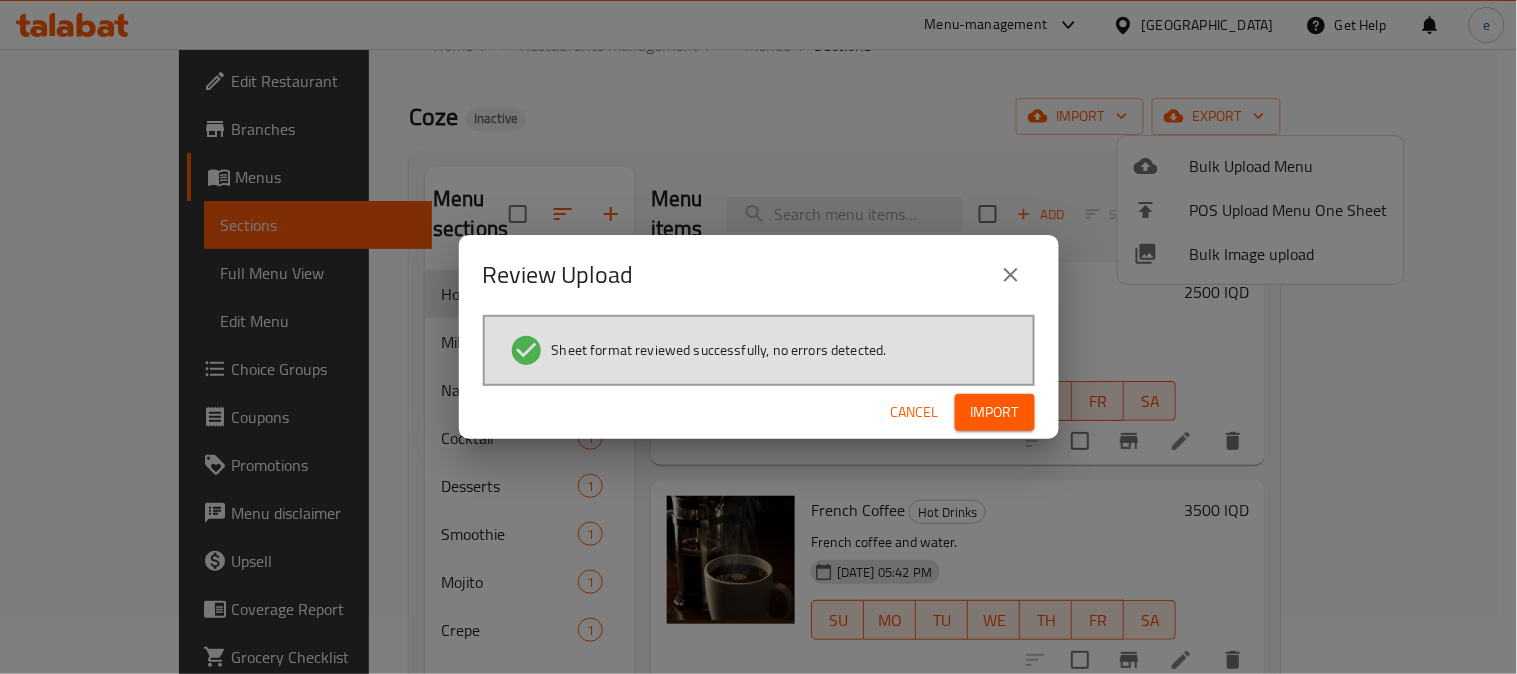 click on "Import" at bounding box center [995, 412] 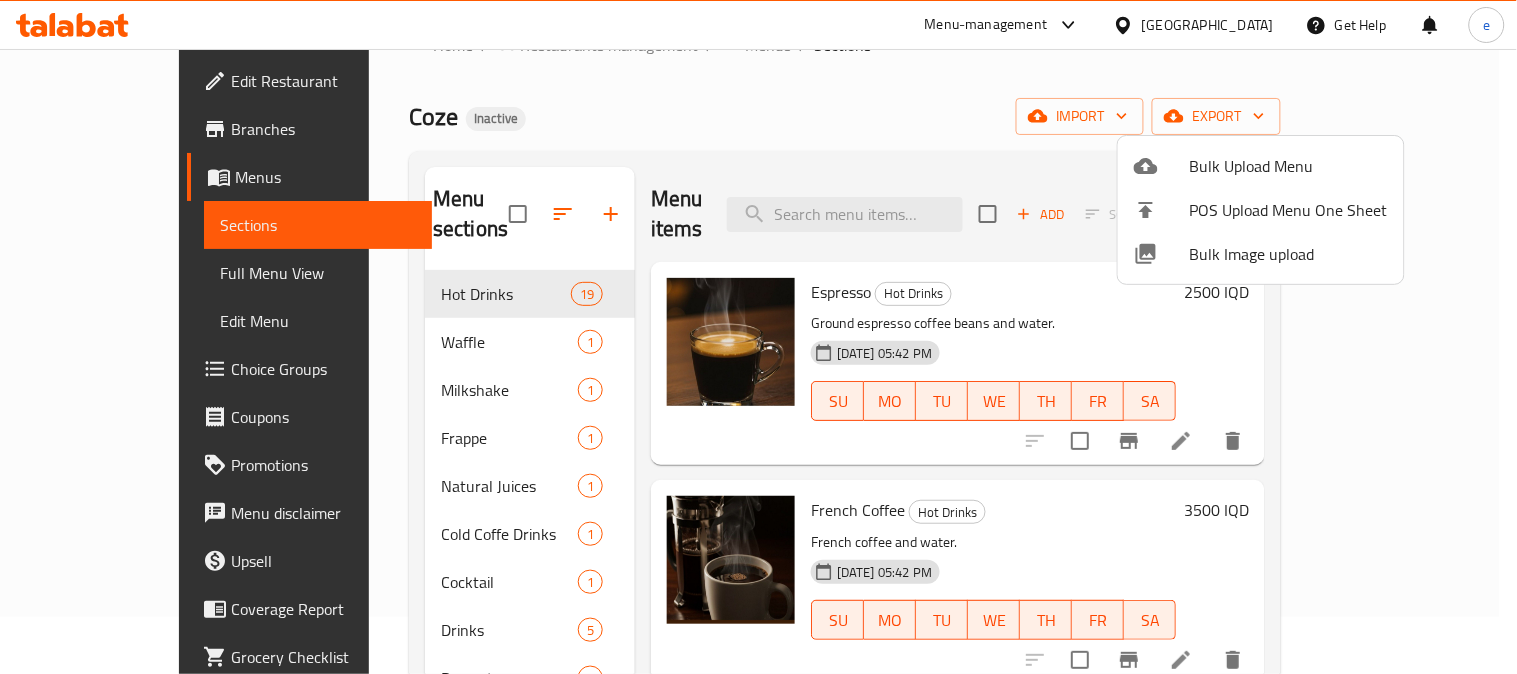 click at bounding box center [758, 337] 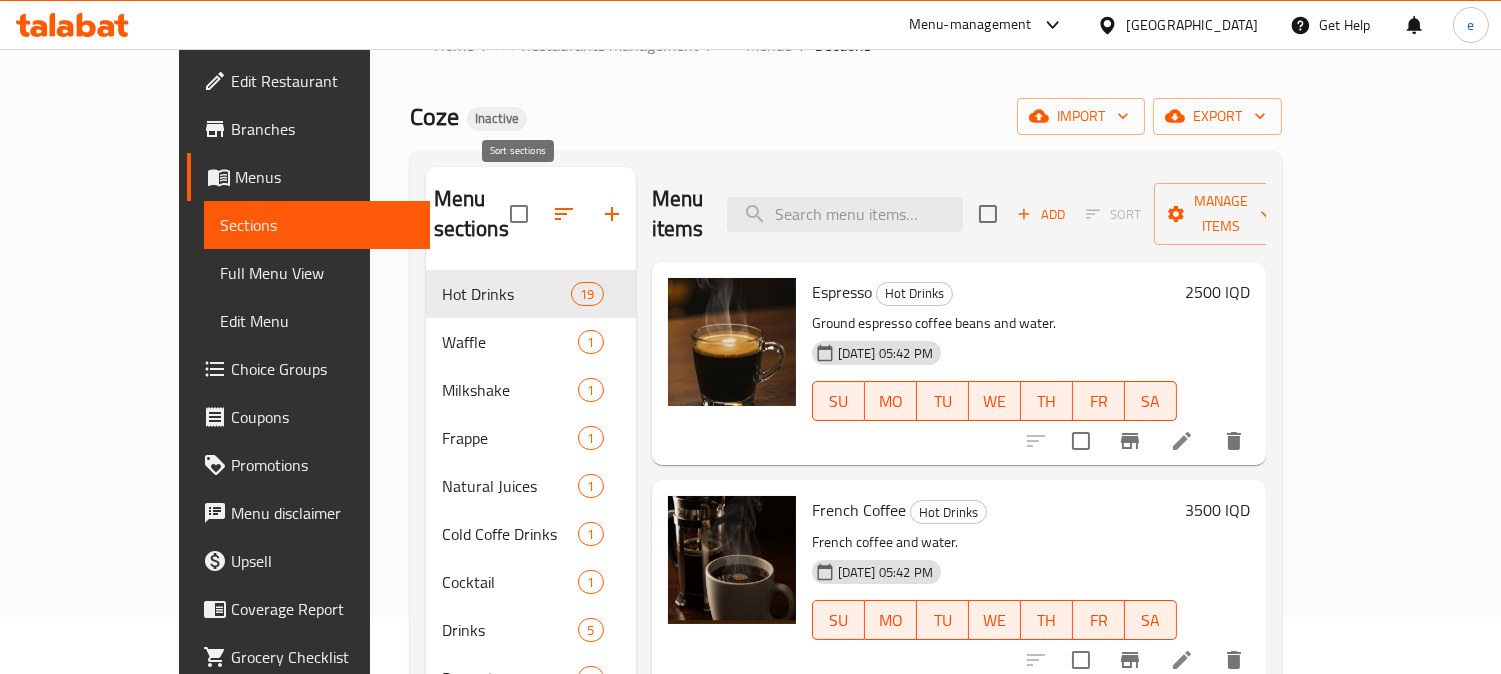 click 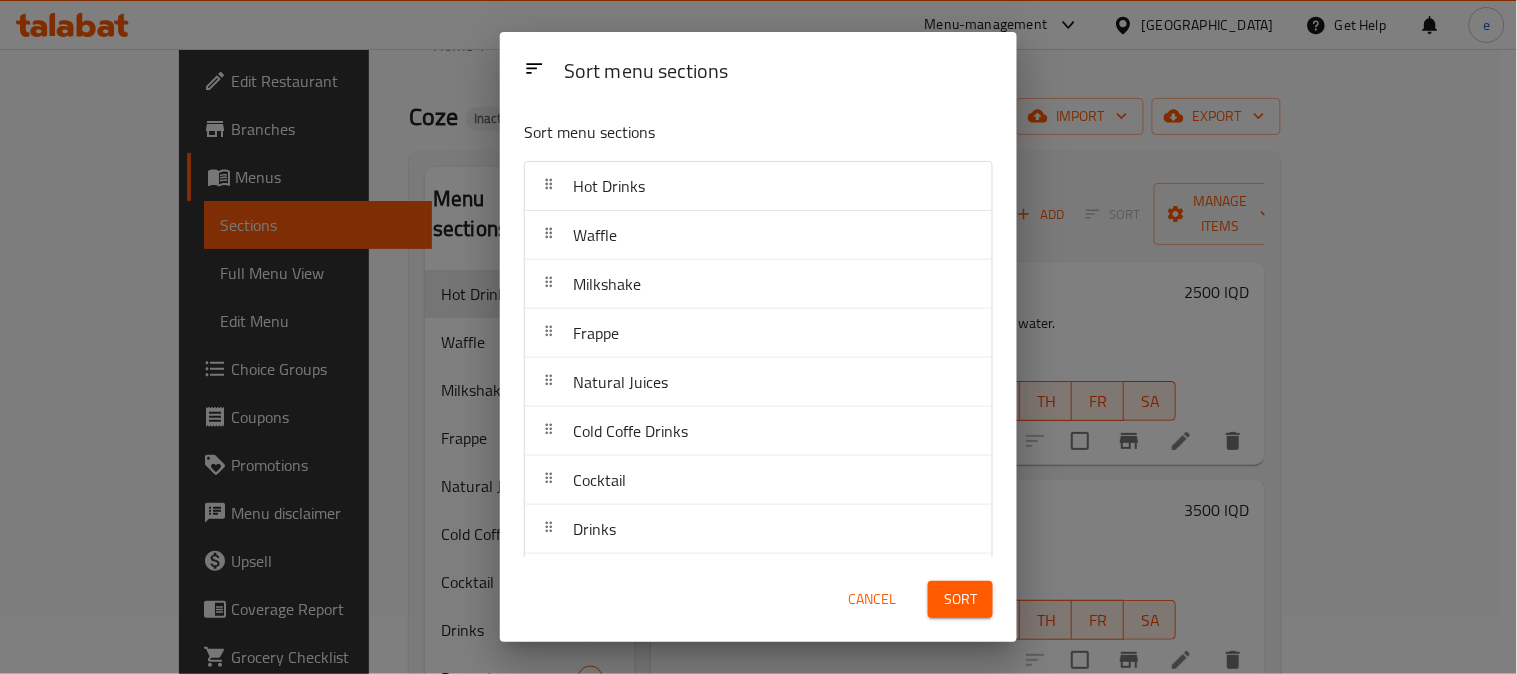 scroll, scrollTop: 202, scrollLeft: 0, axis: vertical 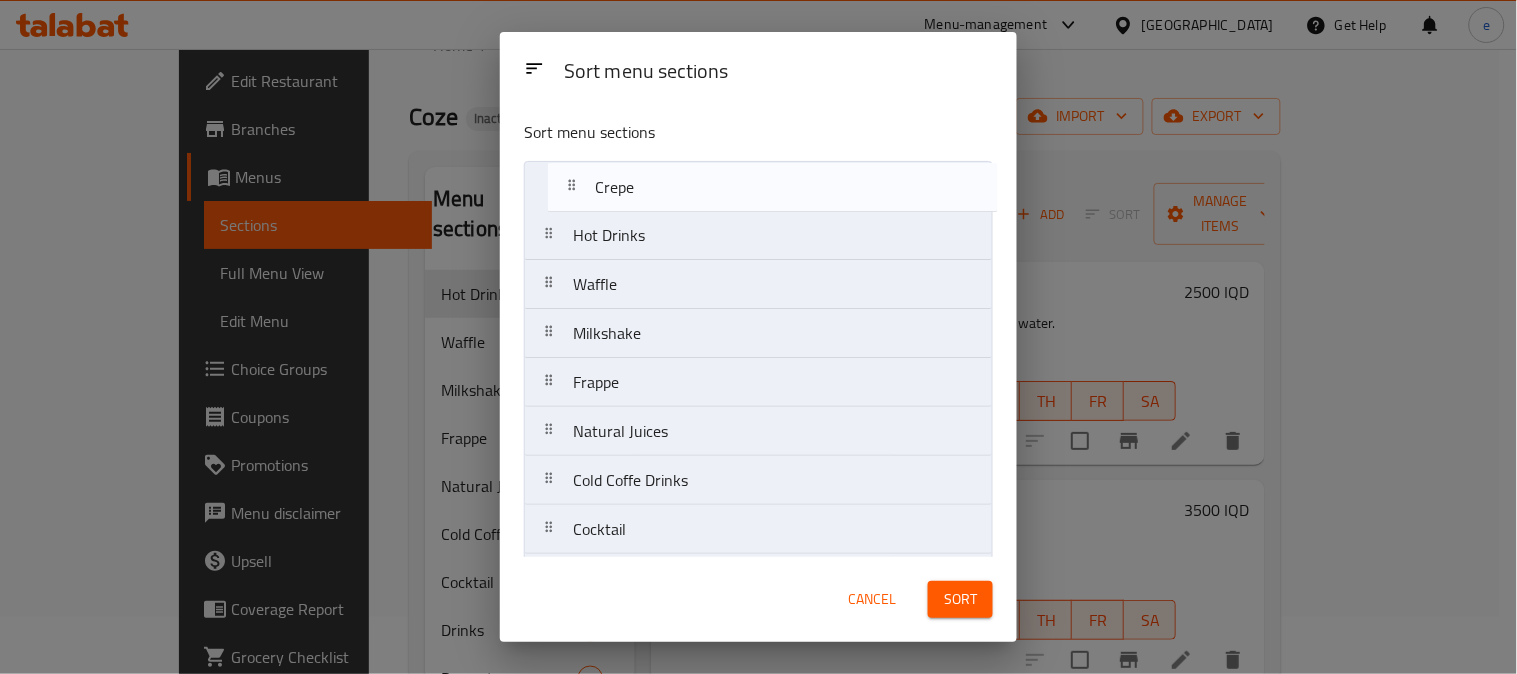 drag, startPoint x: 603, startPoint y: 537, endPoint x: 628, endPoint y: 195, distance: 342.91254 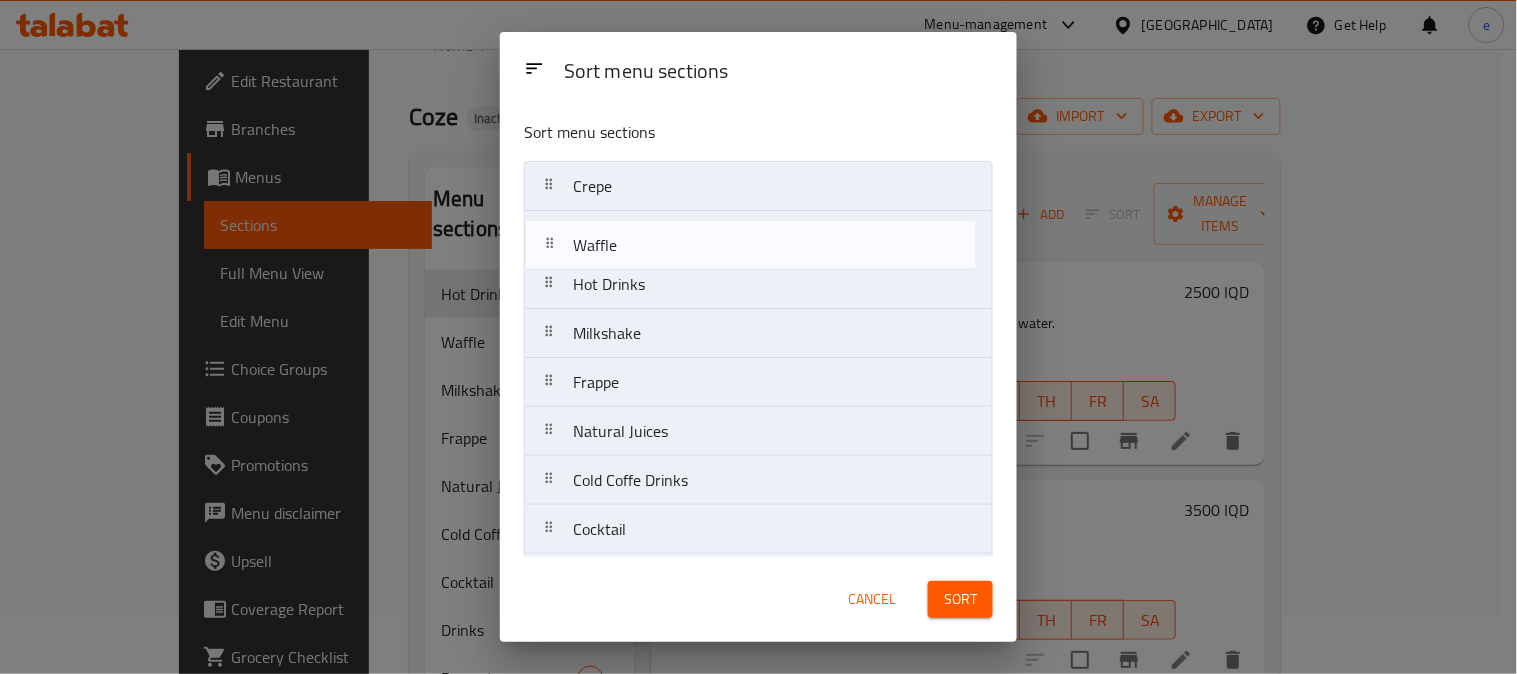 drag, startPoint x: 628, startPoint y: 306, endPoint x: 628, endPoint y: 261, distance: 45 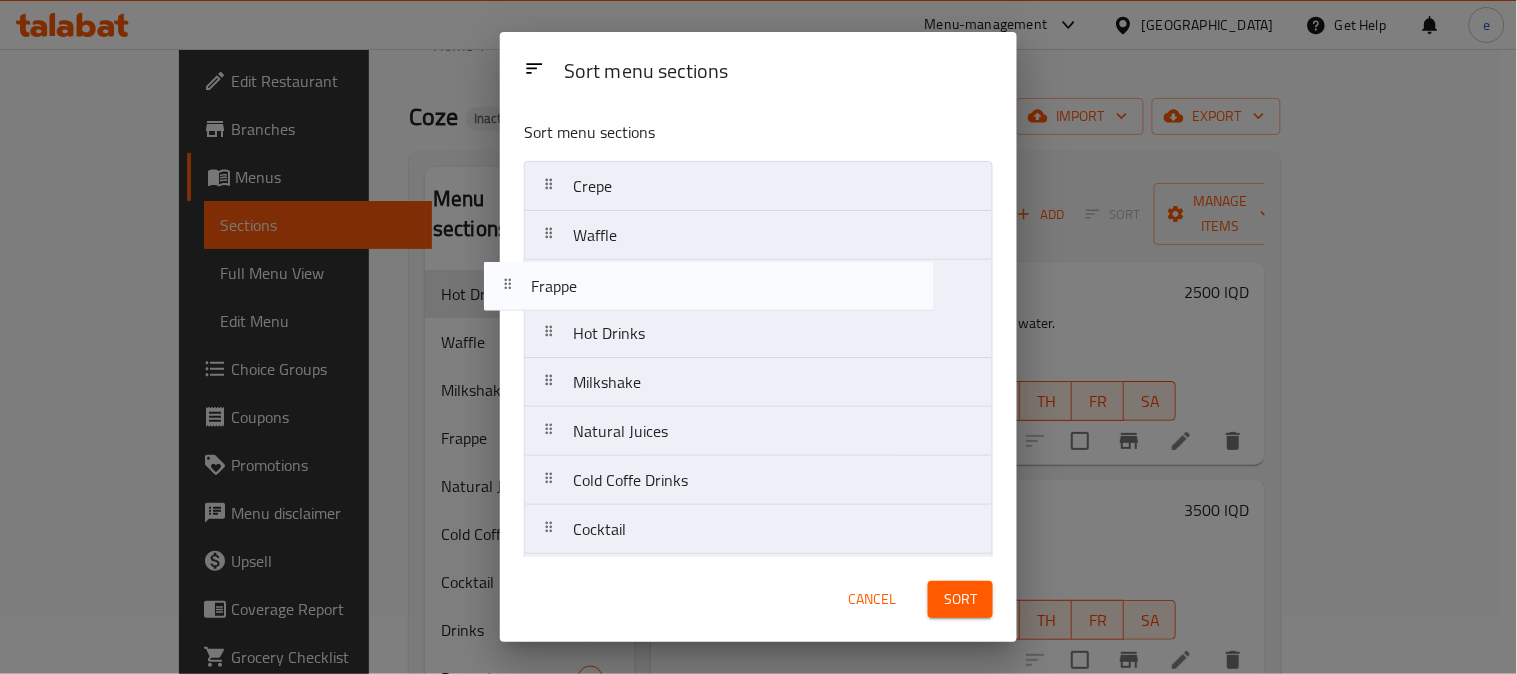 drag, startPoint x: 647, startPoint y: 396, endPoint x: 605, endPoint y: 295, distance: 109.38464 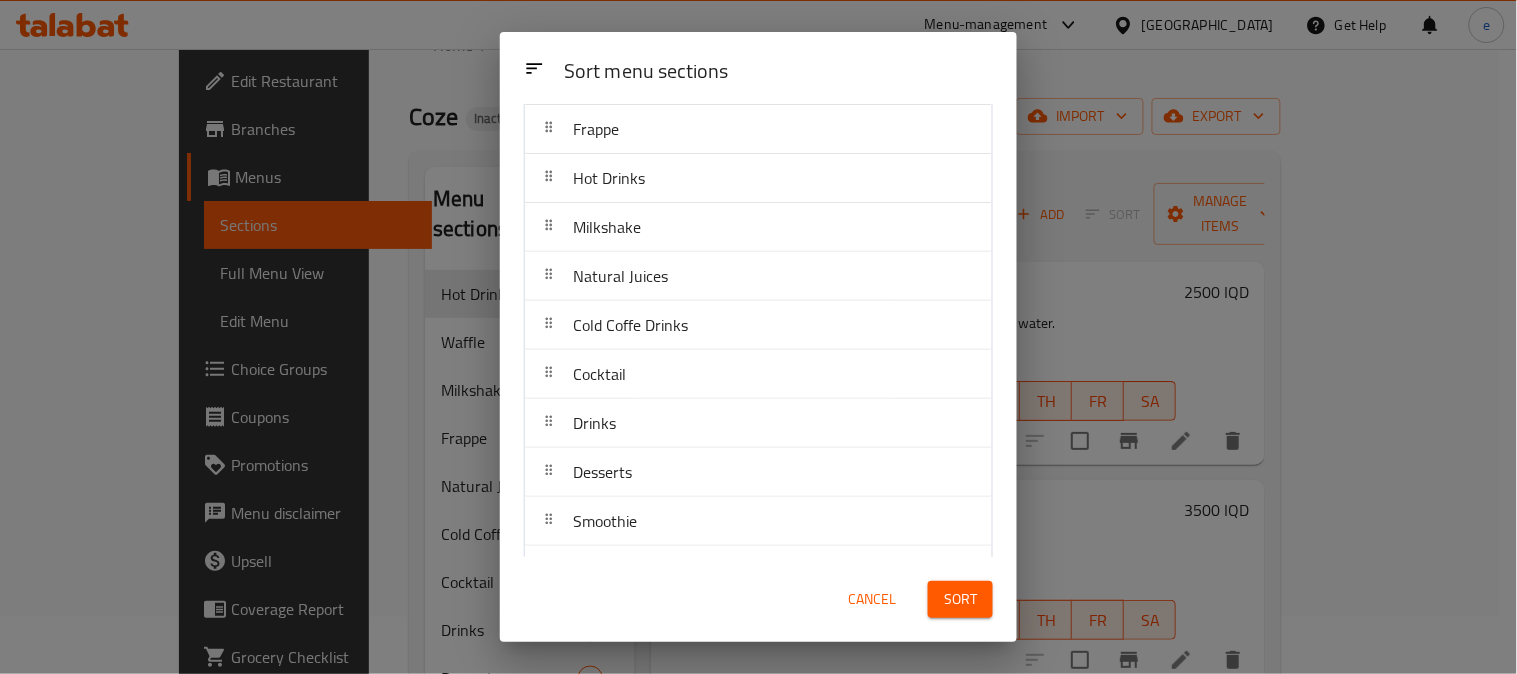 scroll, scrollTop: 202, scrollLeft: 0, axis: vertical 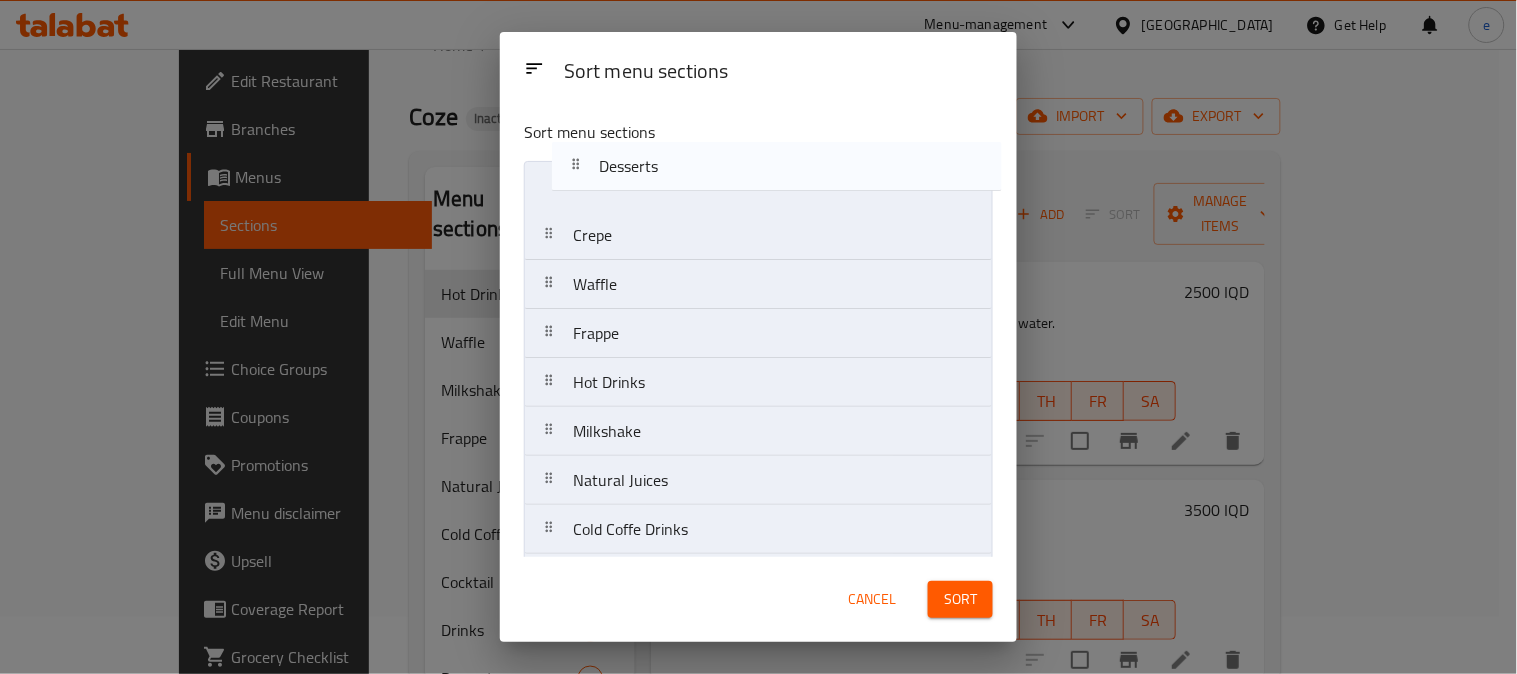 drag, startPoint x: 674, startPoint y: 437, endPoint x: 700, endPoint y: 163, distance: 275.2308 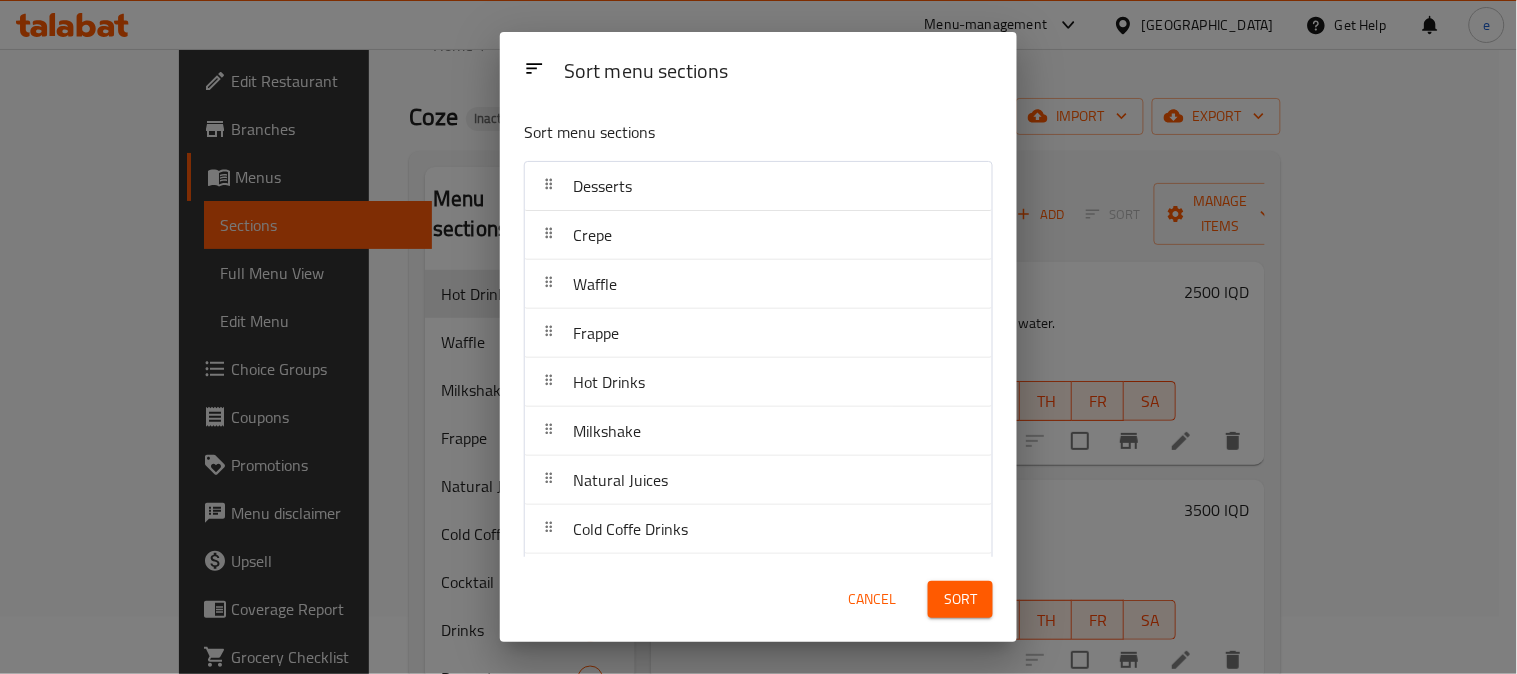 scroll, scrollTop: 202, scrollLeft: 0, axis: vertical 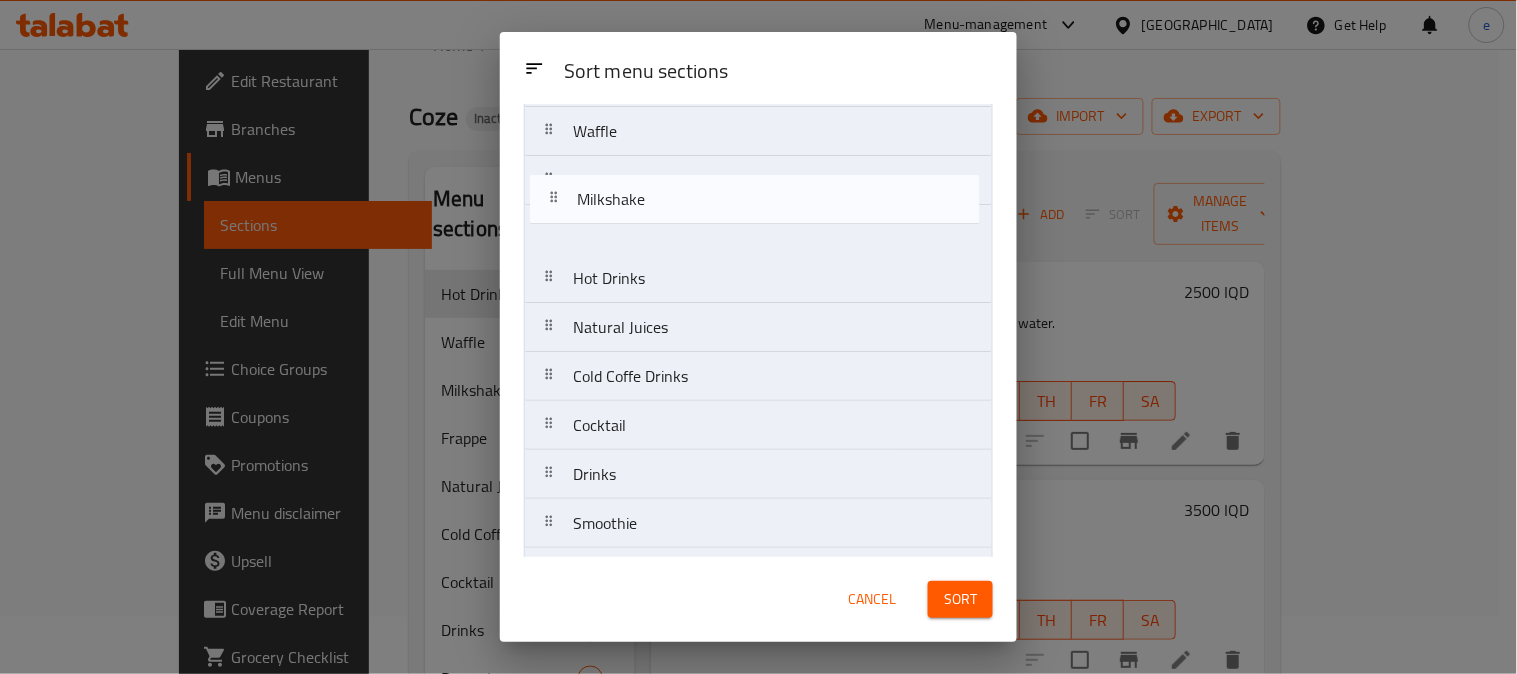 drag, startPoint x: 623, startPoint y: 246, endPoint x: 627, endPoint y: 210, distance: 36.221542 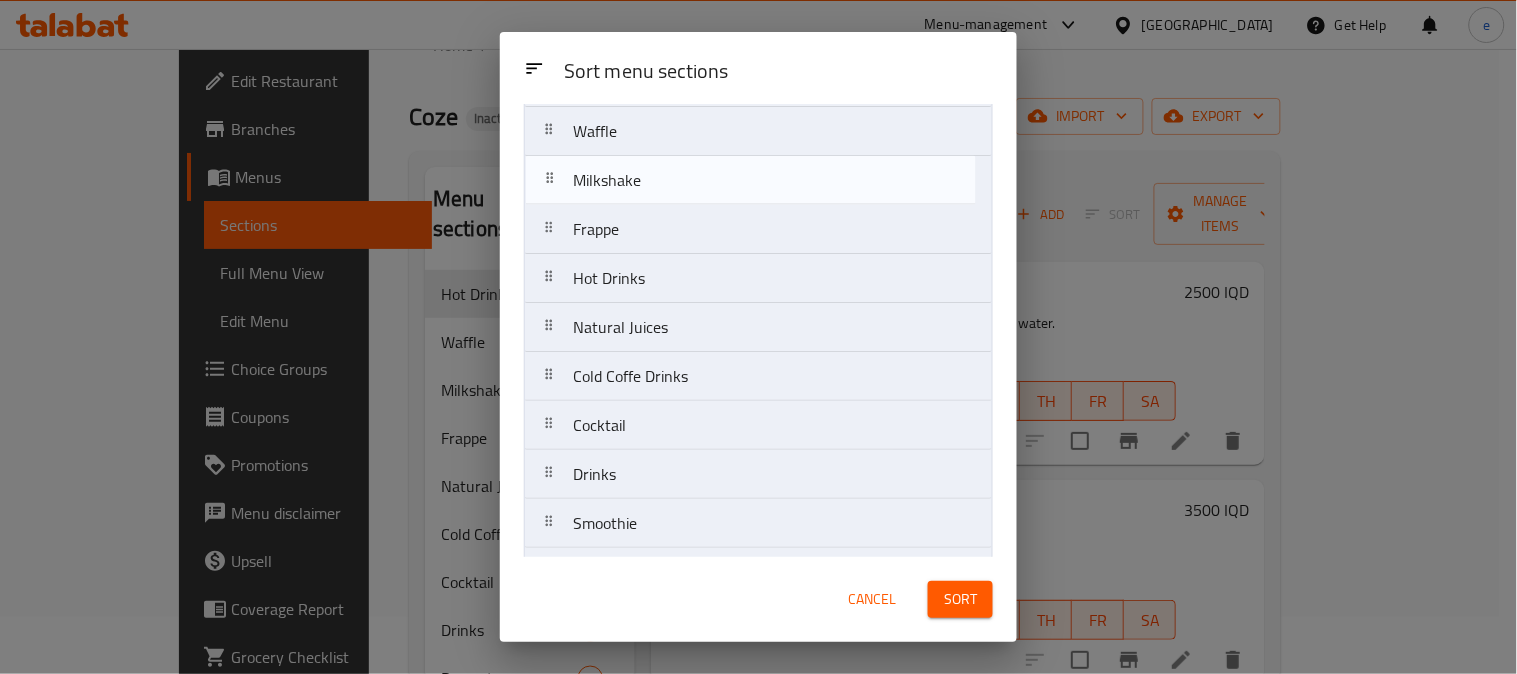 scroll, scrollTop: 153, scrollLeft: 0, axis: vertical 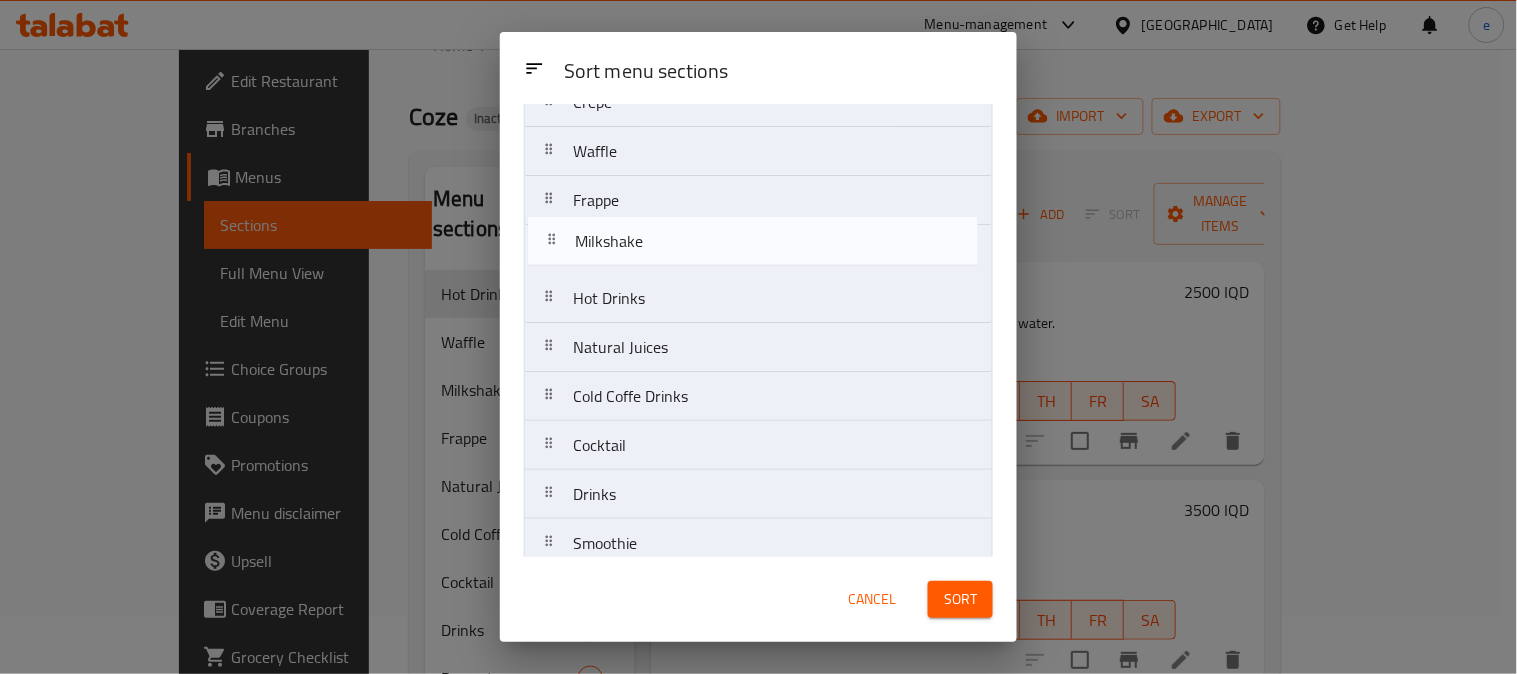 drag, startPoint x: 610, startPoint y: 192, endPoint x: 612, endPoint y: 258, distance: 66.0303 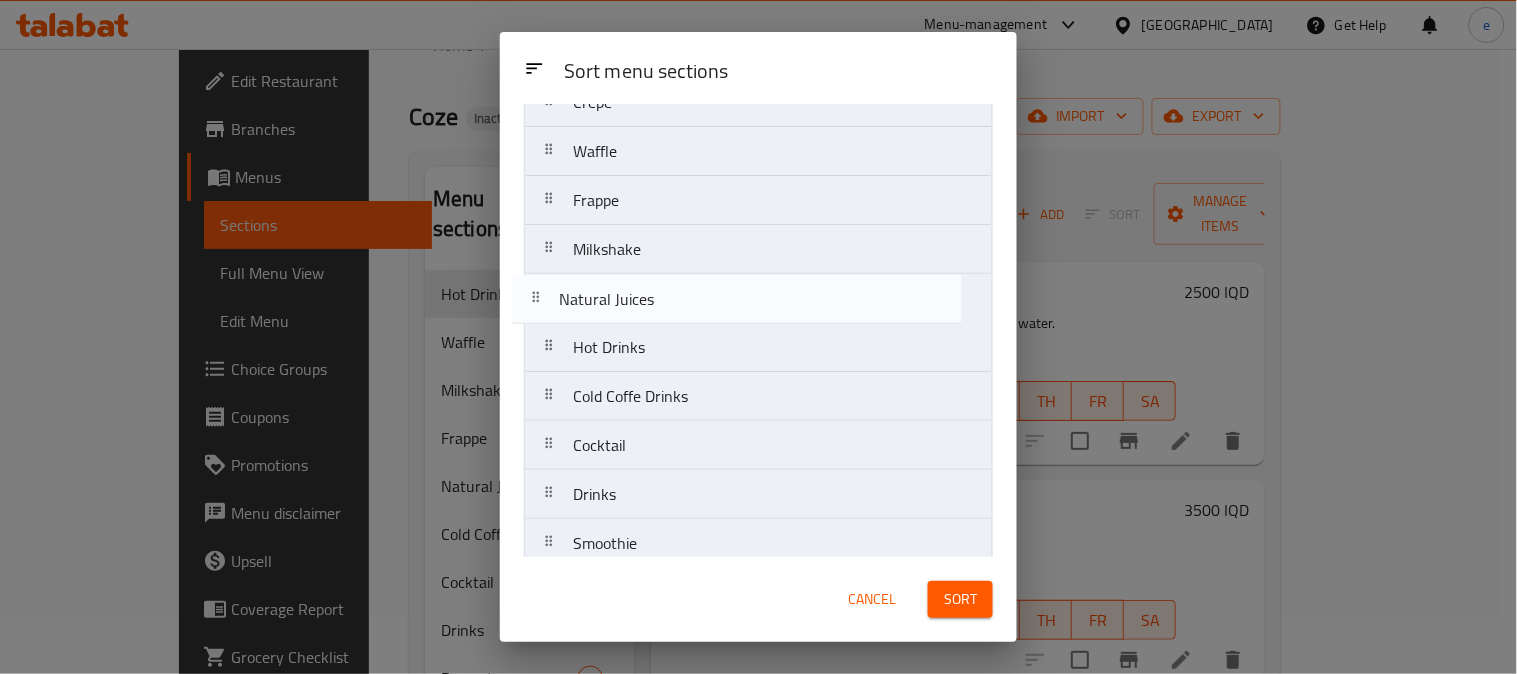drag, startPoint x: 641, startPoint y: 363, endPoint x: 621, endPoint y: 312, distance: 54.781384 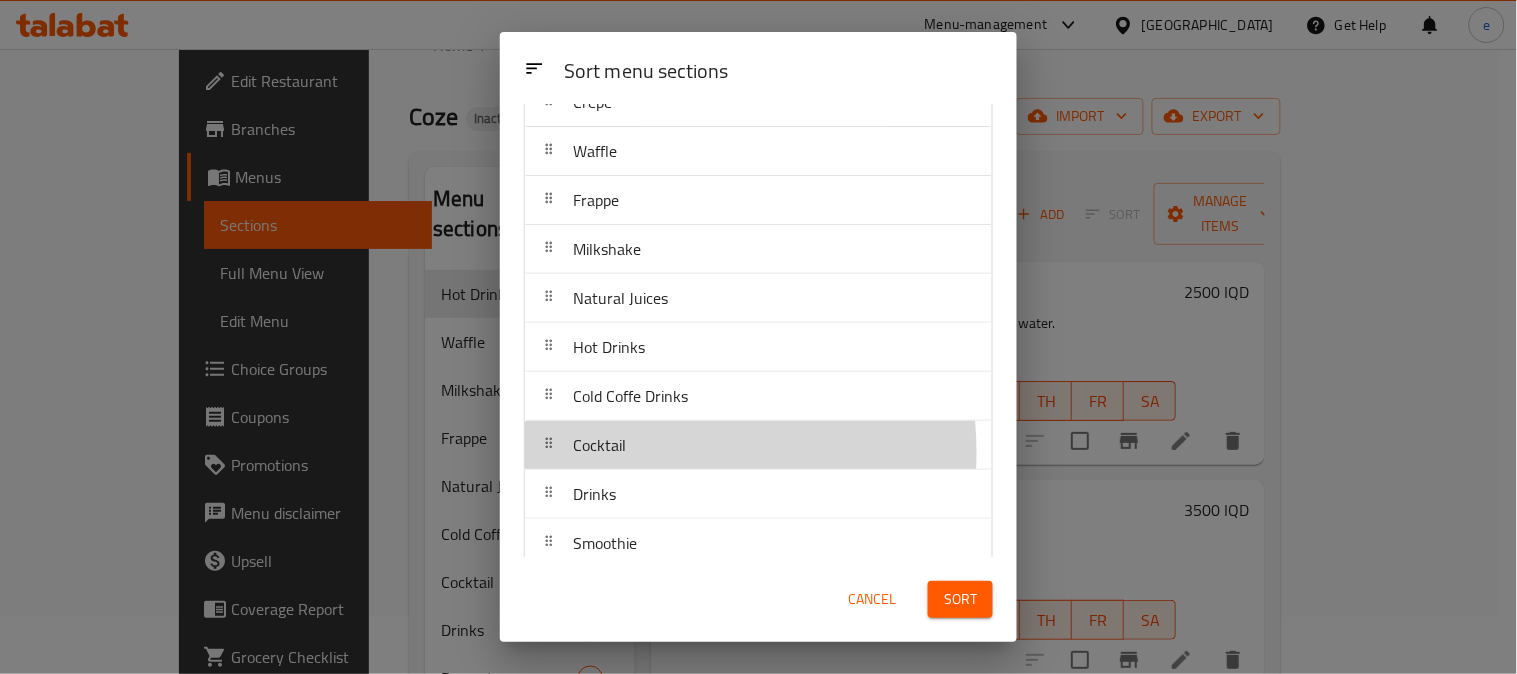 scroll, scrollTop: 134, scrollLeft: 0, axis: vertical 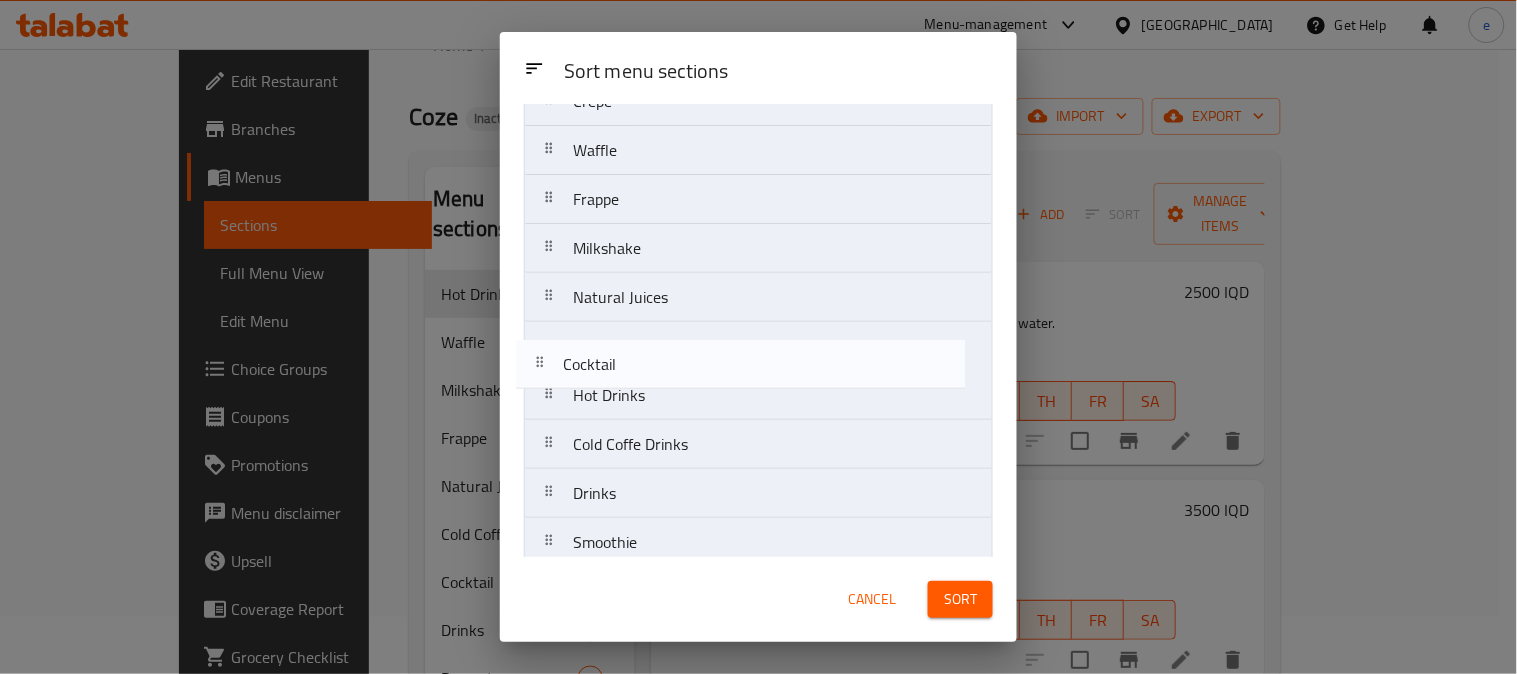 drag, startPoint x: 612, startPoint y: 453, endPoint x: 600, endPoint y: 367, distance: 86.833176 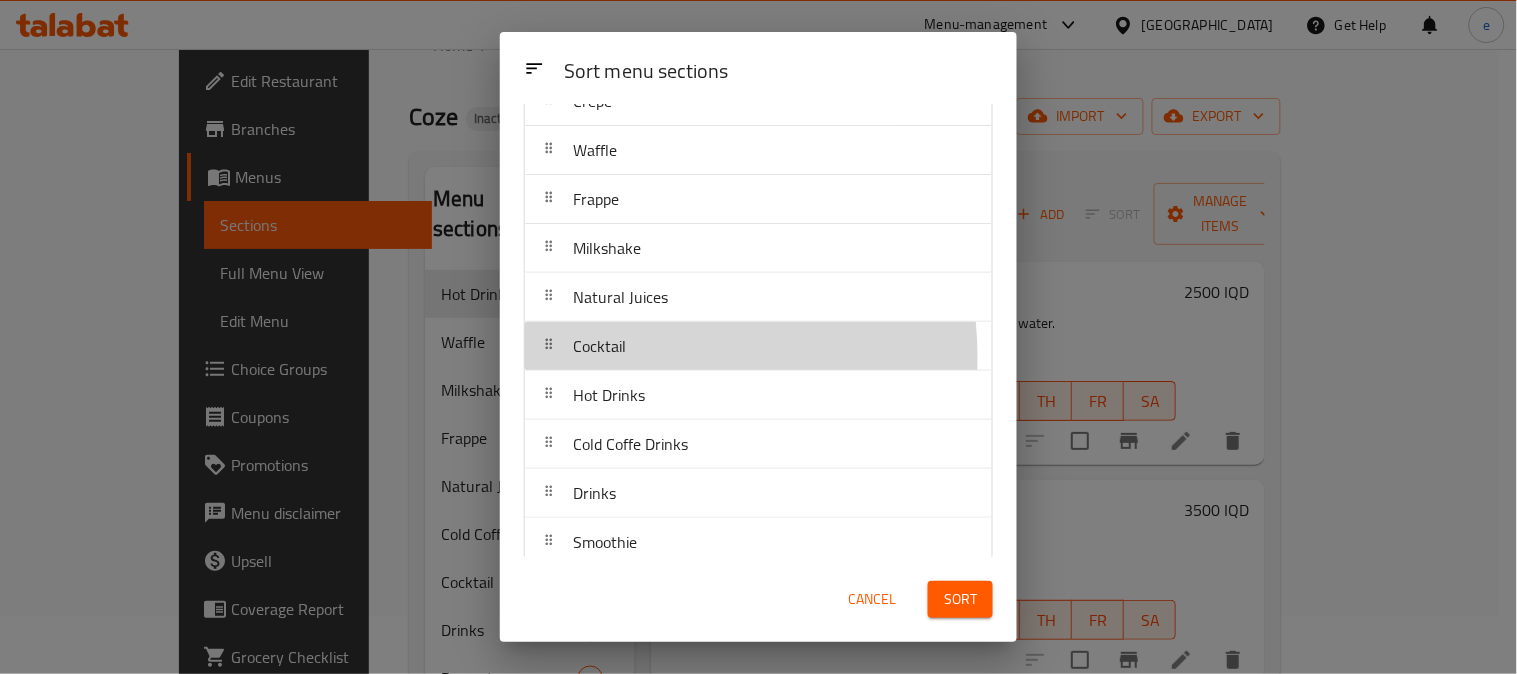 drag, startPoint x: 620, startPoint y: 357, endPoint x: 616, endPoint y: 275, distance: 82.0975 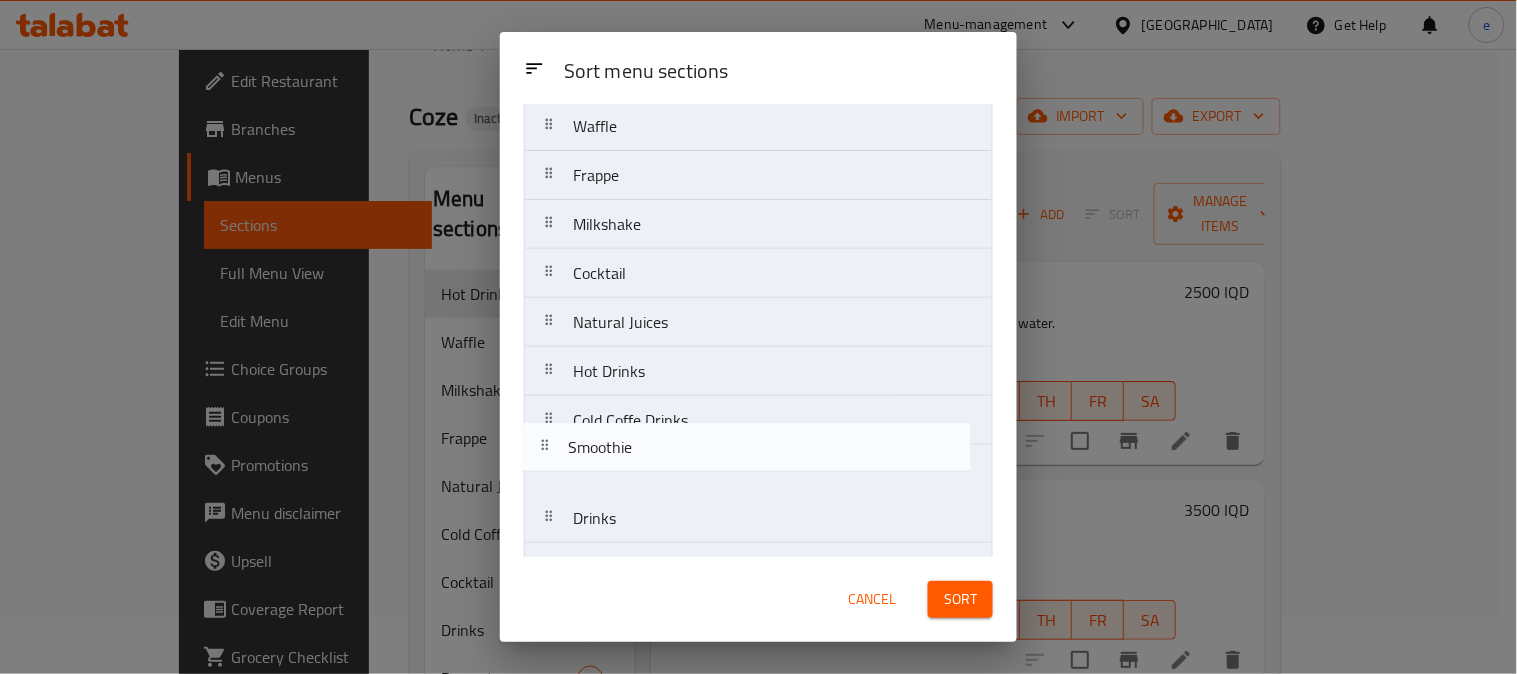 scroll, scrollTop: 160, scrollLeft: 0, axis: vertical 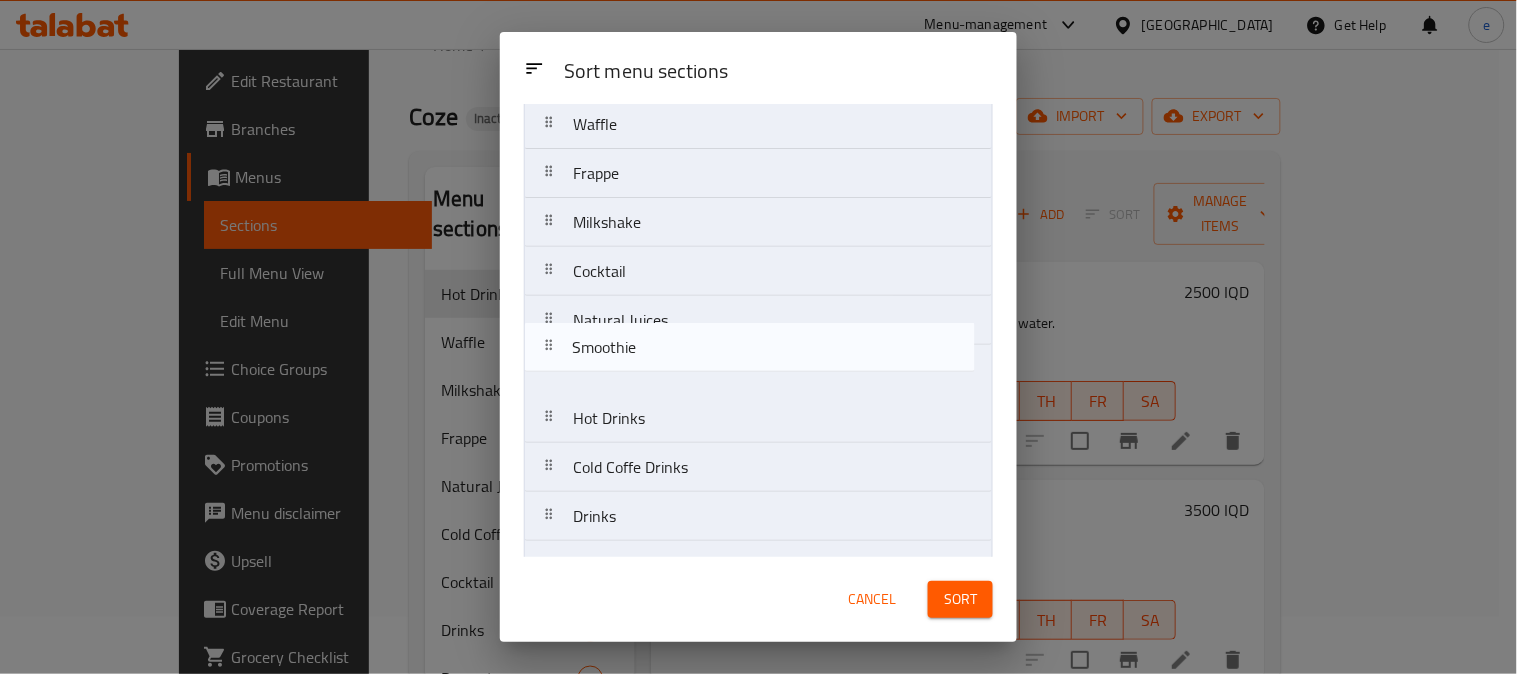 drag, startPoint x: 635, startPoint y: 555, endPoint x: 634, endPoint y: 346, distance: 209.0024 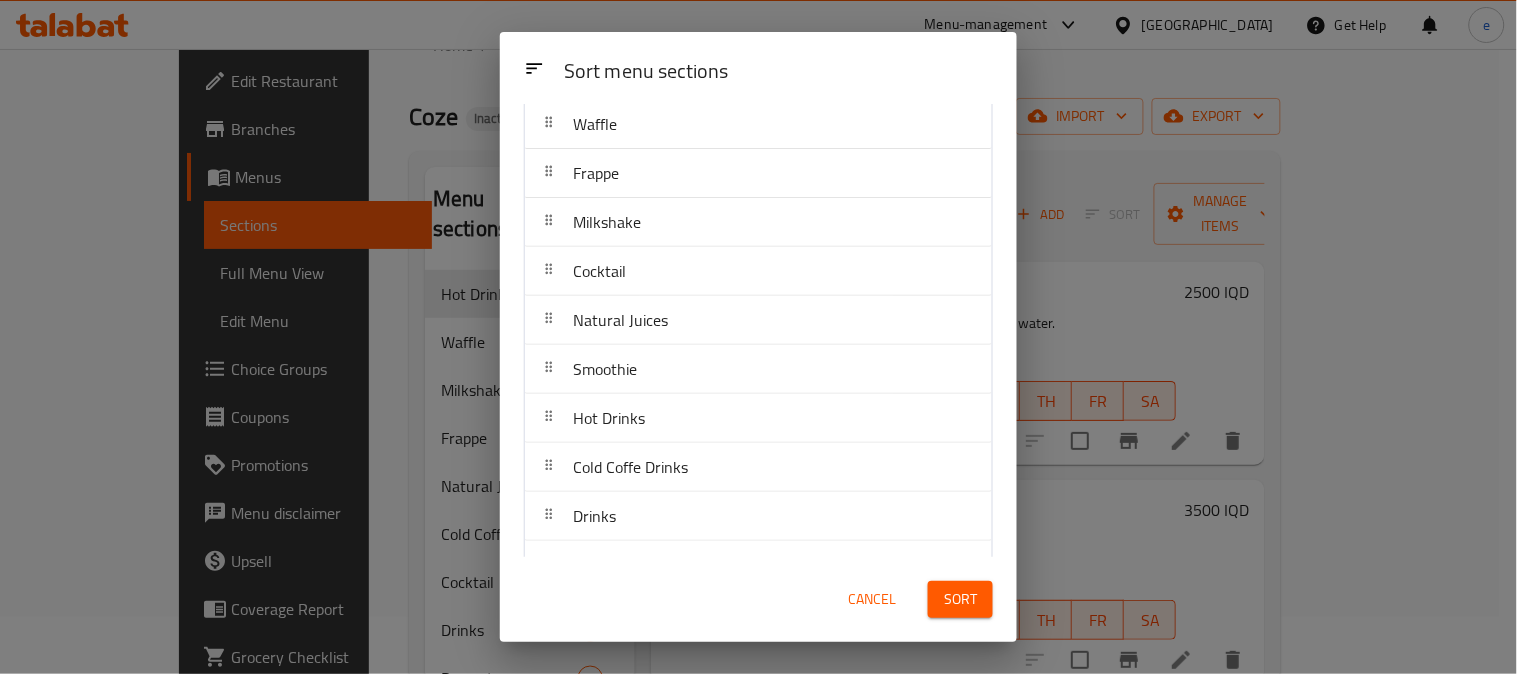 scroll, scrollTop: 202, scrollLeft: 0, axis: vertical 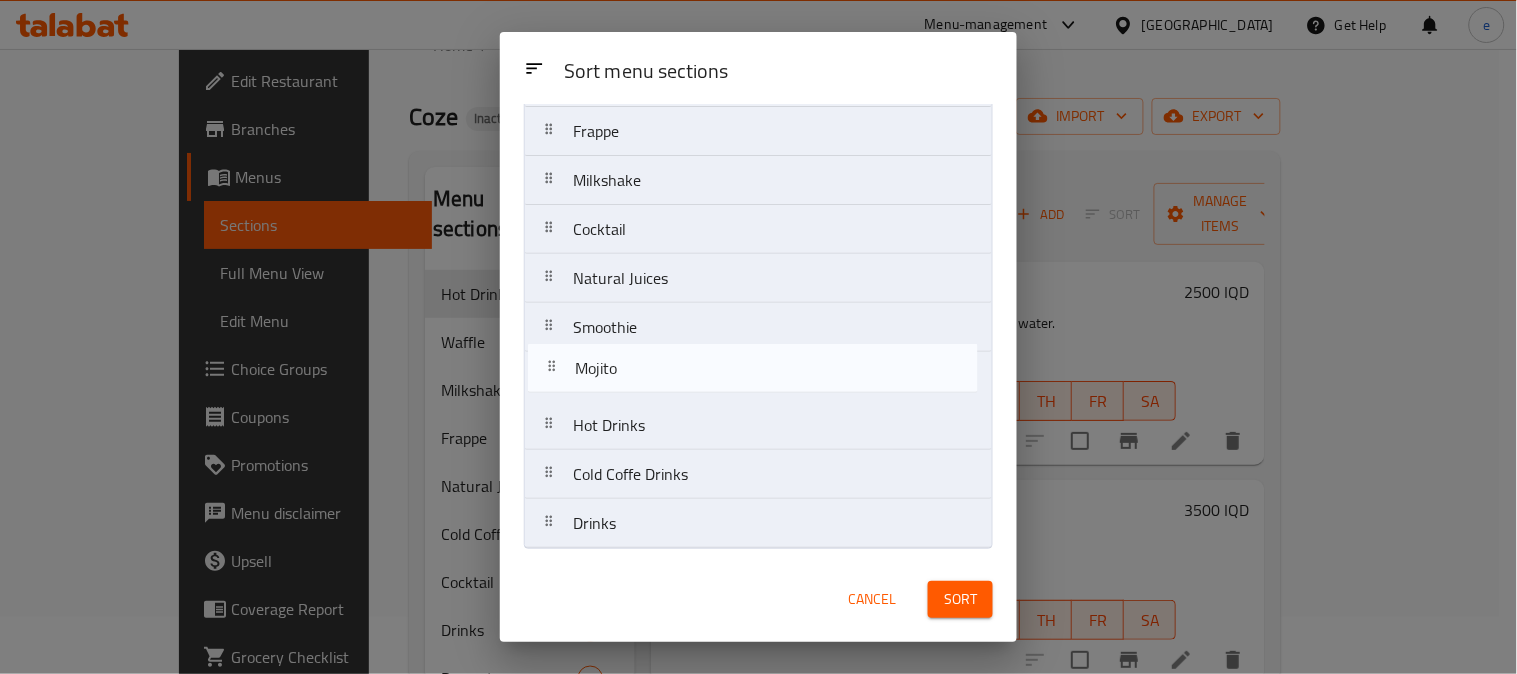 drag, startPoint x: 632, startPoint y: 531, endPoint x: 633, endPoint y: 358, distance: 173.00288 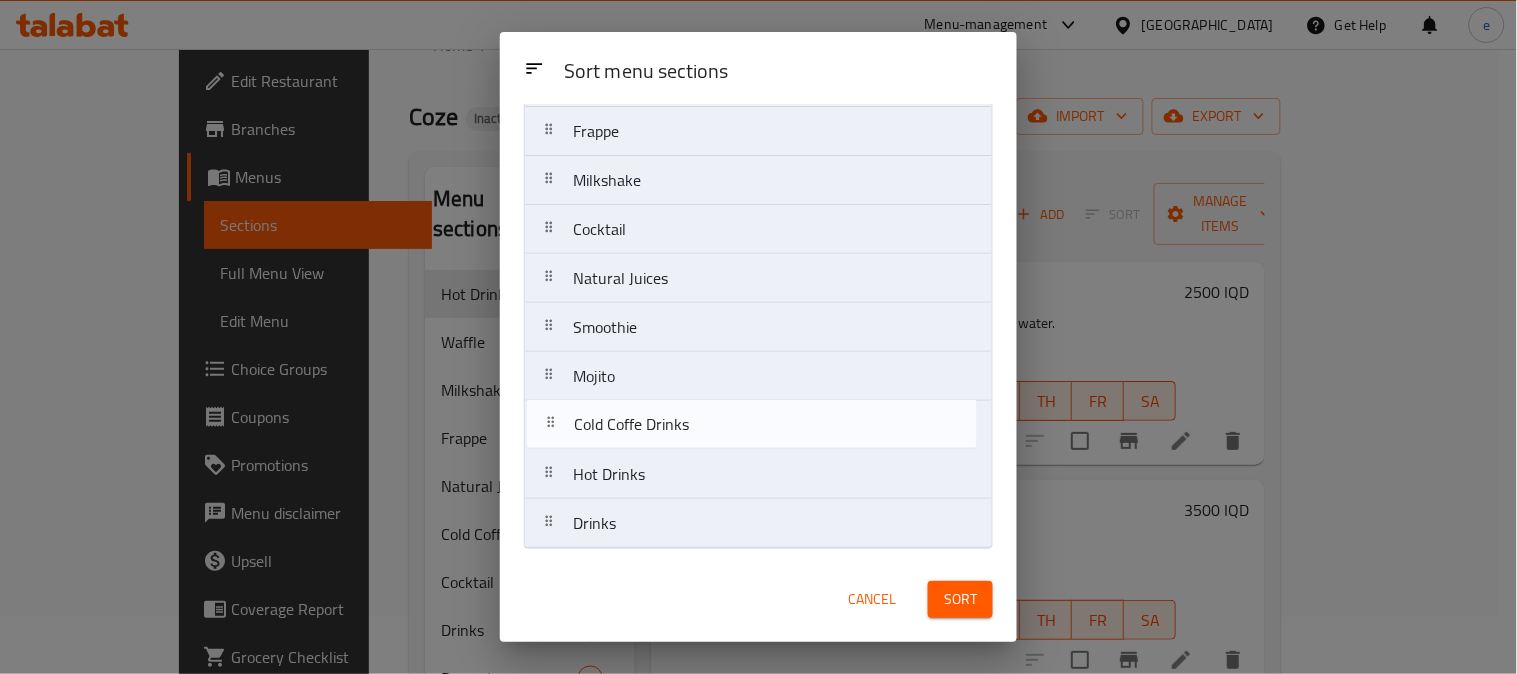 drag, startPoint x: 604, startPoint y: 475, endPoint x: 604, endPoint y: 417, distance: 58 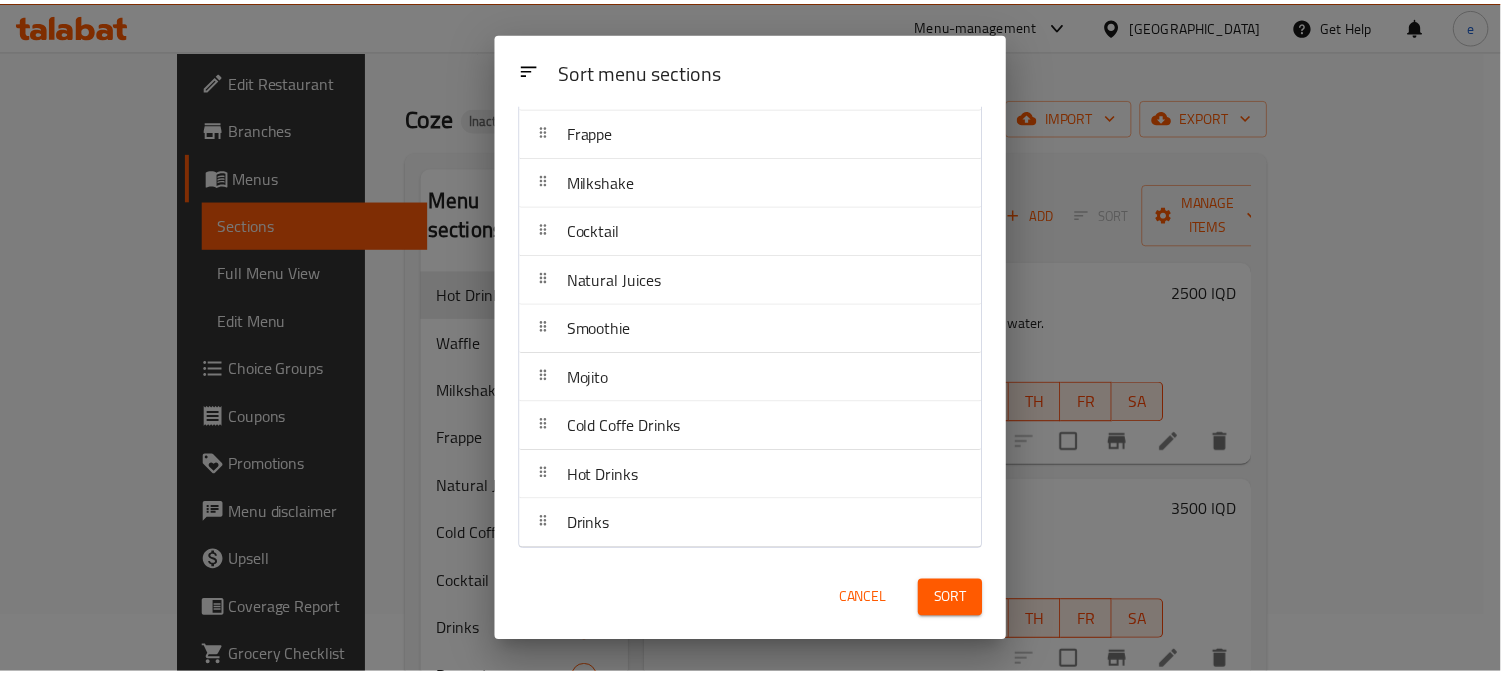 scroll, scrollTop: 202, scrollLeft: 0, axis: vertical 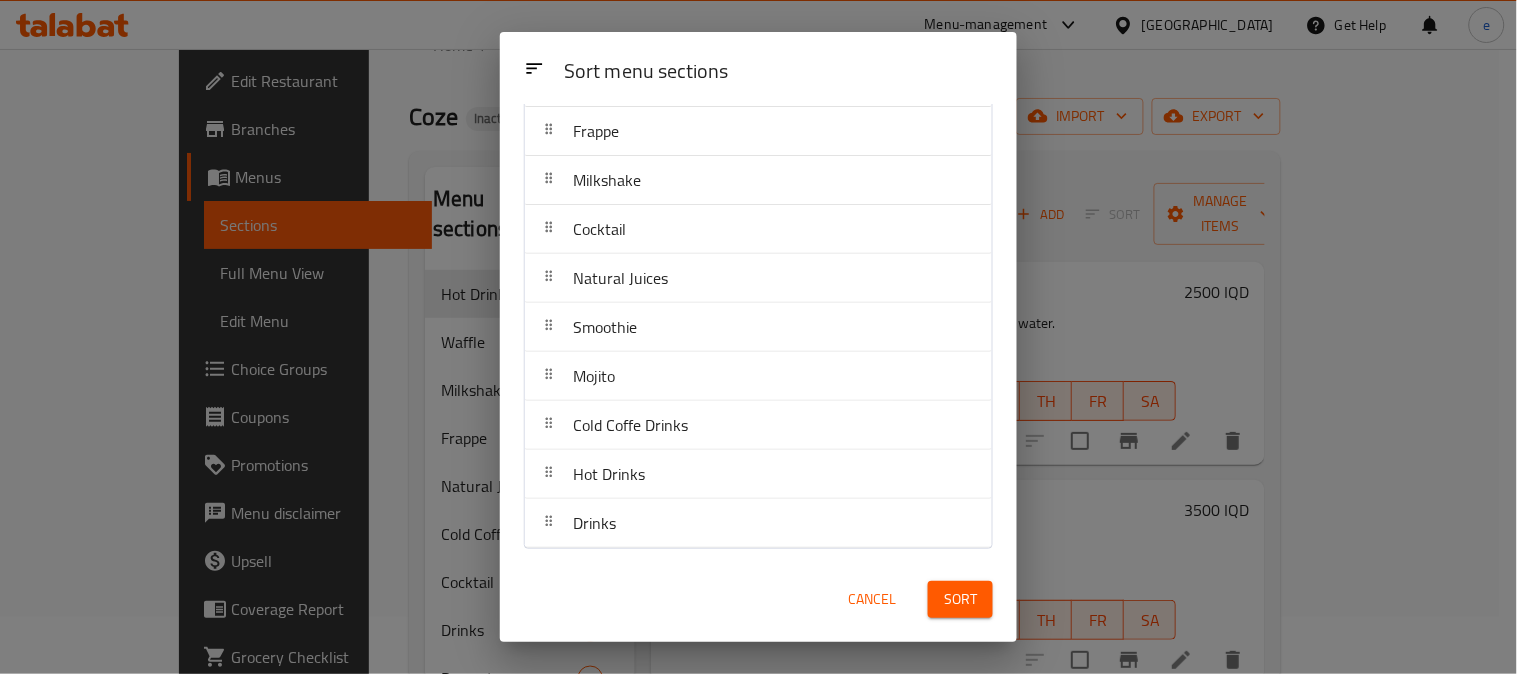 click on "Sort" at bounding box center (960, 599) 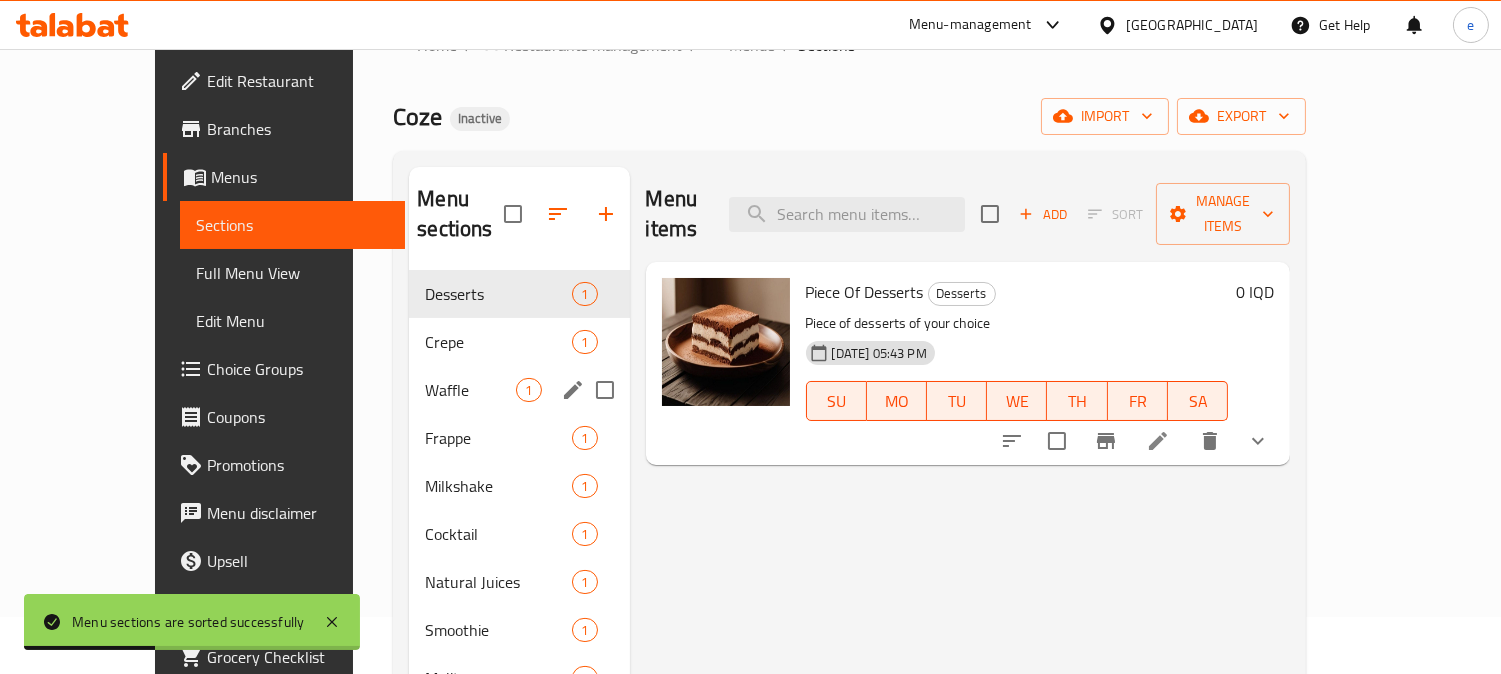 click on "Waffle" at bounding box center [470, 390] 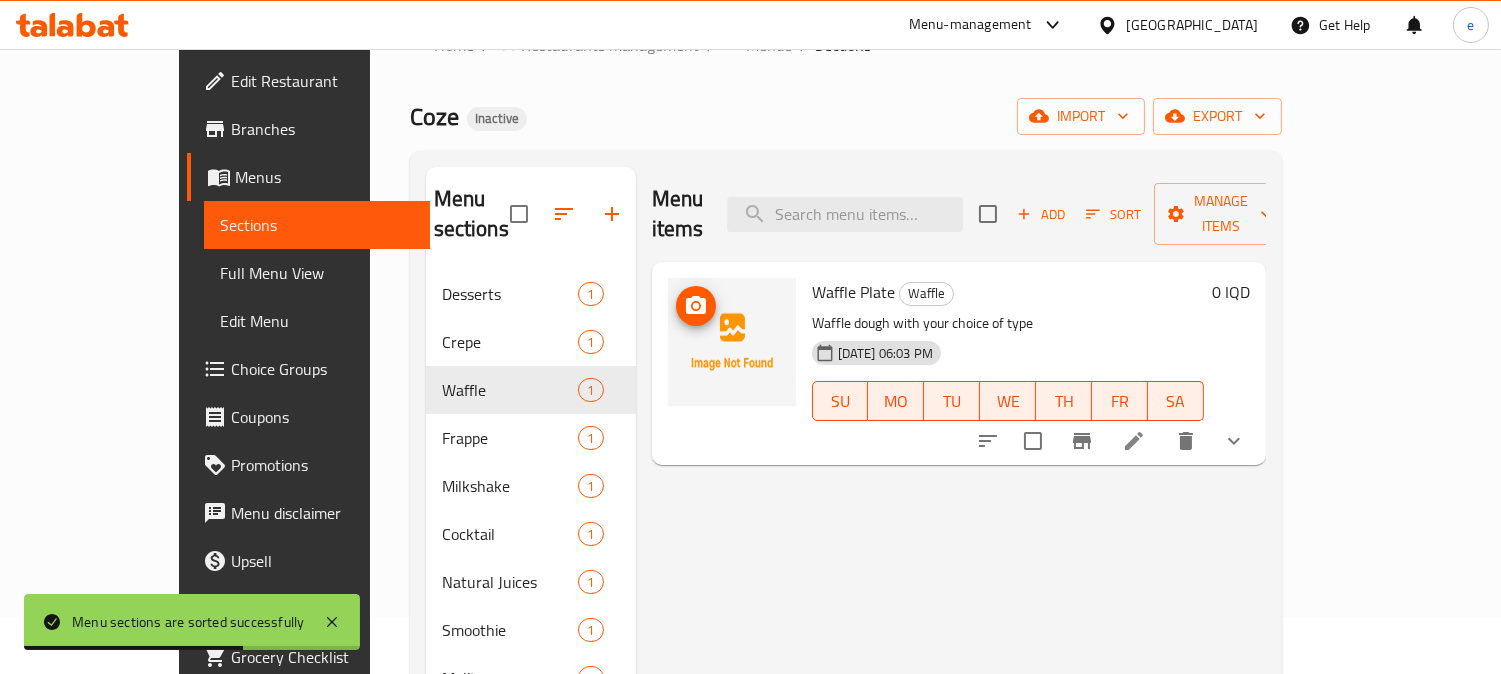 click 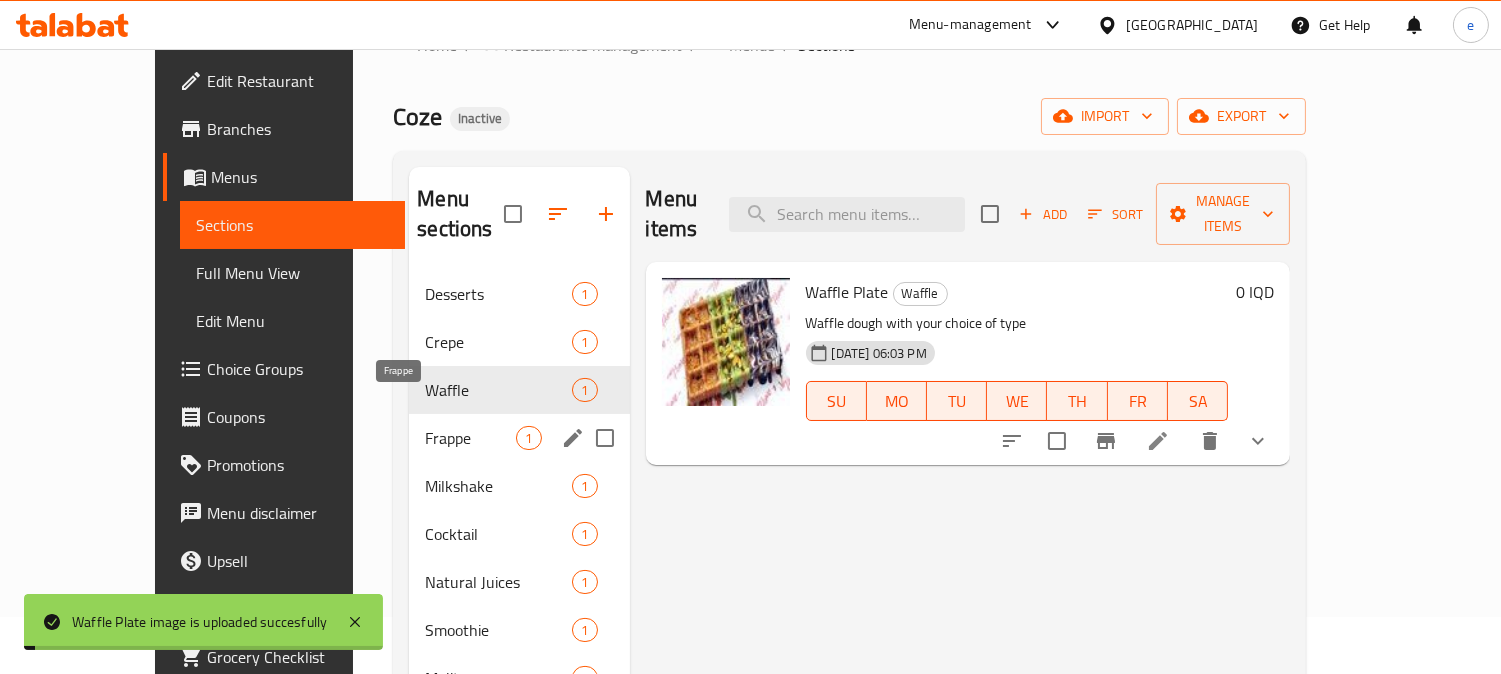 click on "Frappe" at bounding box center [470, 438] 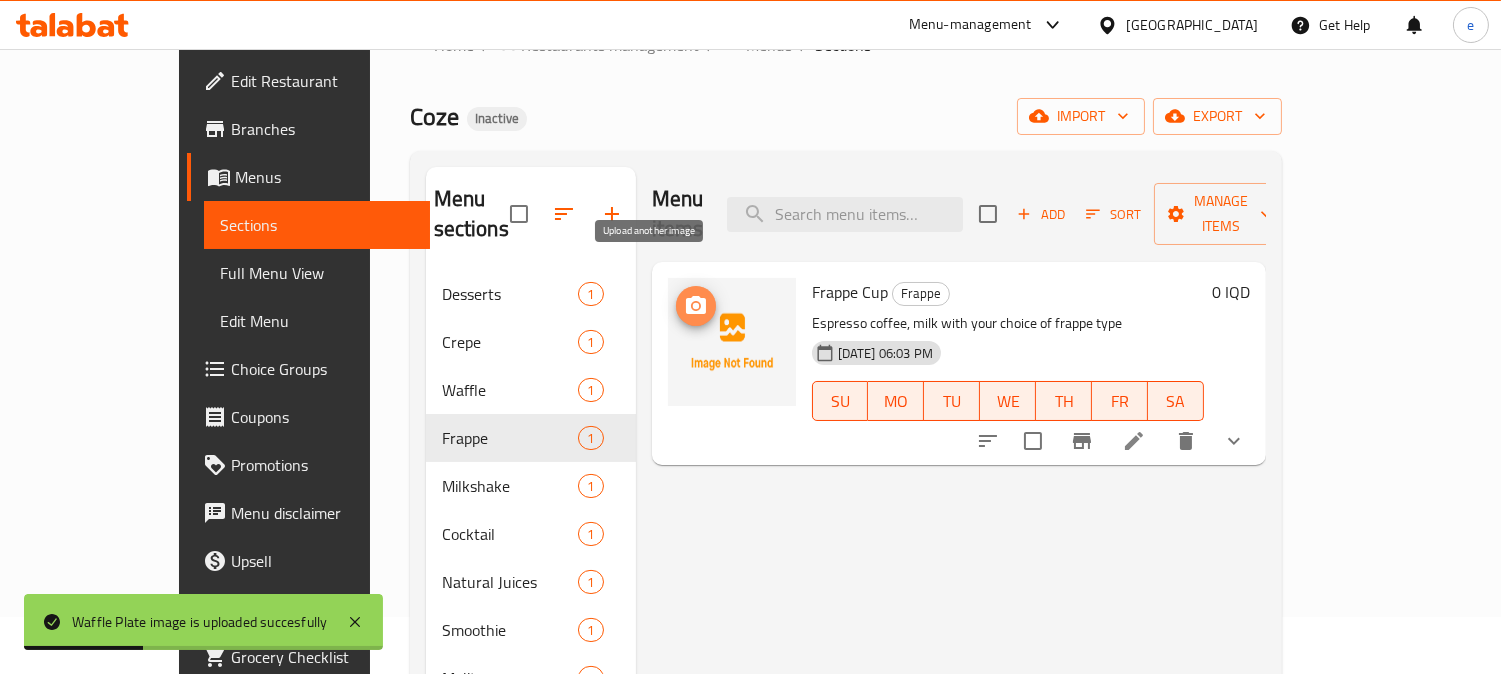 click 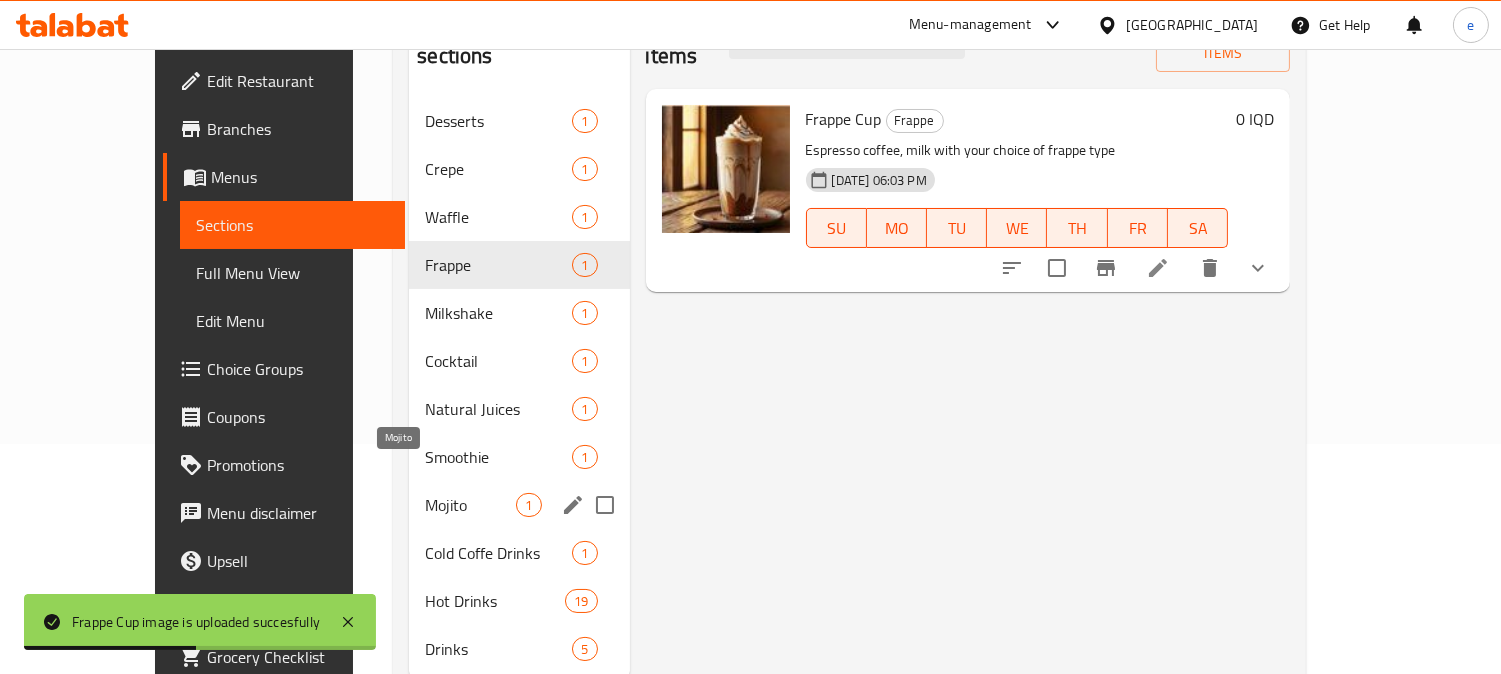 scroll, scrollTop: 280, scrollLeft: 0, axis: vertical 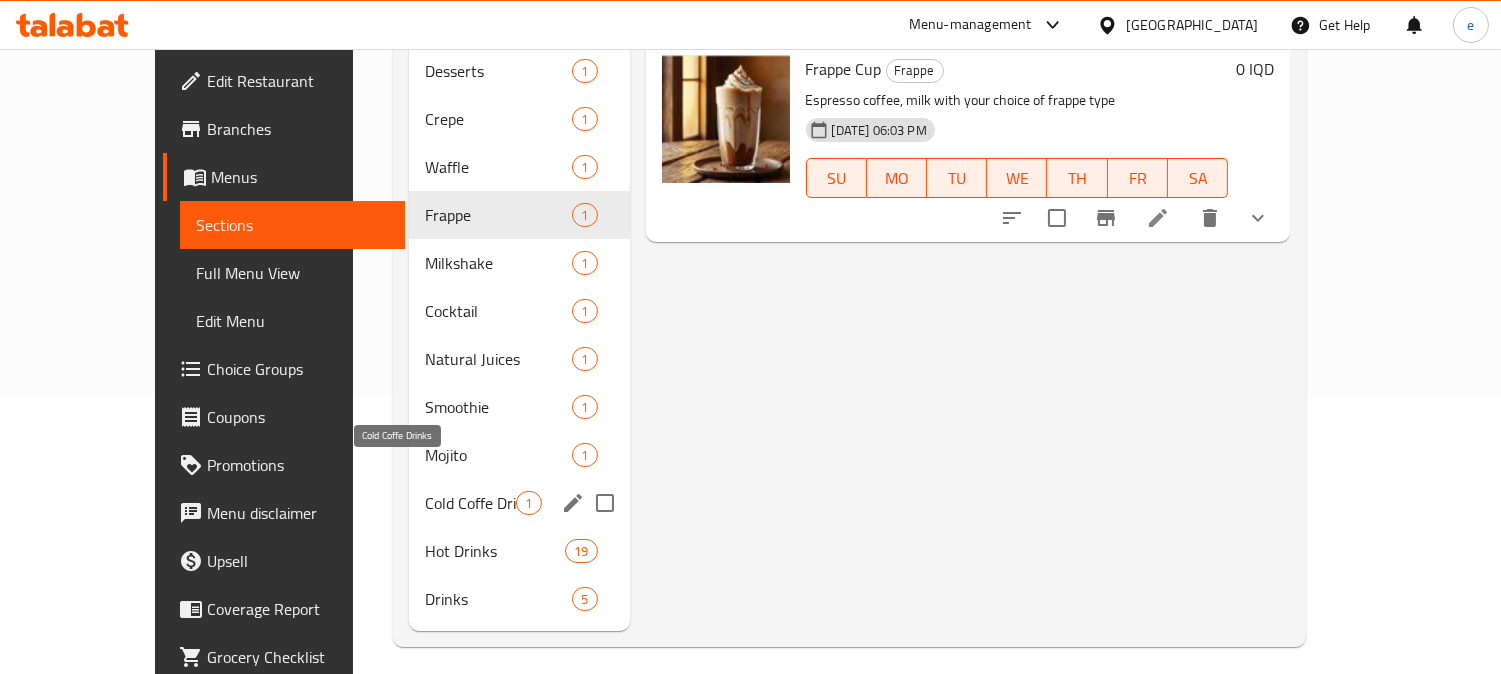 click on "Cold Coffe Drinks" at bounding box center (470, 503) 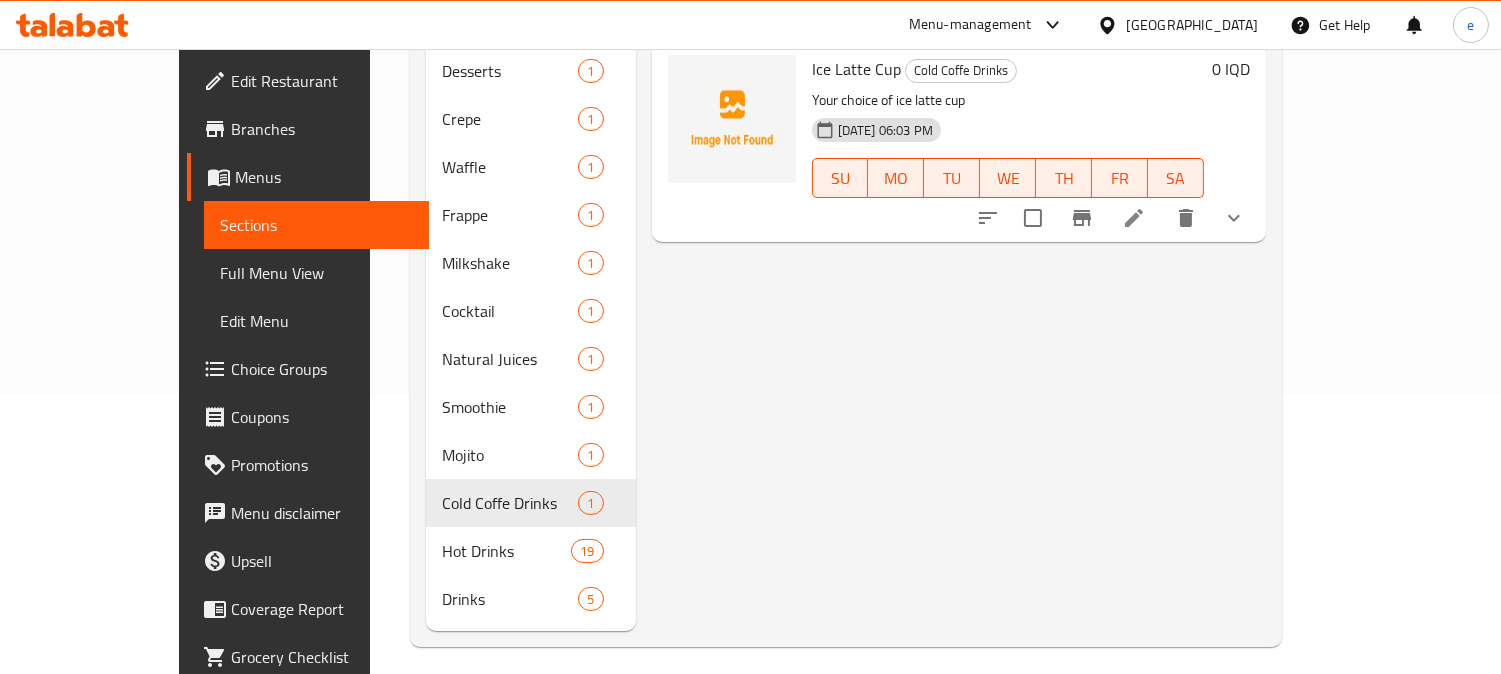 scroll, scrollTop: 57, scrollLeft: 0, axis: vertical 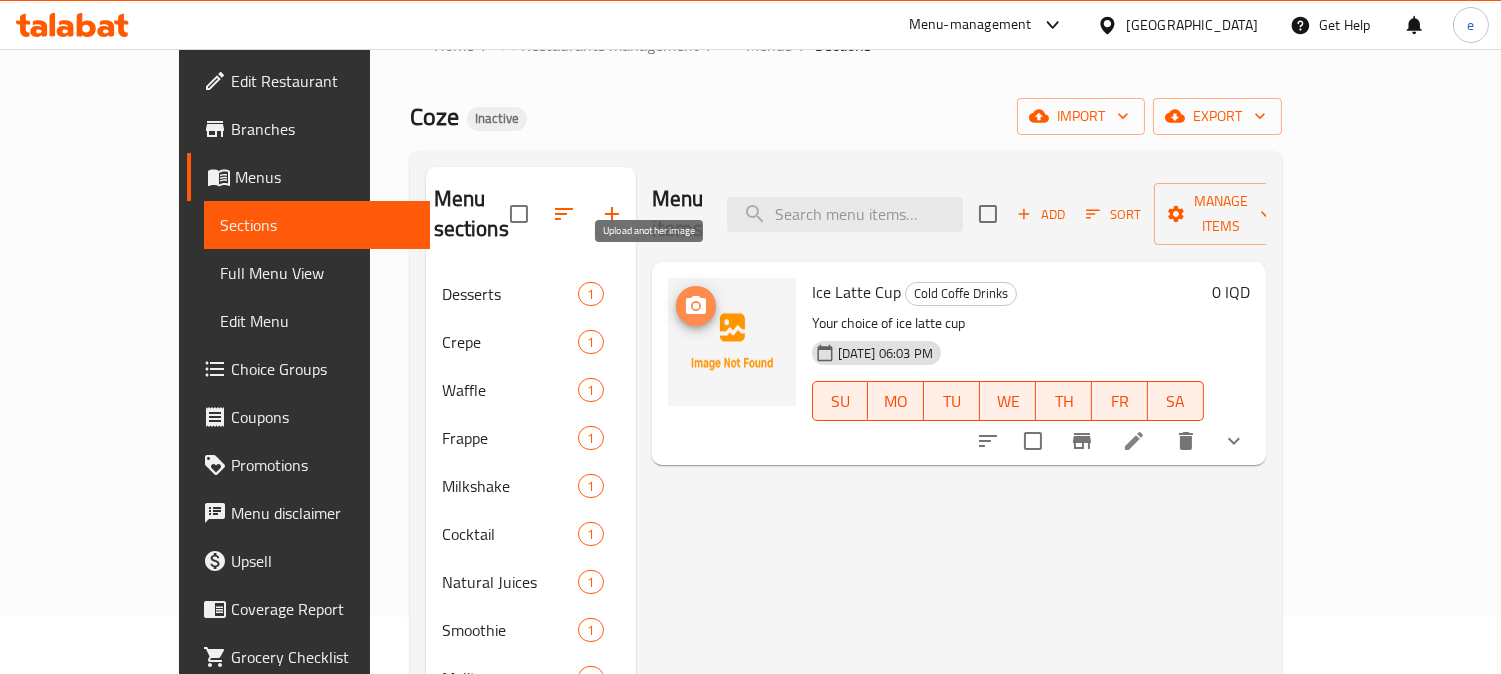 click 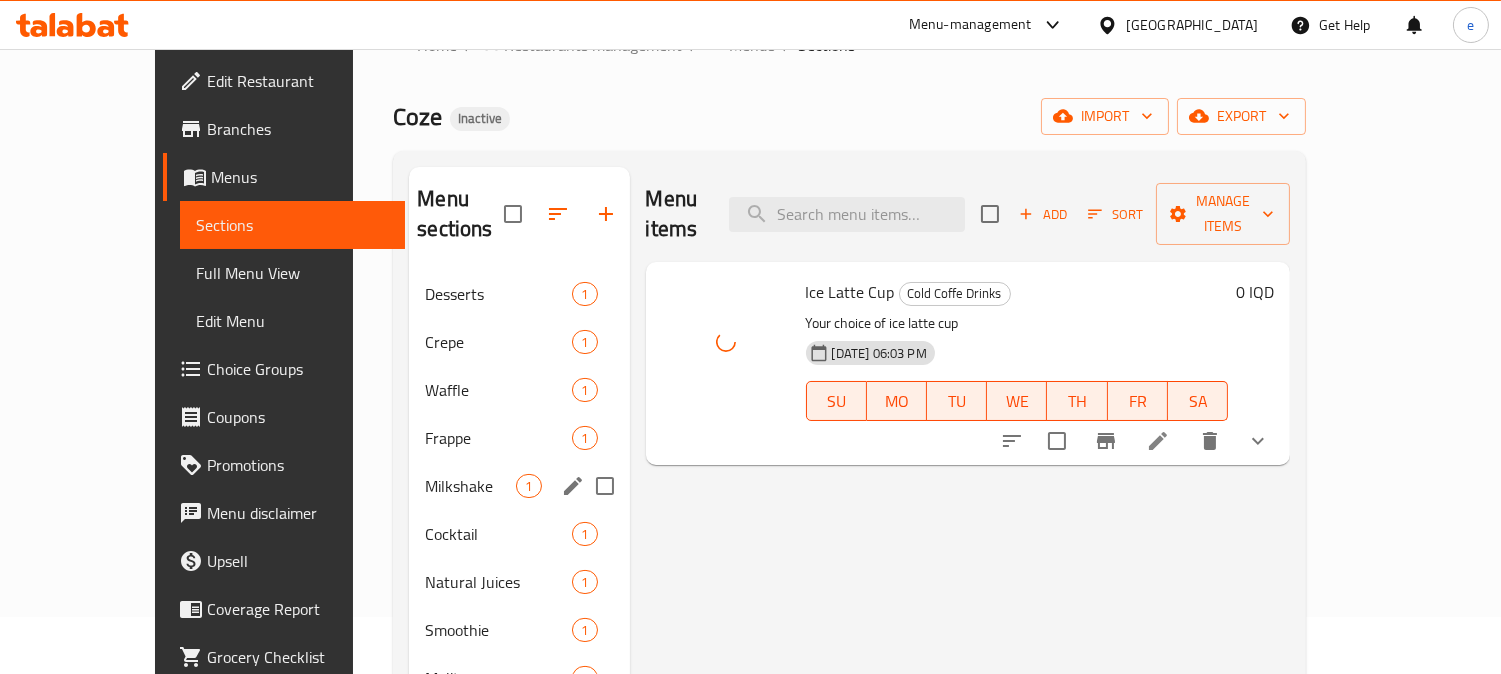 scroll, scrollTop: 280, scrollLeft: 0, axis: vertical 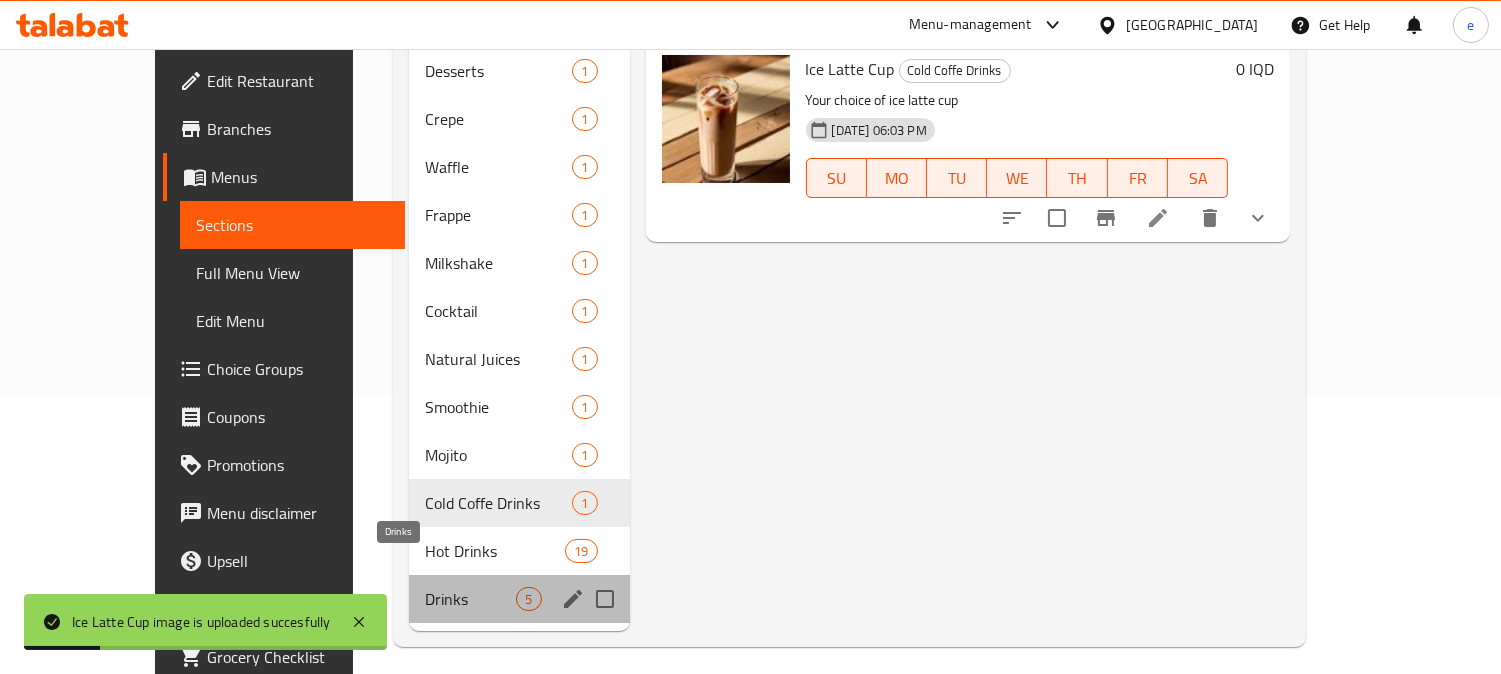 click on "Drinks" at bounding box center [470, 599] 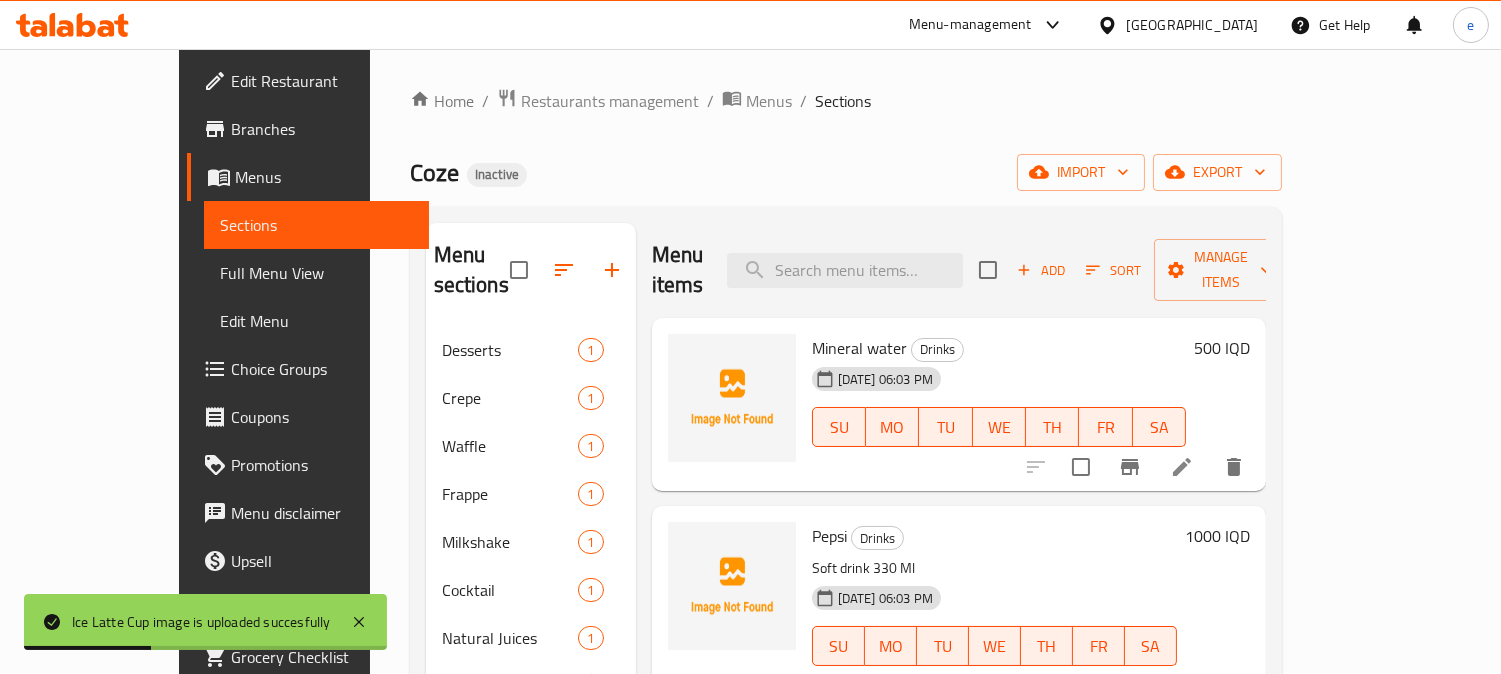 scroll, scrollTop: 0, scrollLeft: 0, axis: both 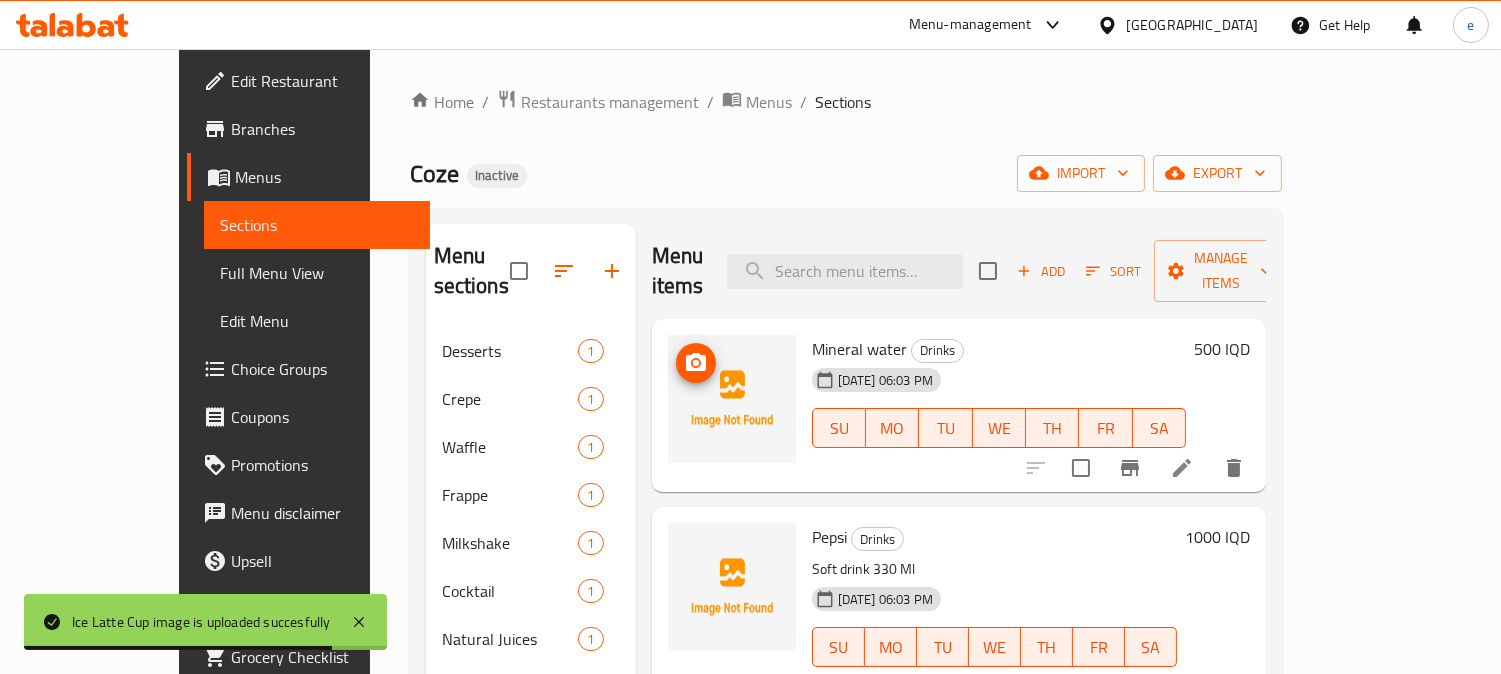 click 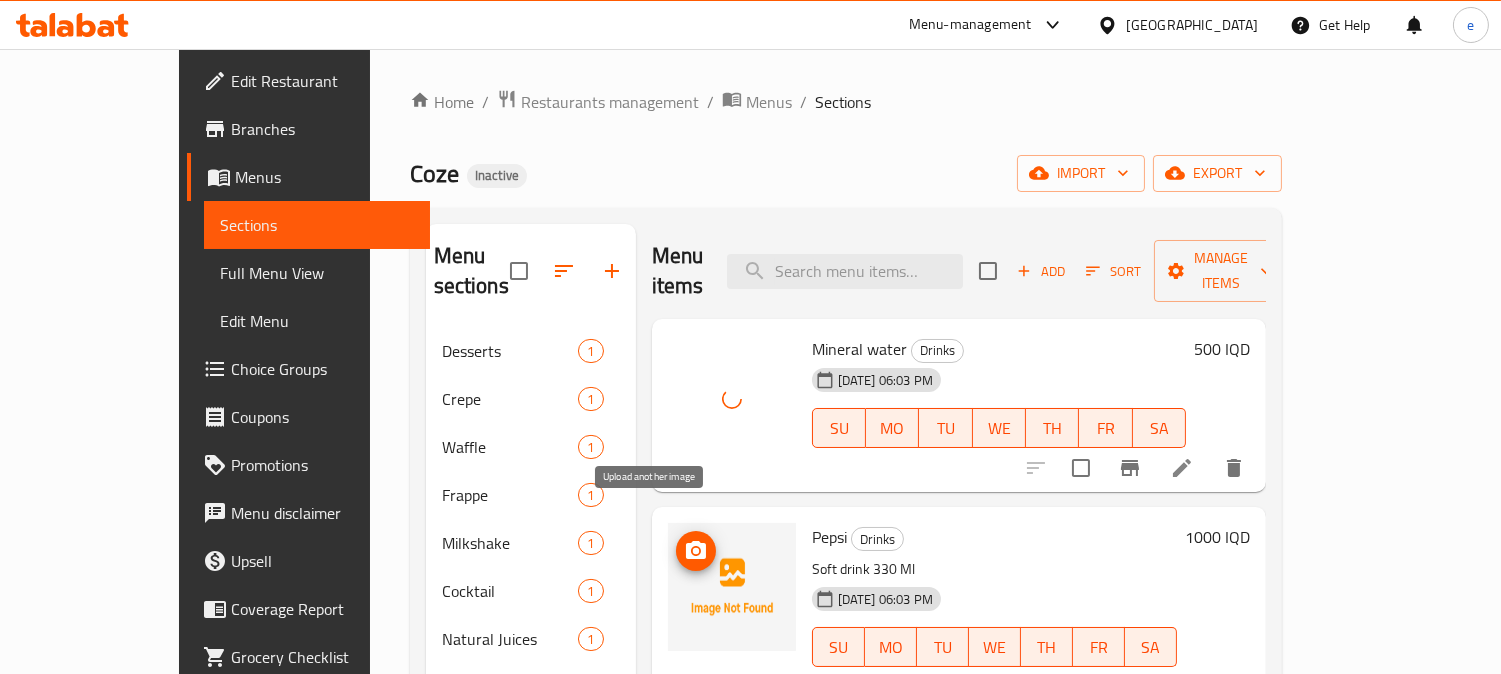 click at bounding box center (696, 551) 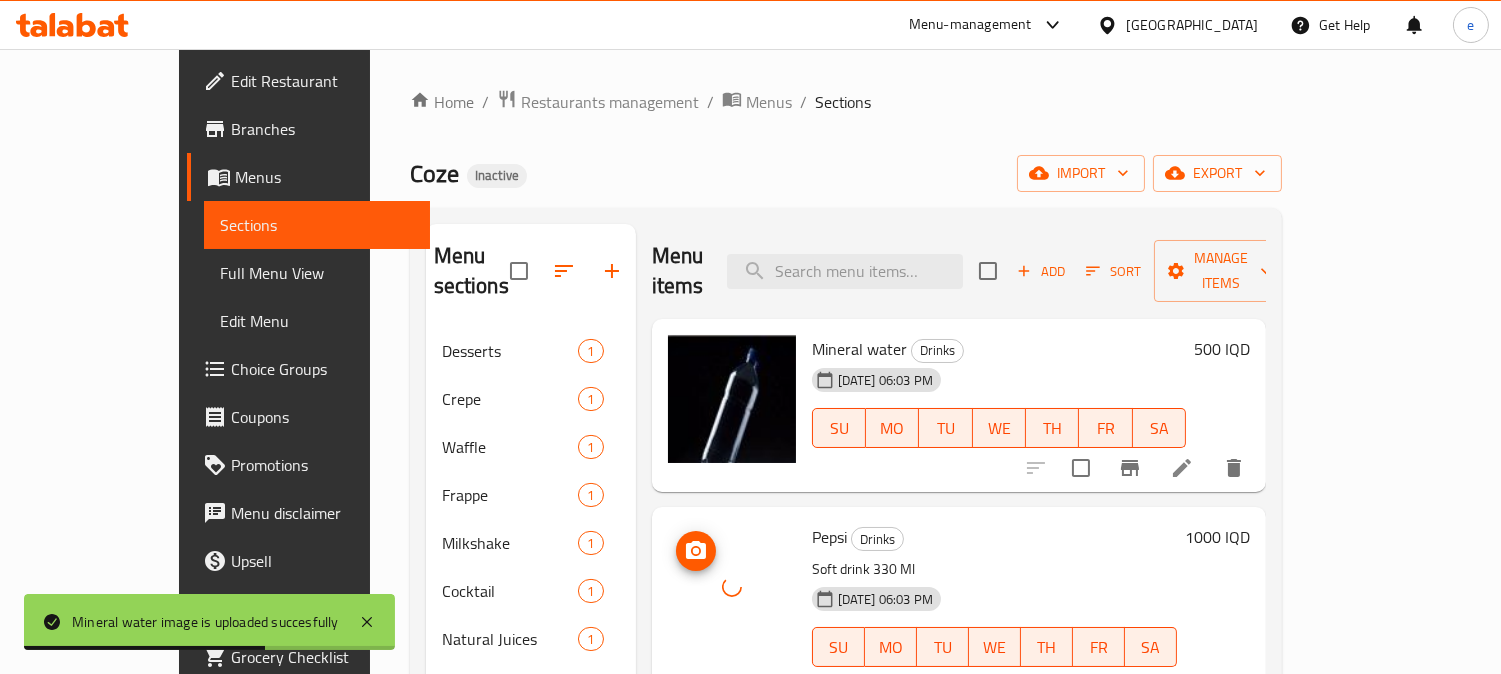 scroll, scrollTop: 222, scrollLeft: 0, axis: vertical 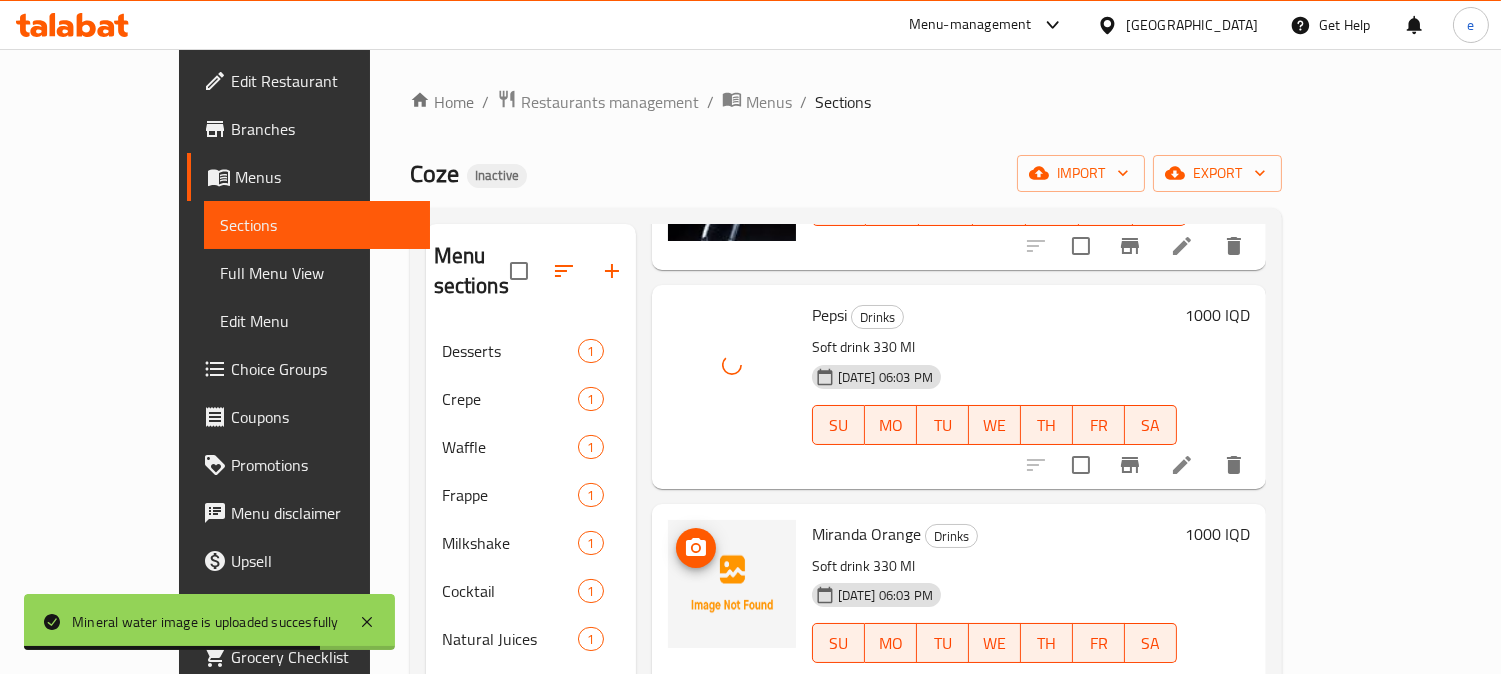click 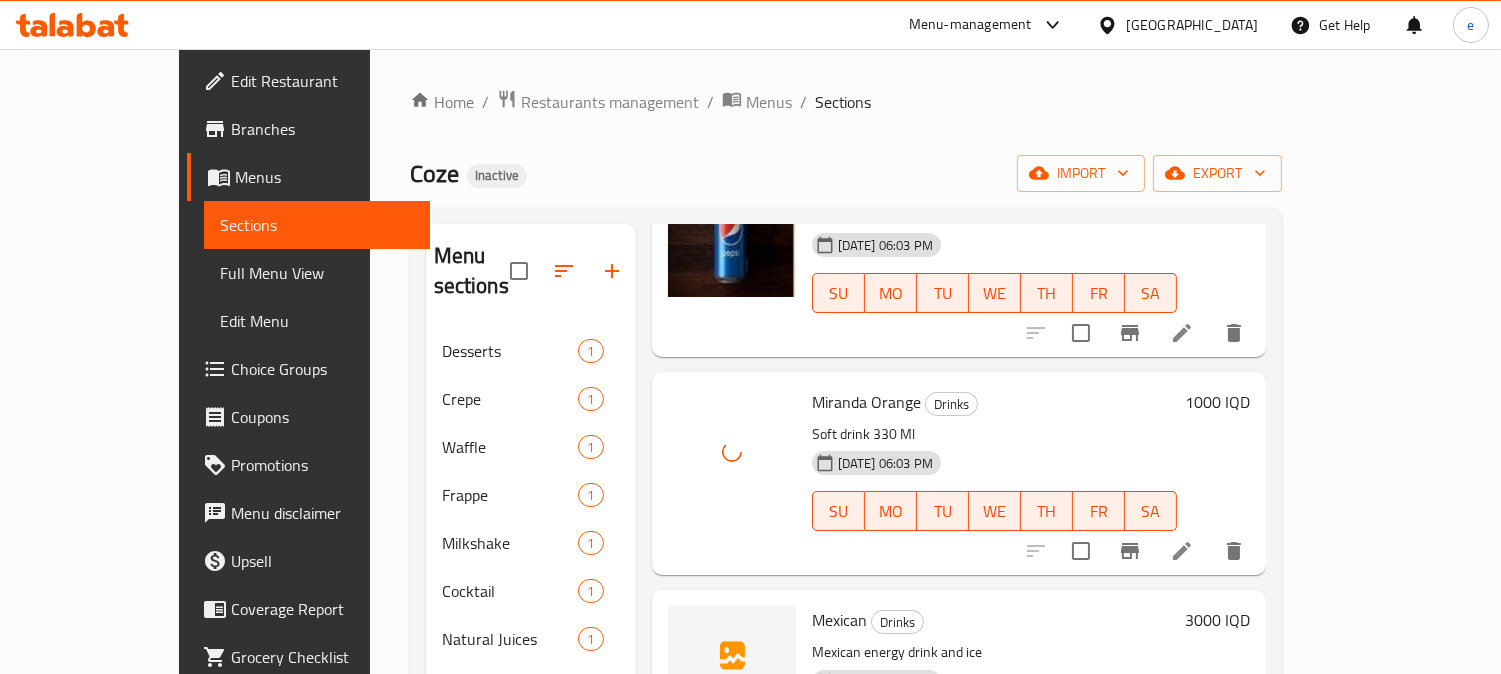 scroll, scrollTop: 437, scrollLeft: 0, axis: vertical 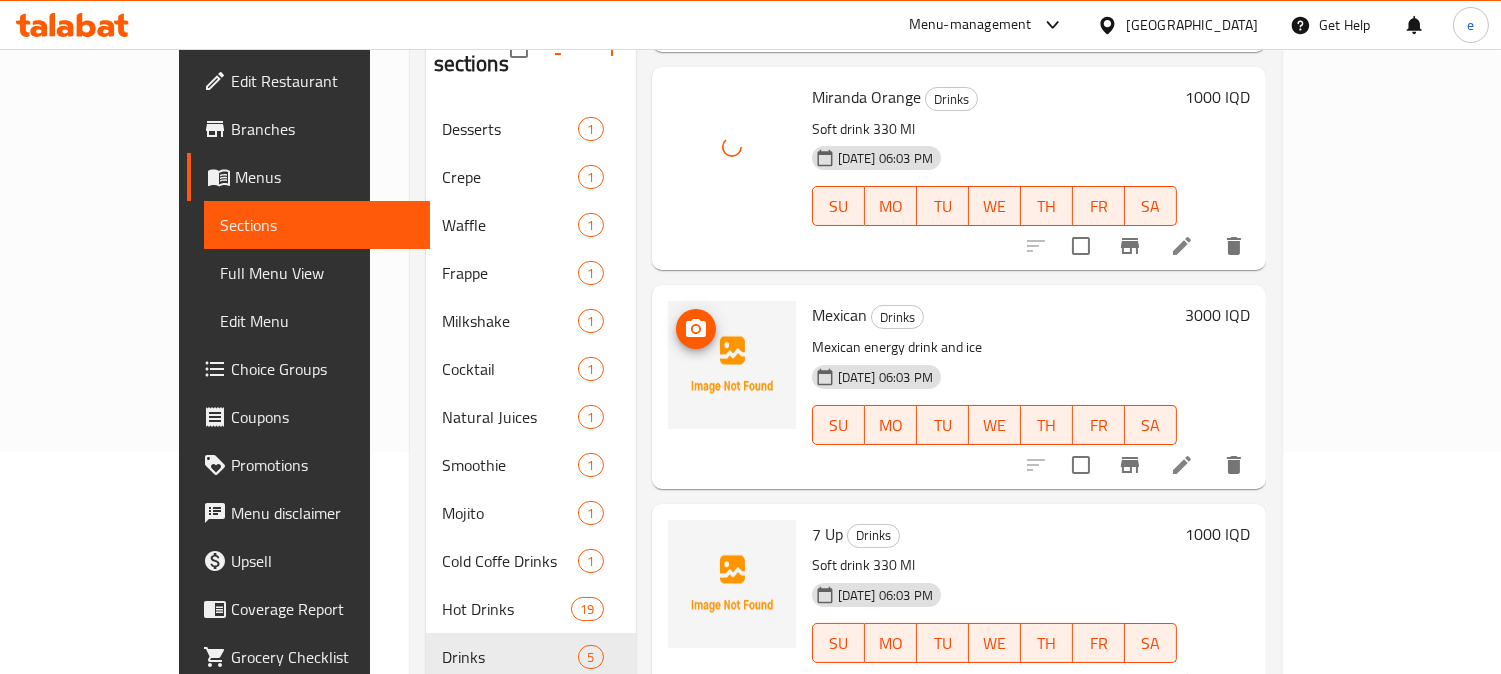 click 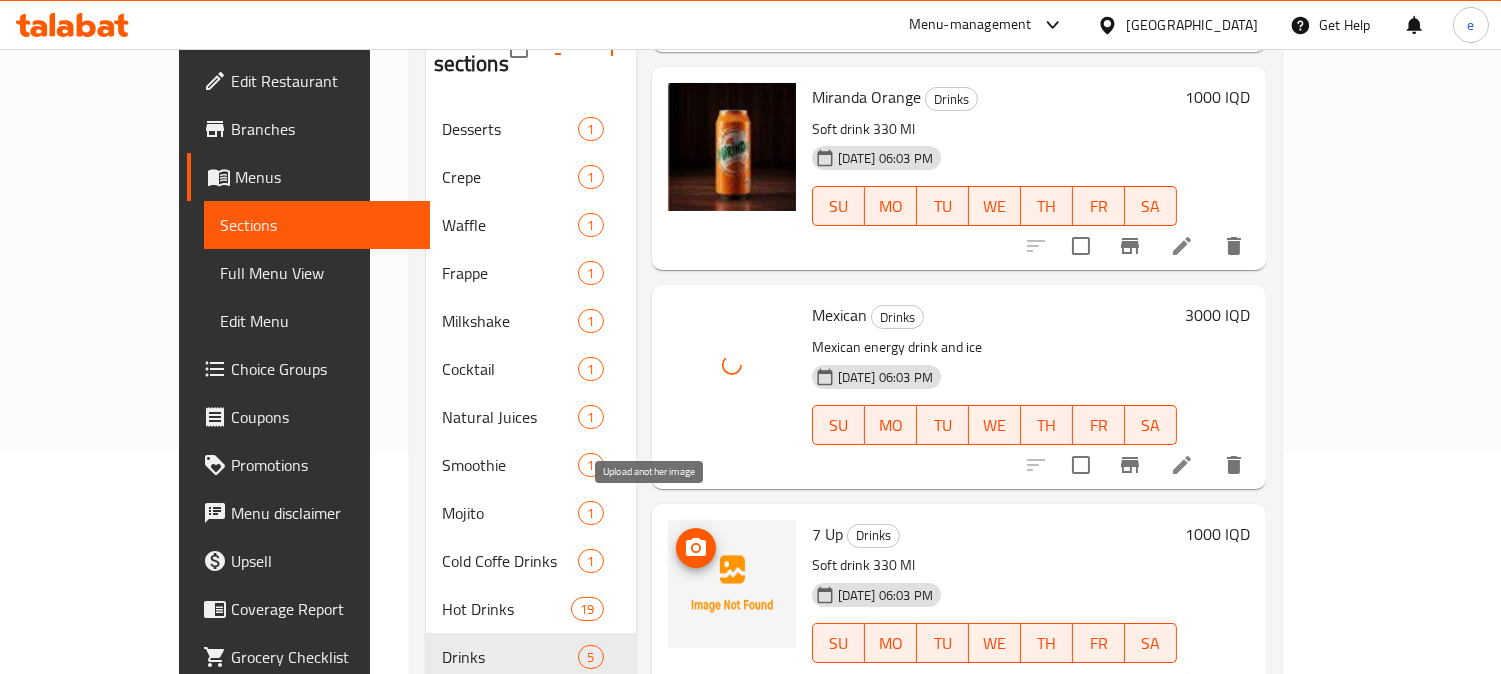 click 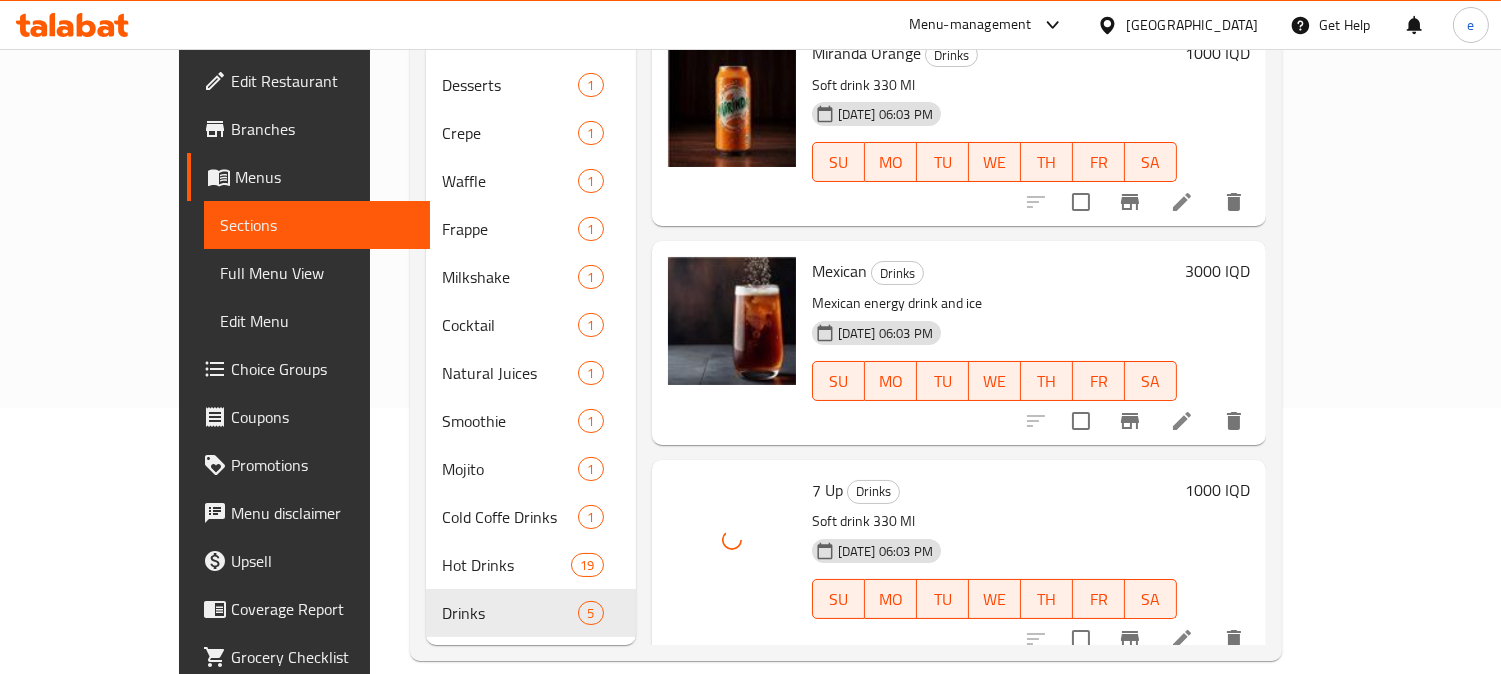 scroll, scrollTop: 280, scrollLeft: 0, axis: vertical 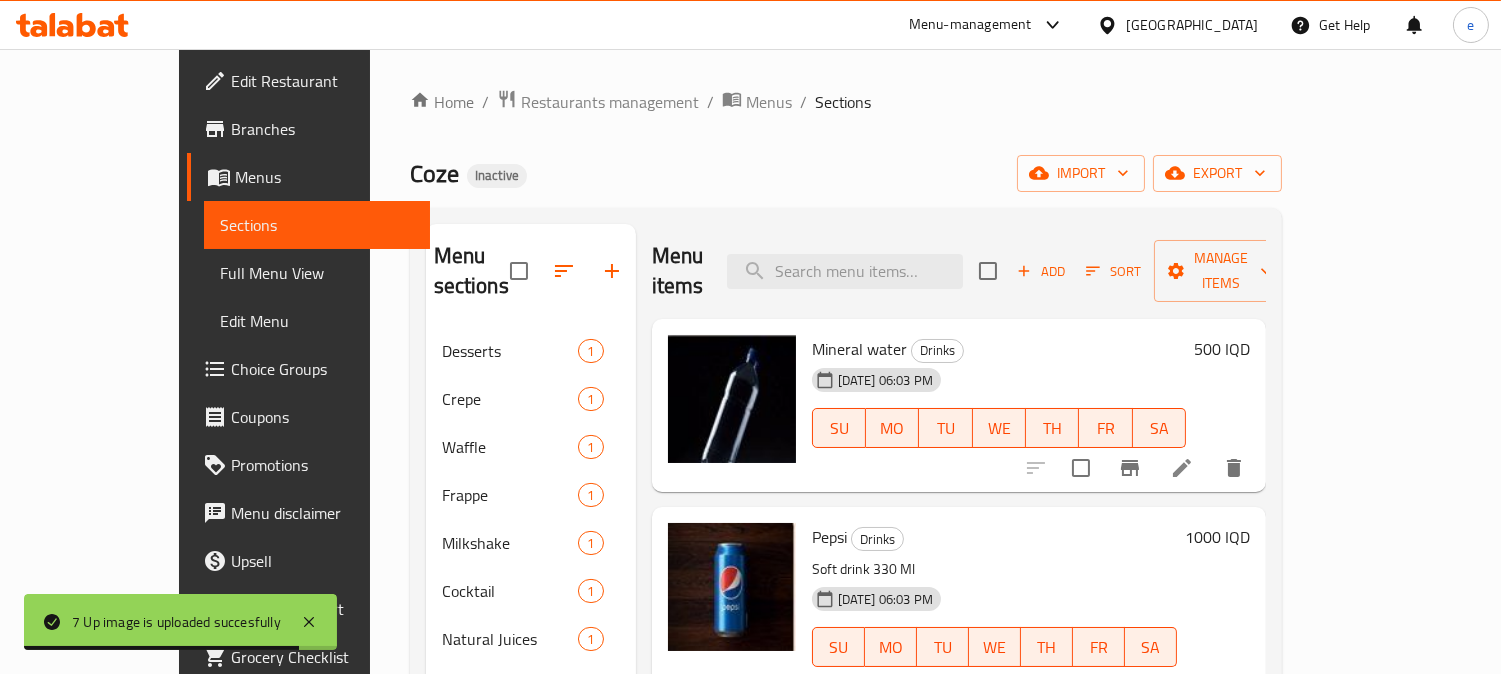 click on "Edit Restaurant" at bounding box center (322, 81) 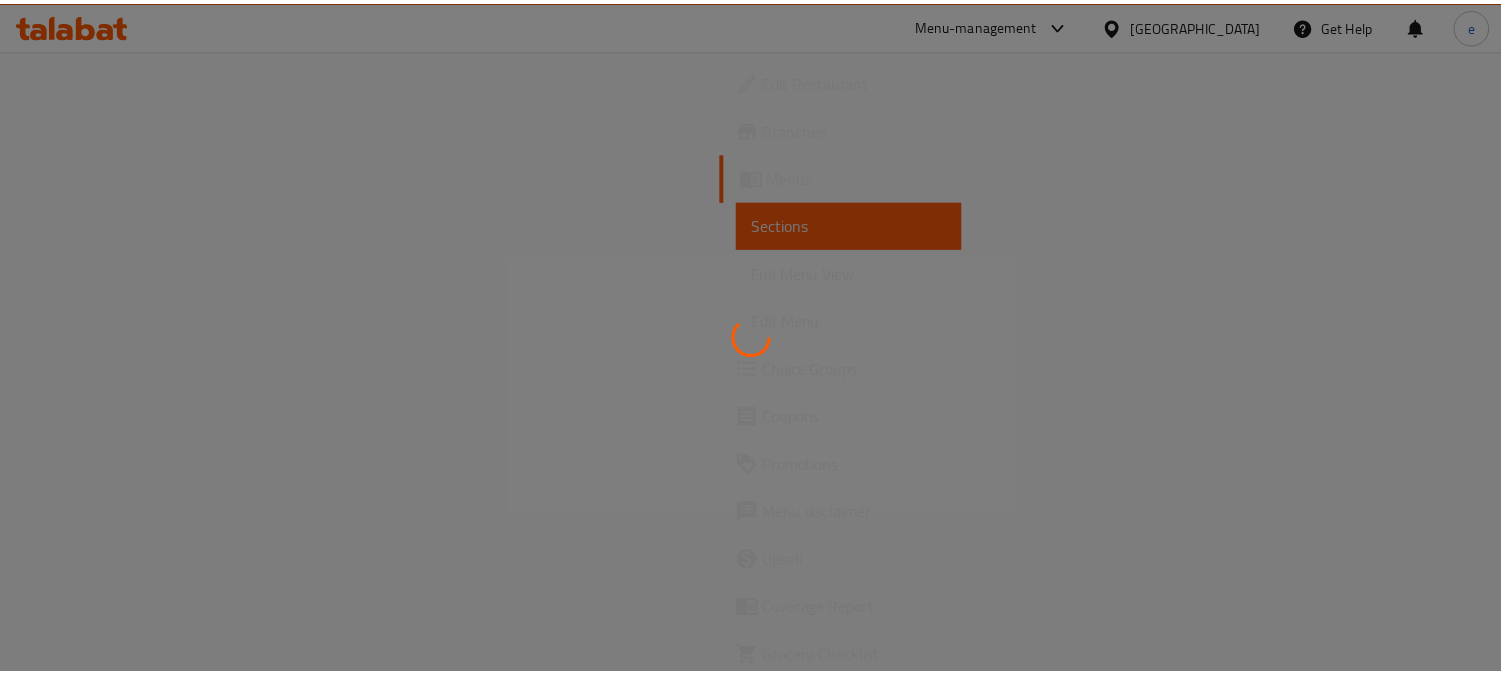 scroll, scrollTop: 0, scrollLeft: 0, axis: both 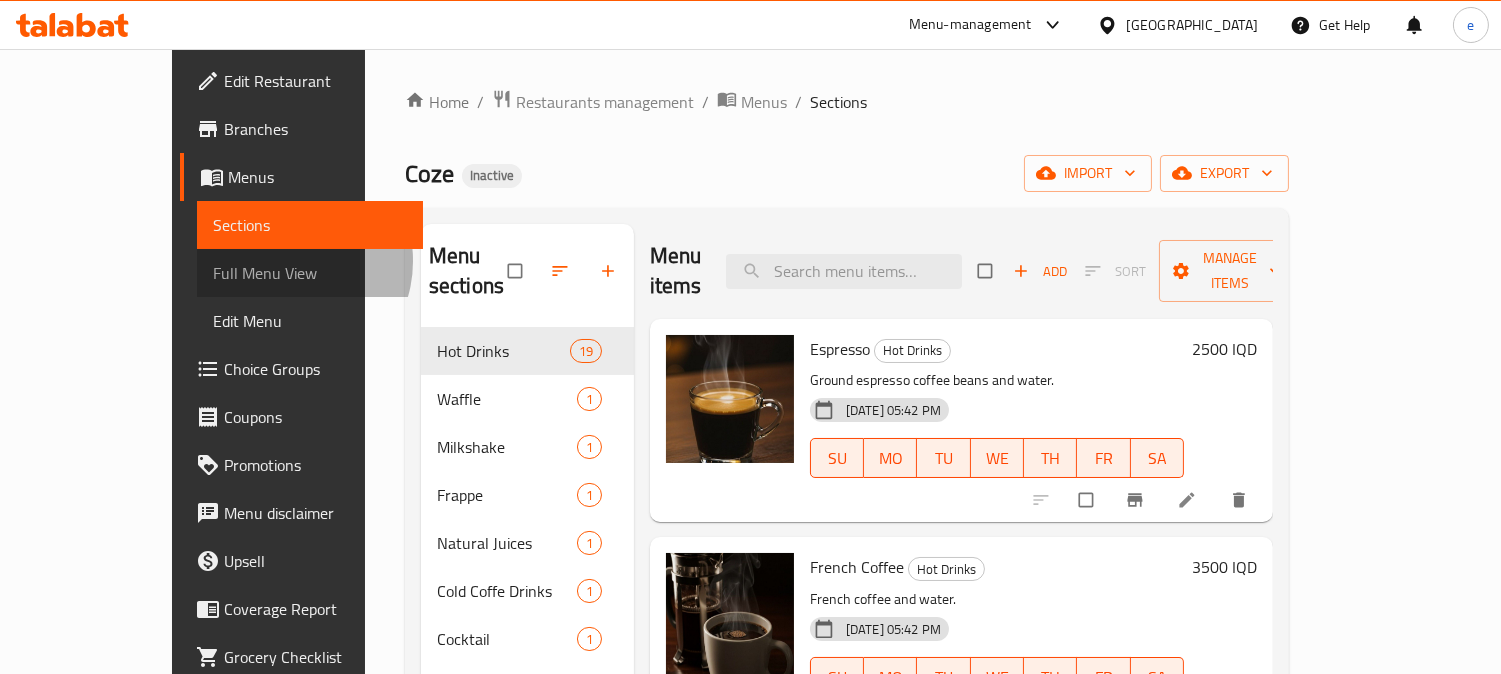 click on "Full Menu View" at bounding box center (310, 273) 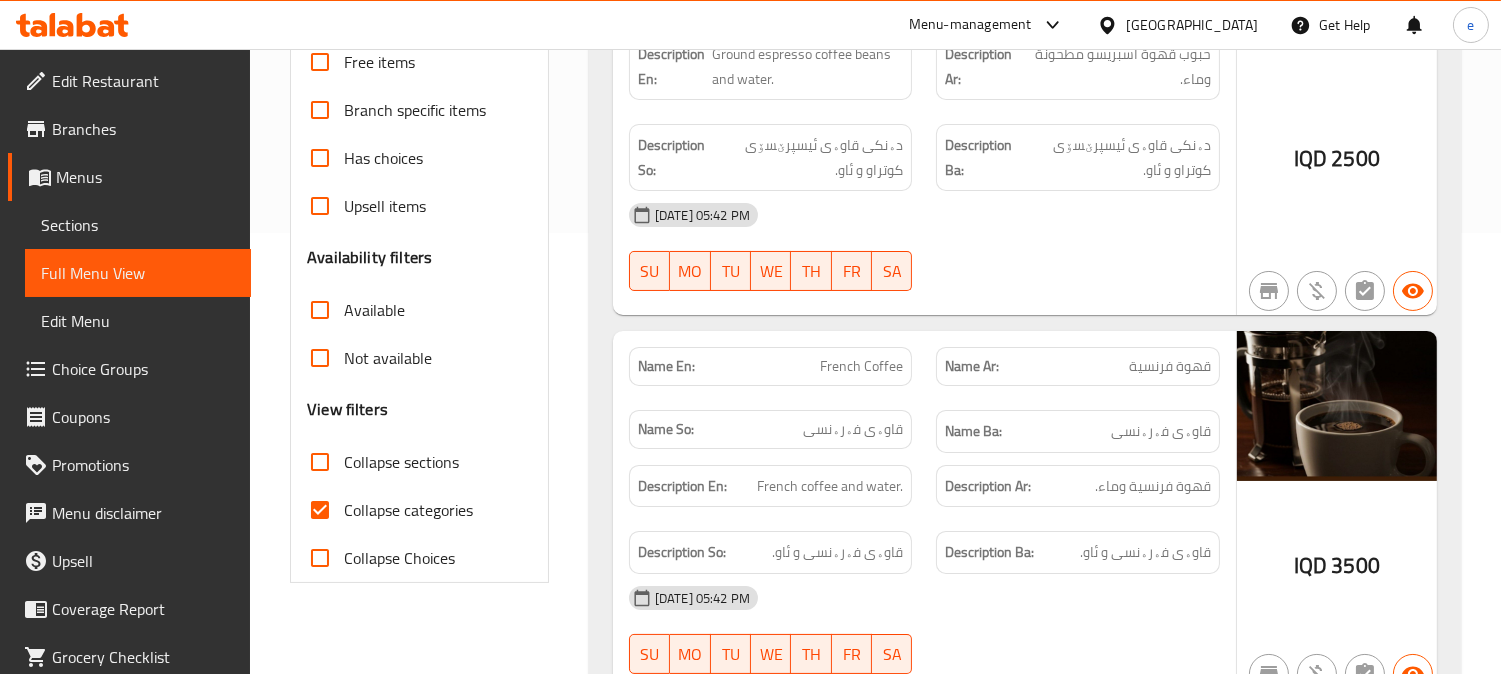 scroll, scrollTop: 444, scrollLeft: 0, axis: vertical 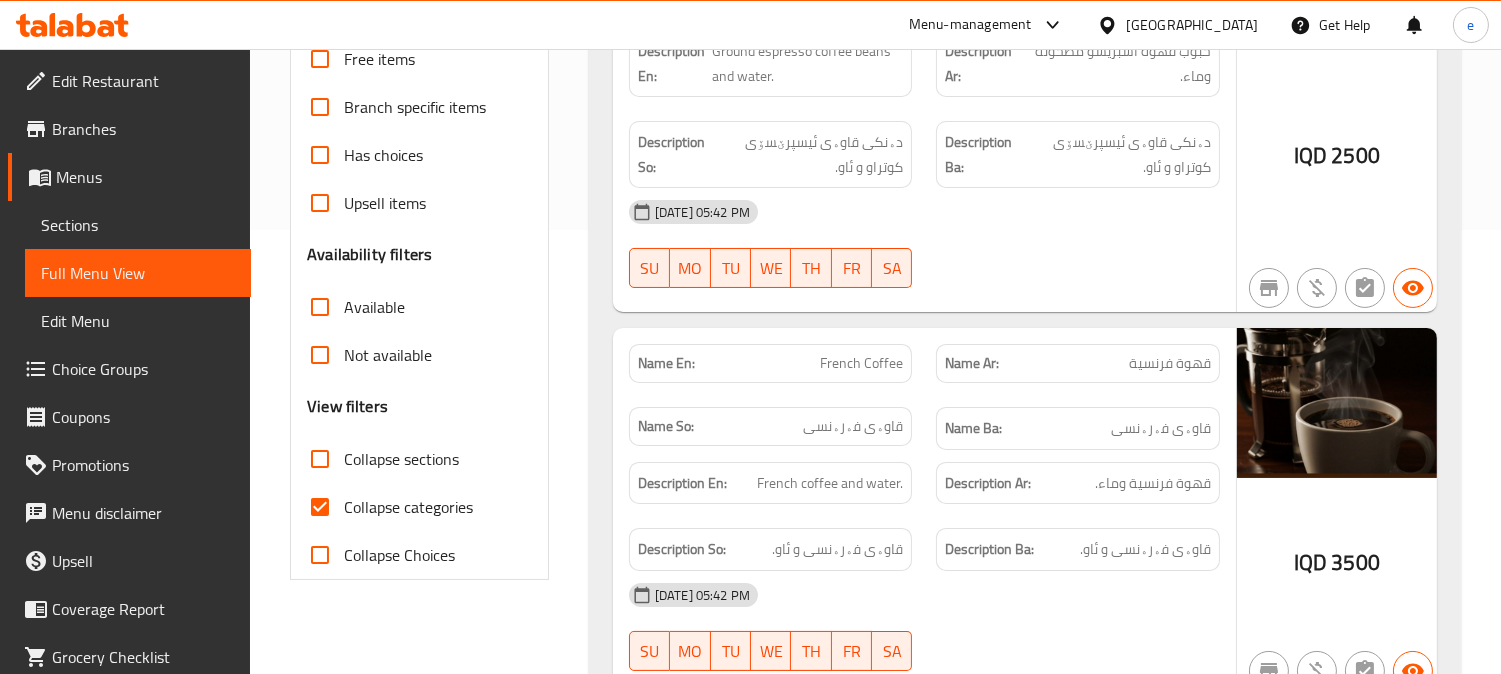click on "Collapse categories" at bounding box center (320, 507) 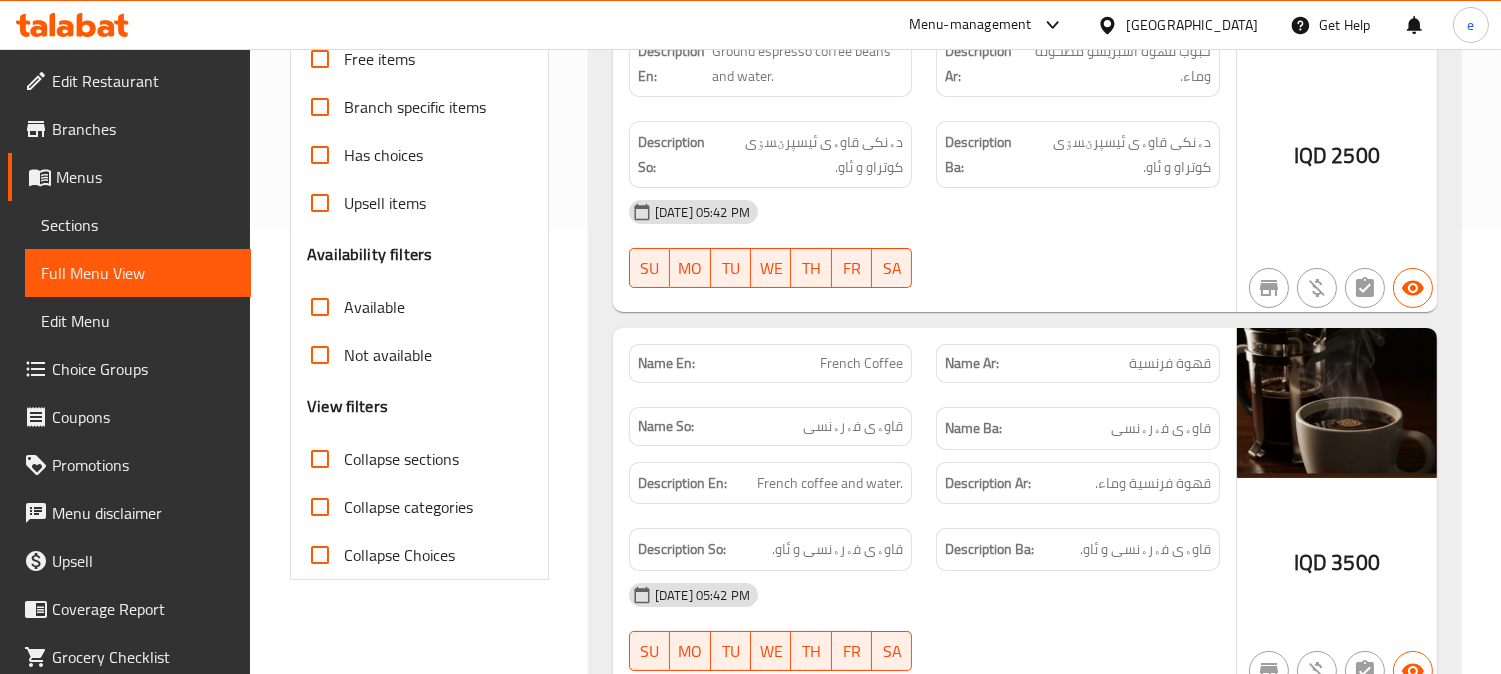 click on "Collapse sections" at bounding box center (320, 459) 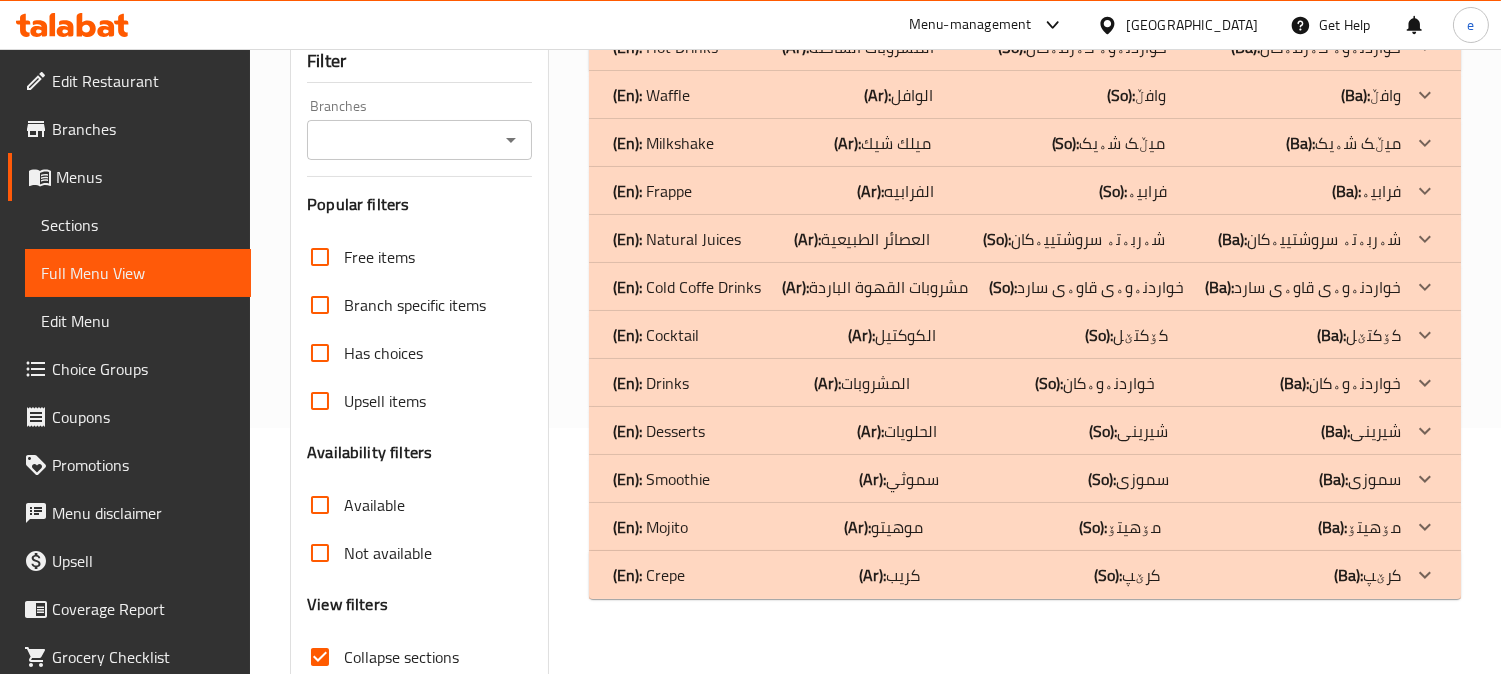 scroll, scrollTop: 167, scrollLeft: 0, axis: vertical 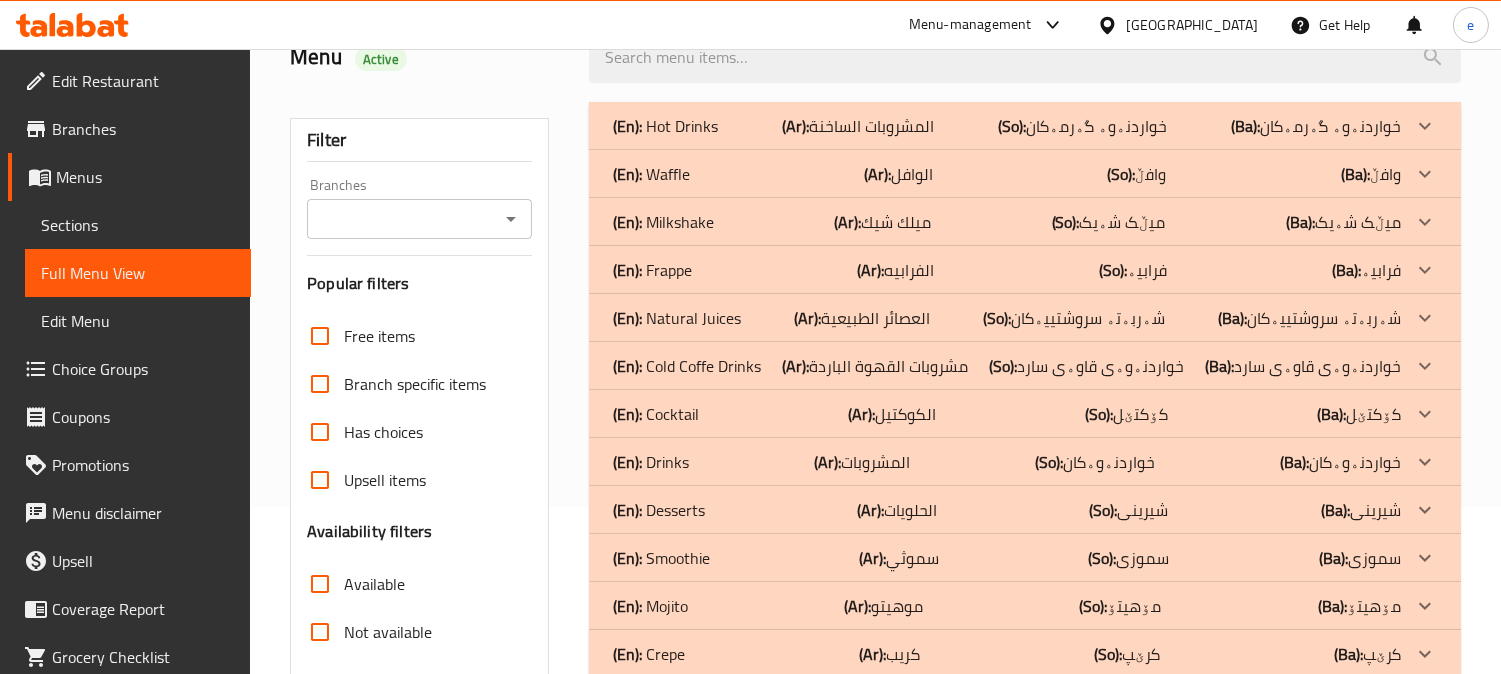 click 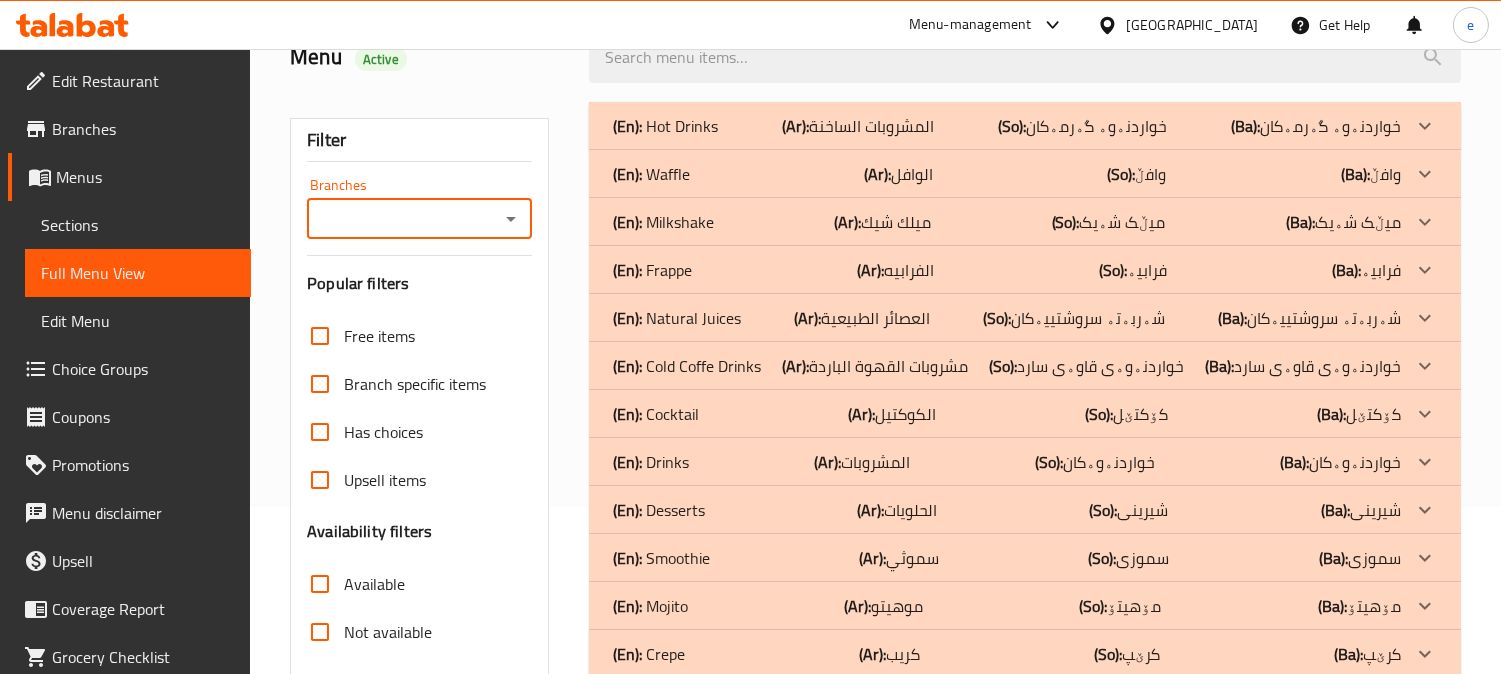 click 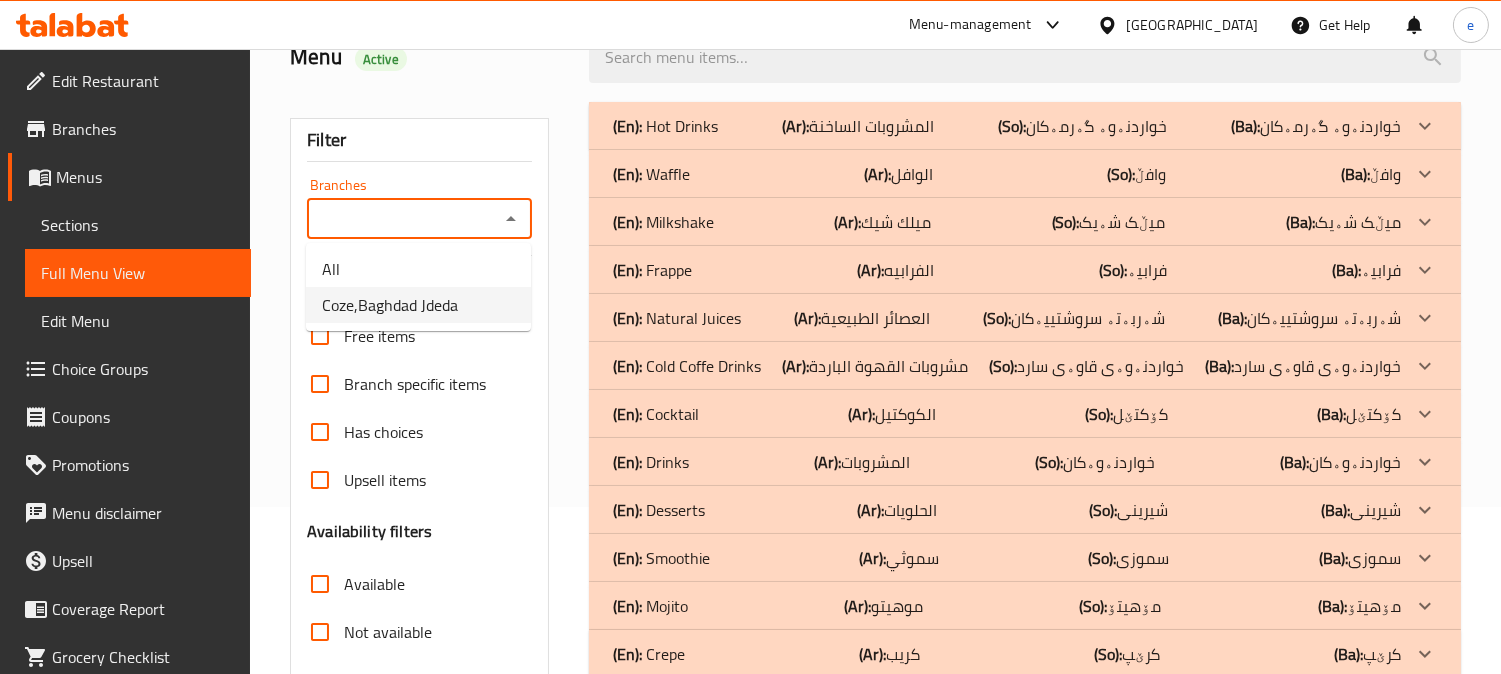 click on "Coze,Baghdad Jdeda" at bounding box center (390, 305) 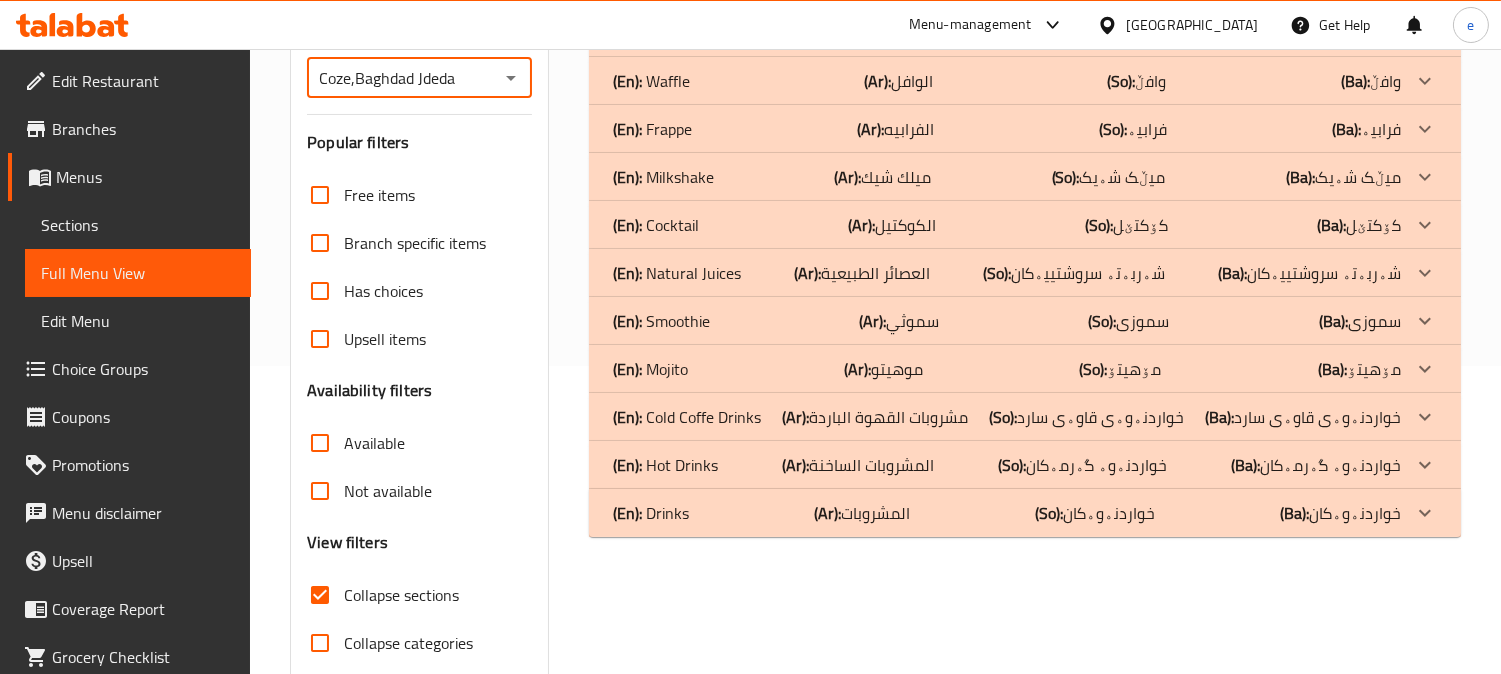 scroll, scrollTop: 390, scrollLeft: 0, axis: vertical 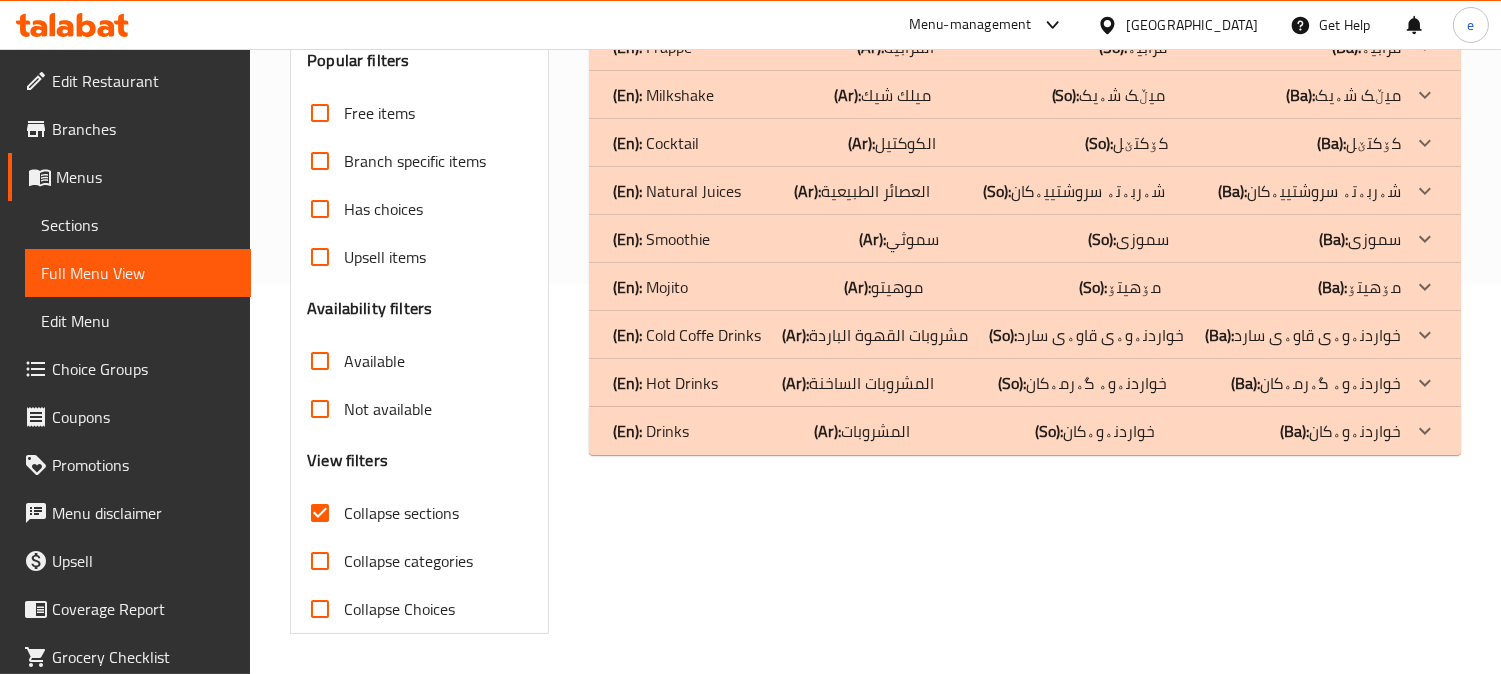 click on "(En):   Drinks (Ar): المشروبات (So): خواردنەوەکان (Ba): خواردنەوەکان" at bounding box center (1025, -97) 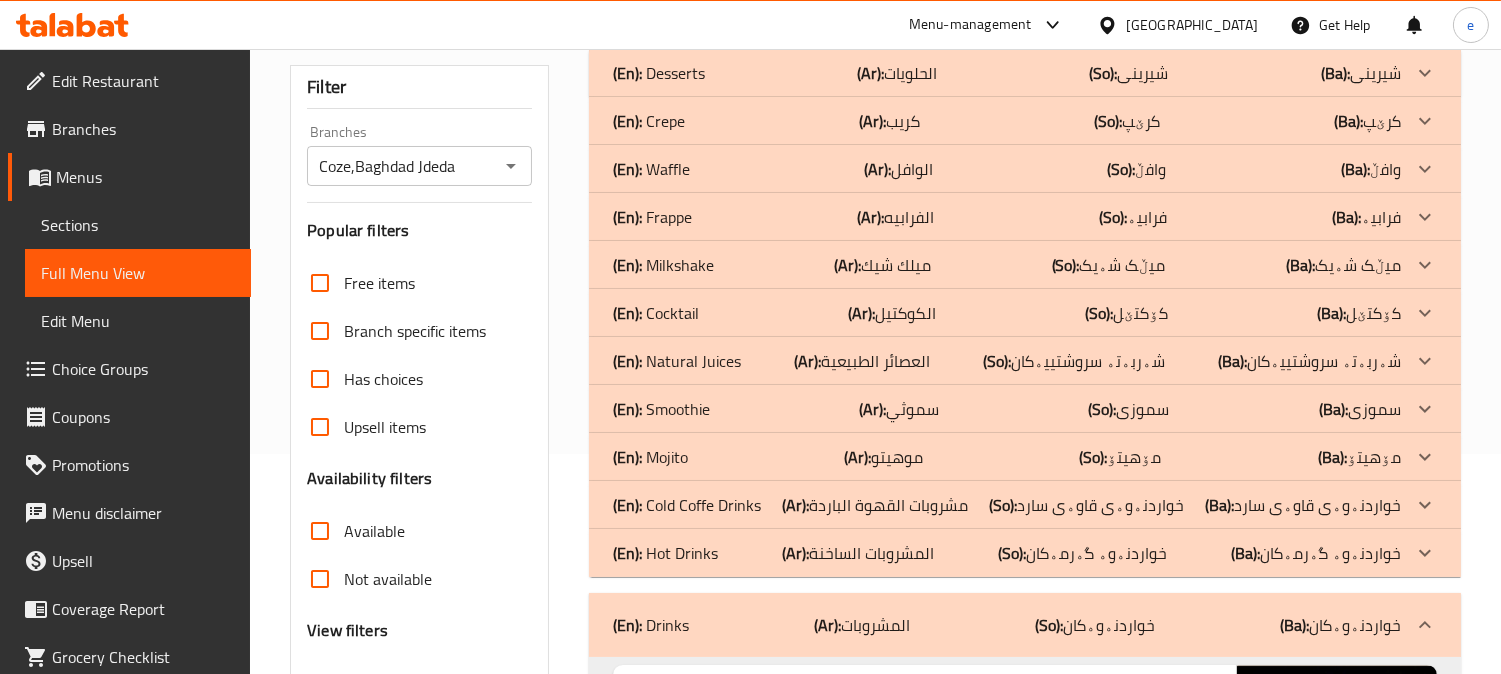 scroll, scrollTop: 167, scrollLeft: 0, axis: vertical 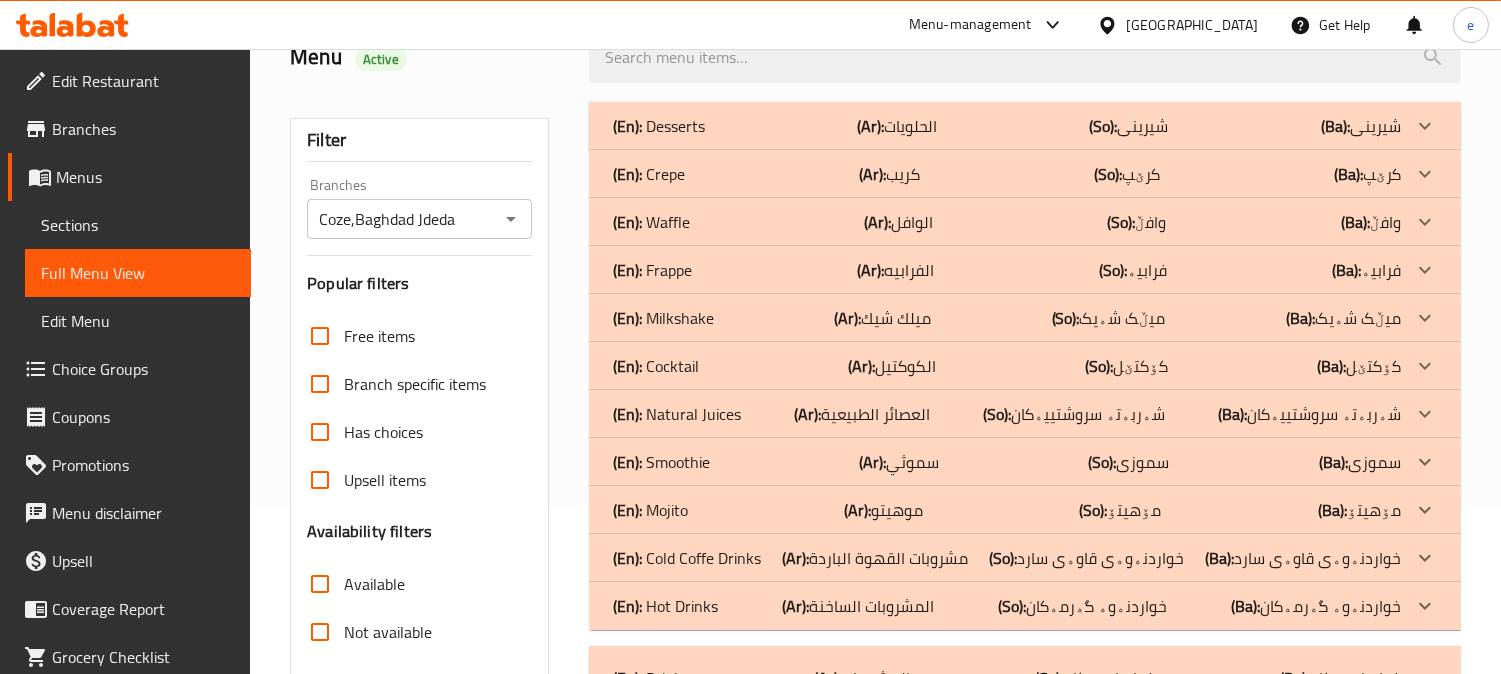 click on "(Ar): الفرابيه" at bounding box center (897, 126) 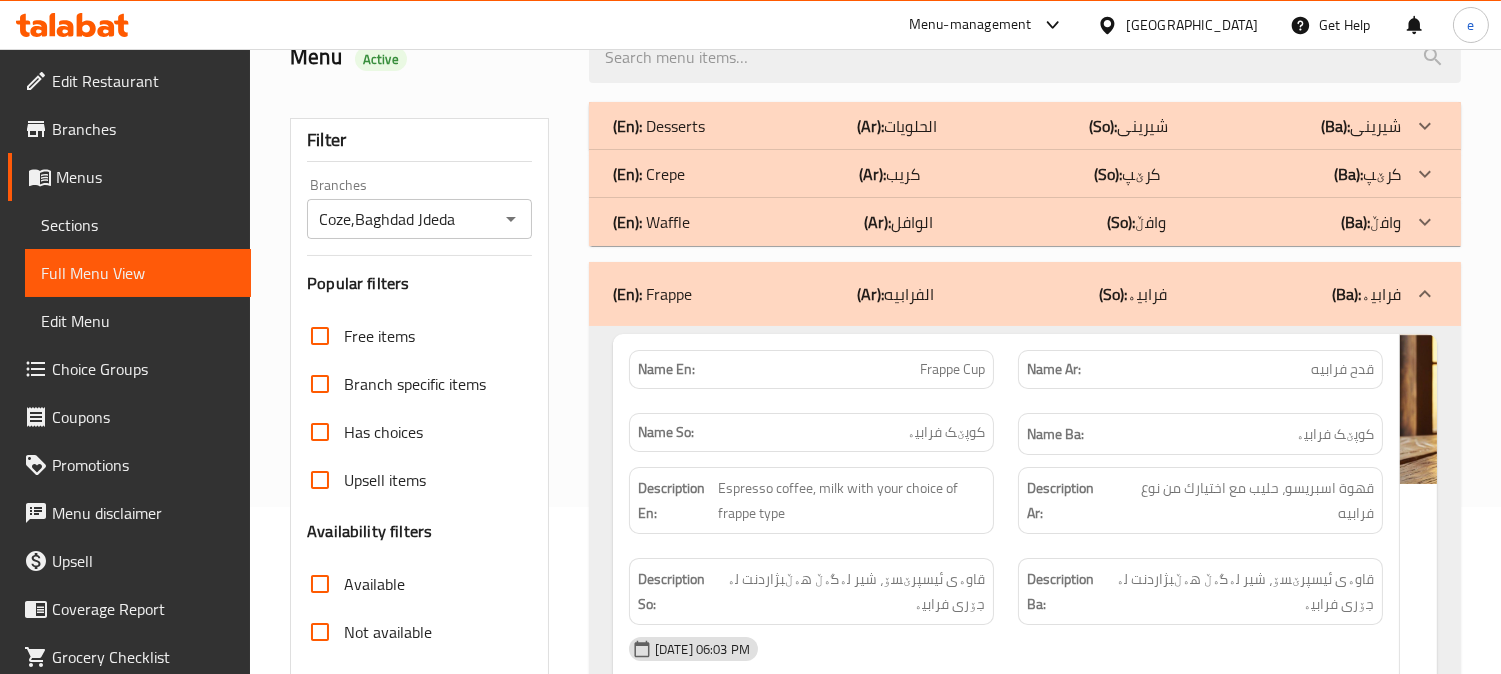 click on "(Ar): الوافل" at bounding box center [897, 126] 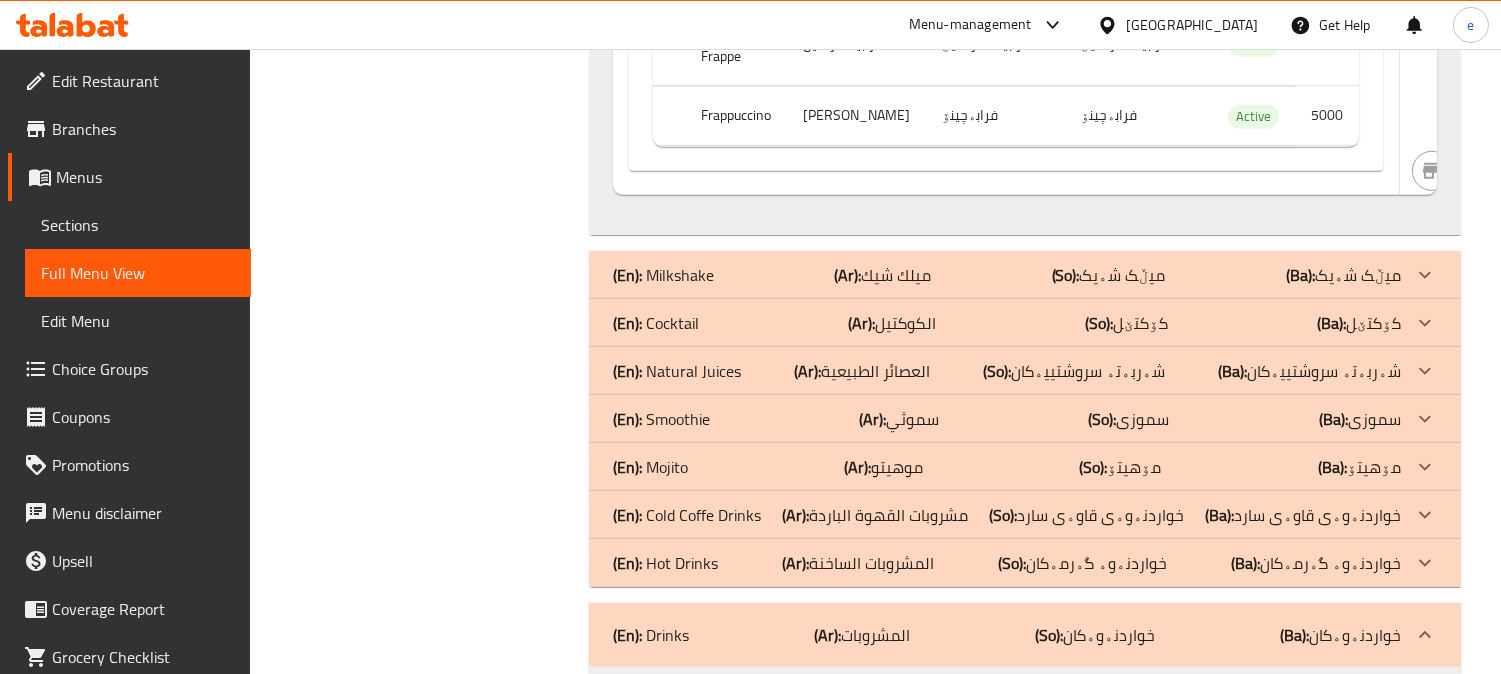 scroll, scrollTop: 2612, scrollLeft: 0, axis: vertical 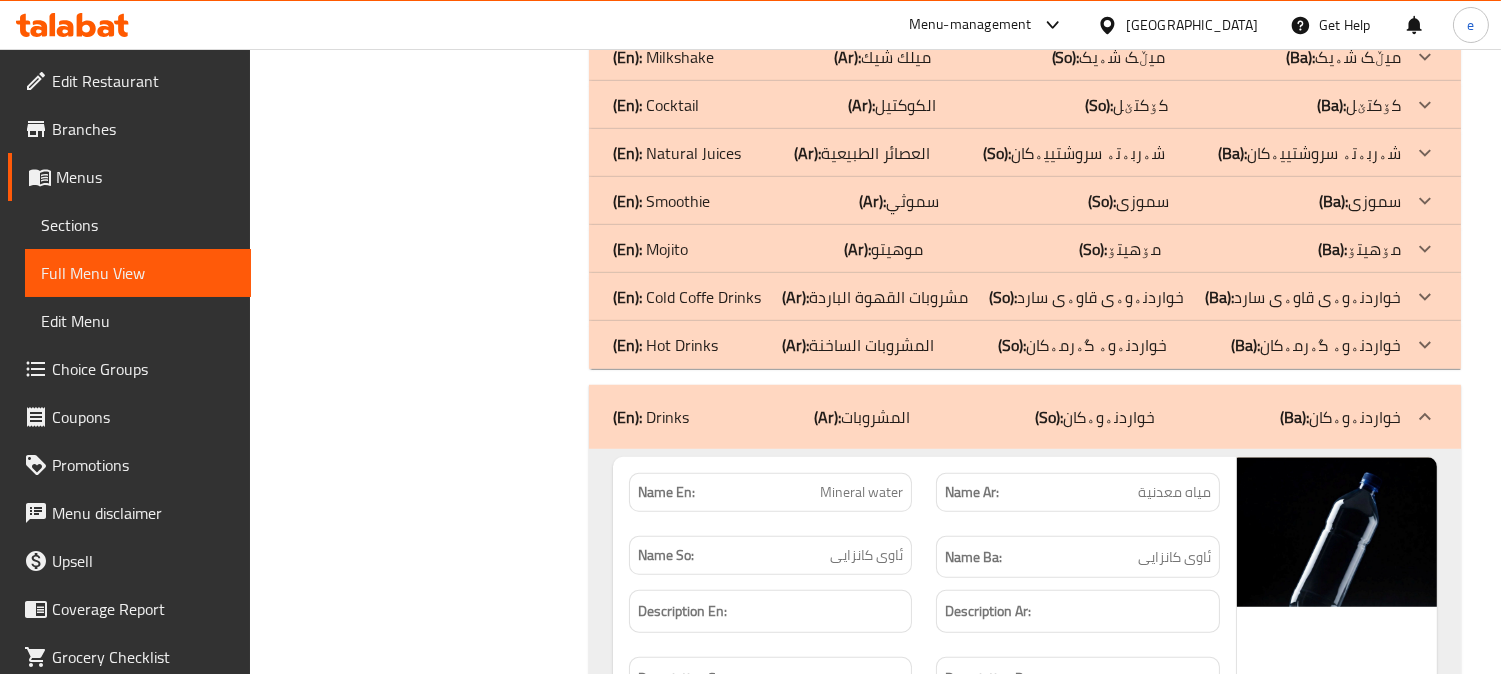 click on "(Ar): مشروبات القهوة الباردة" at bounding box center [897, -2319] 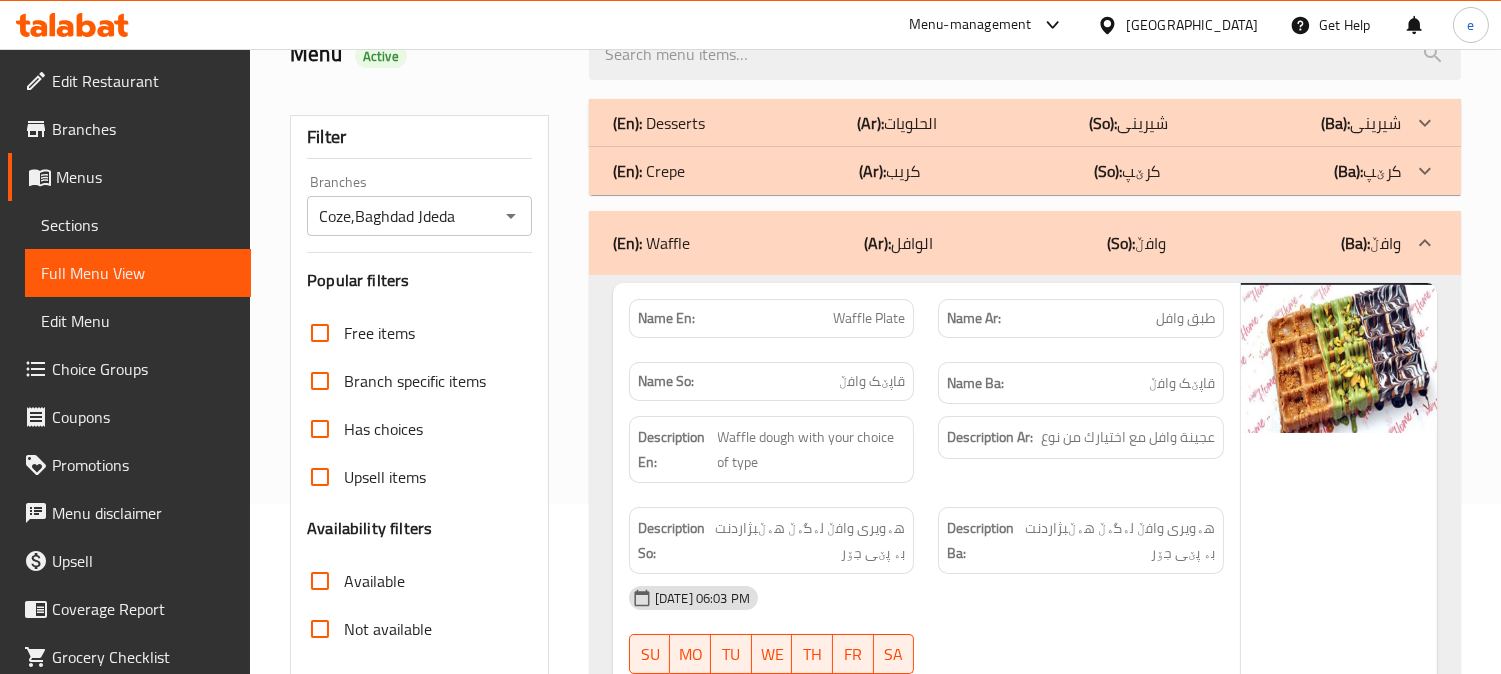scroll, scrollTop: 222, scrollLeft: 0, axis: vertical 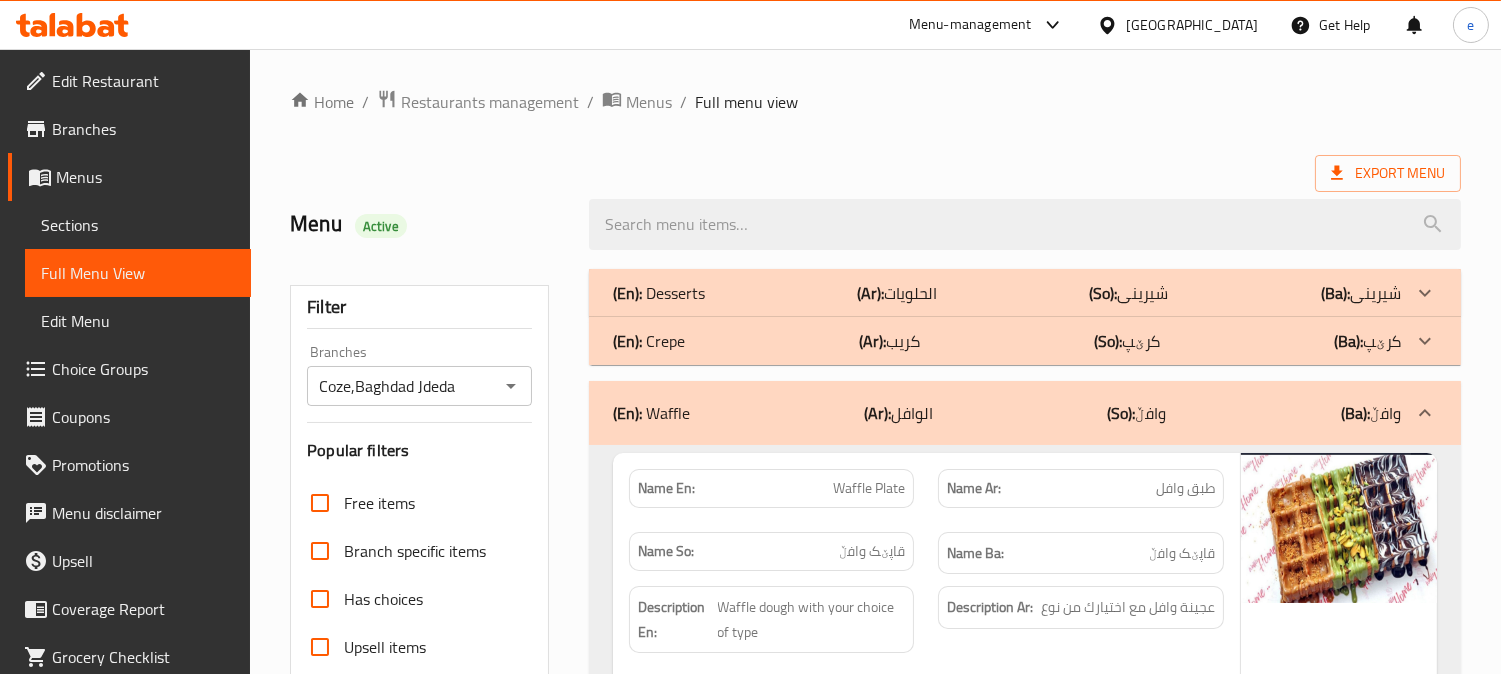 click on "(En):   Desserts (Ar): الحلويات (So): شیرینی (Ba): شیرینی" at bounding box center (1025, 293) 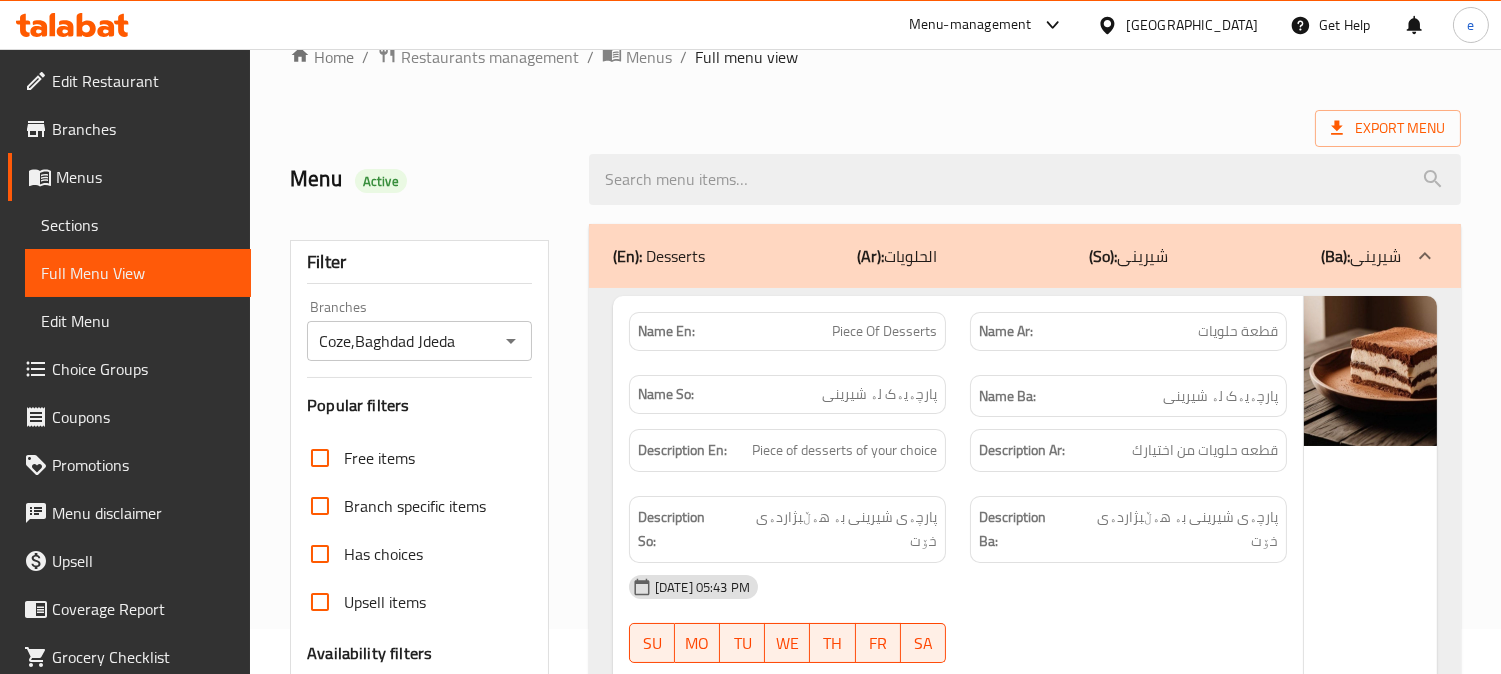 scroll, scrollTop: 0, scrollLeft: 0, axis: both 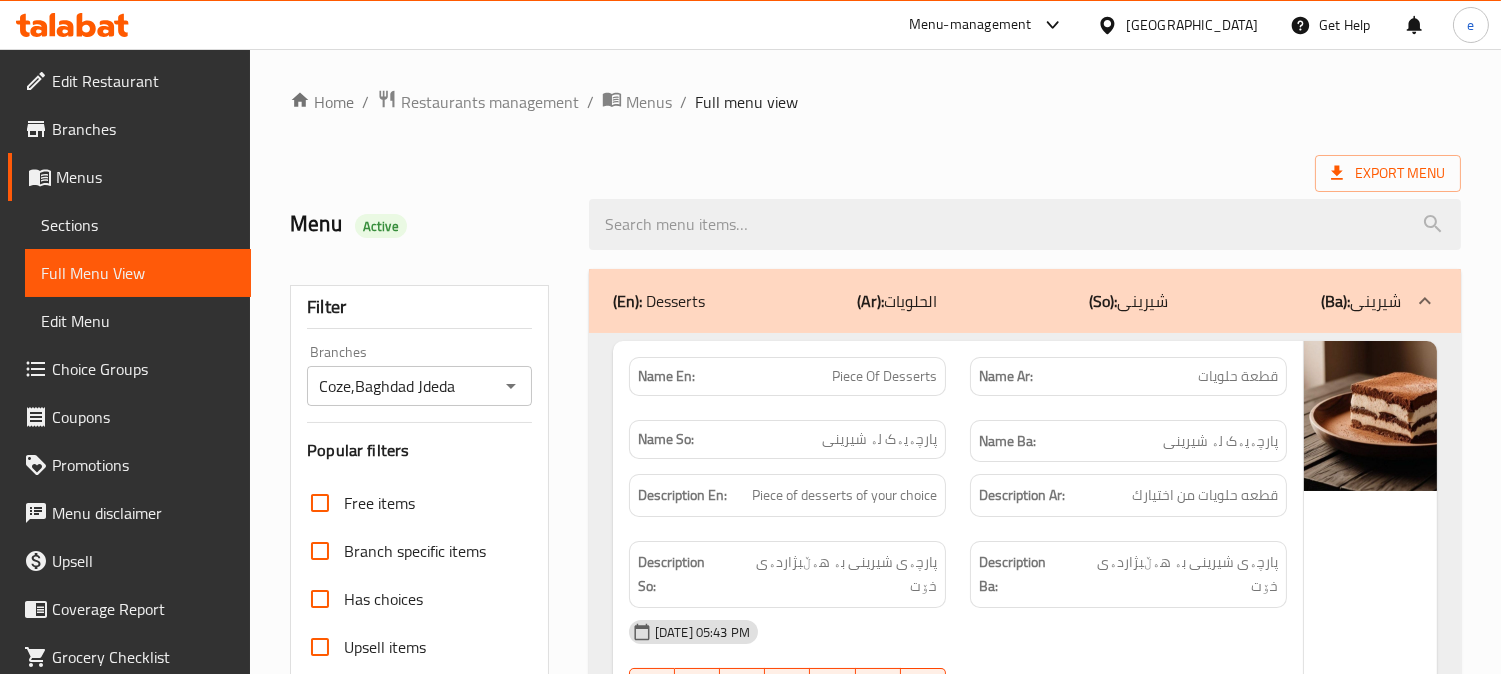 click on "(Ar):" at bounding box center (870, 301) 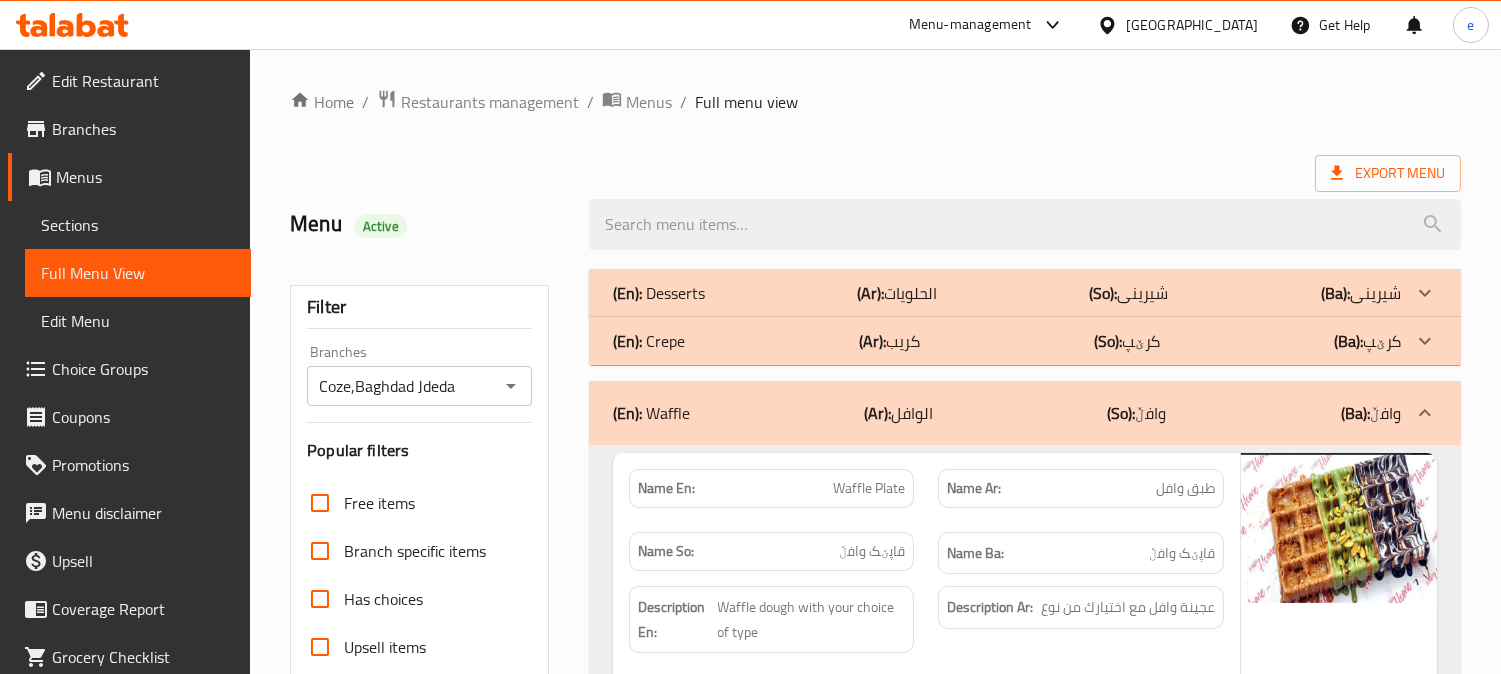 click on "(Ar):" at bounding box center (877, 413) 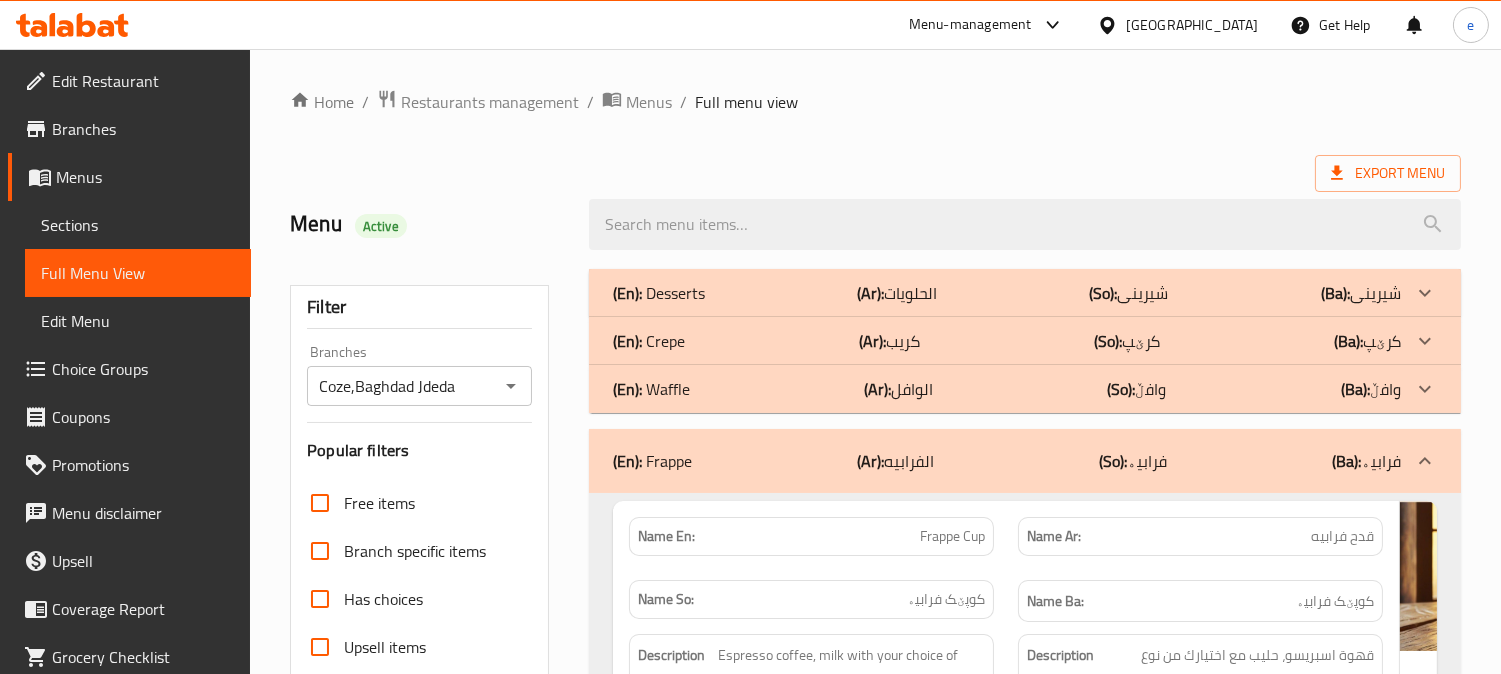 click on "(Ar):" at bounding box center (870, 461) 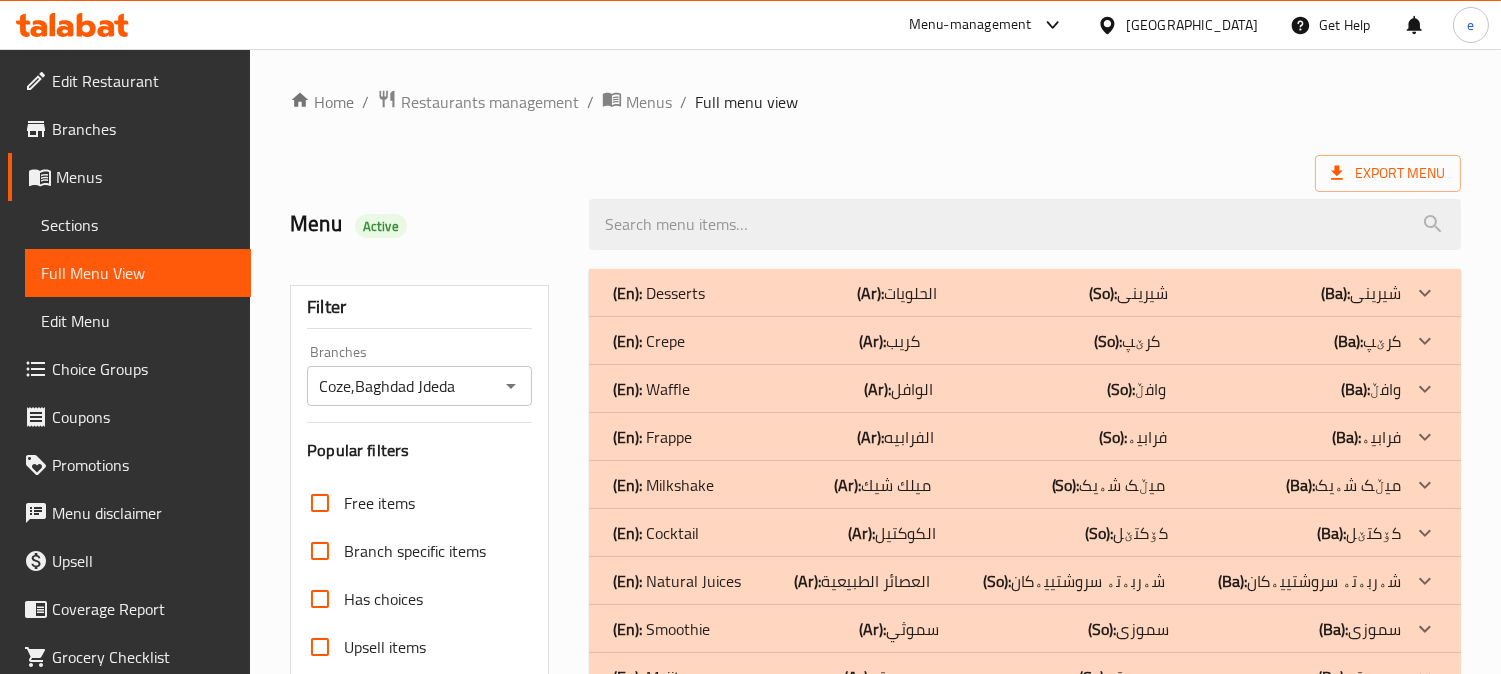 scroll, scrollTop: 444, scrollLeft: 0, axis: vertical 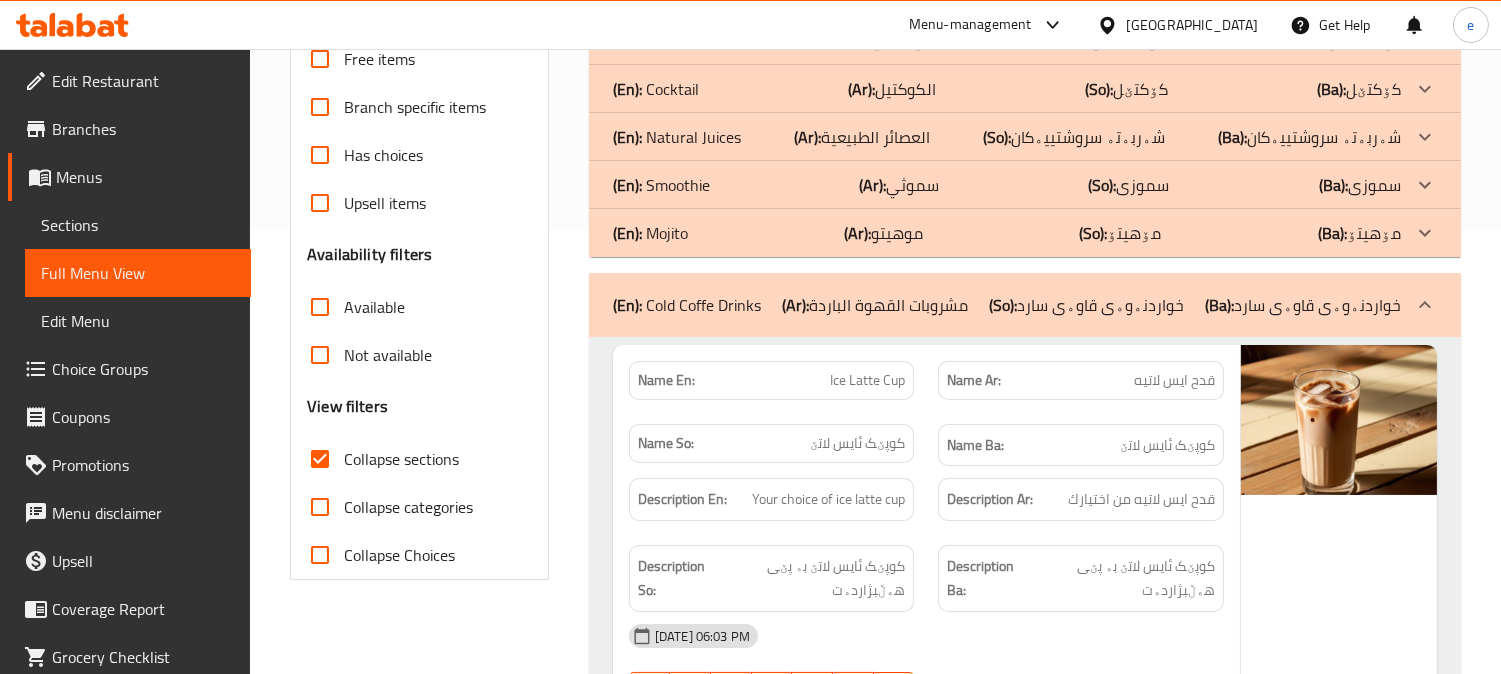 click on "(Ar): مشروبات القهوة الباردة" at bounding box center [875, 305] 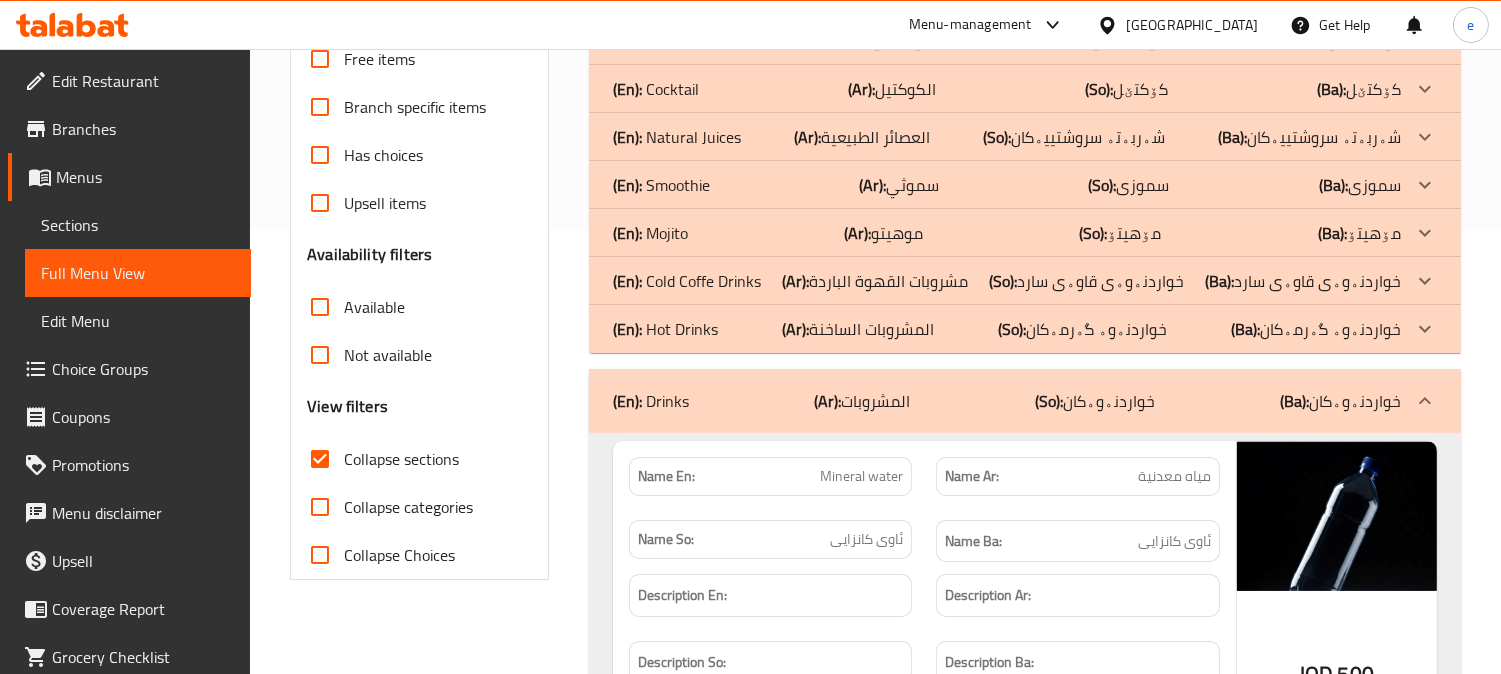 click on "(Ar): المشروبات" at bounding box center [862, 401] 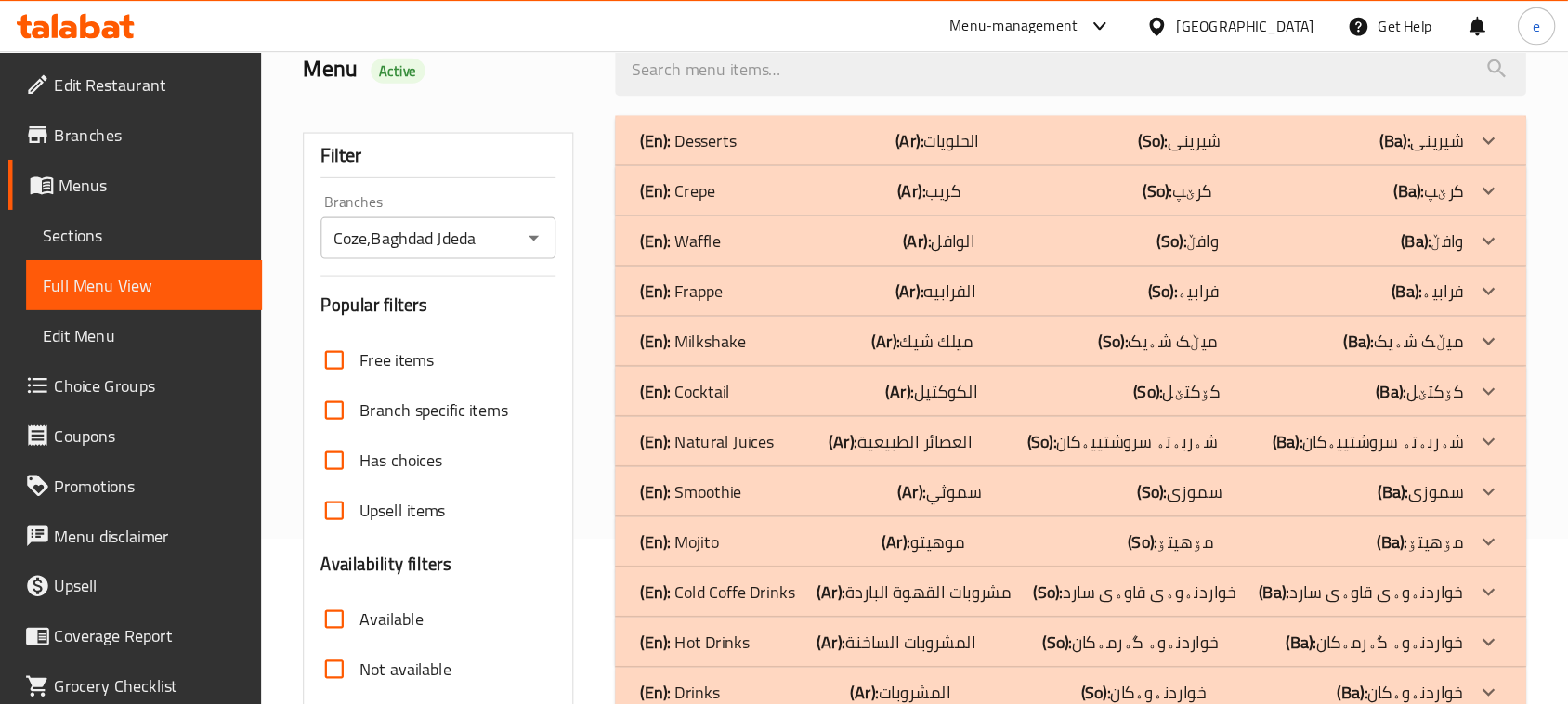 scroll, scrollTop: 0, scrollLeft: 0, axis: both 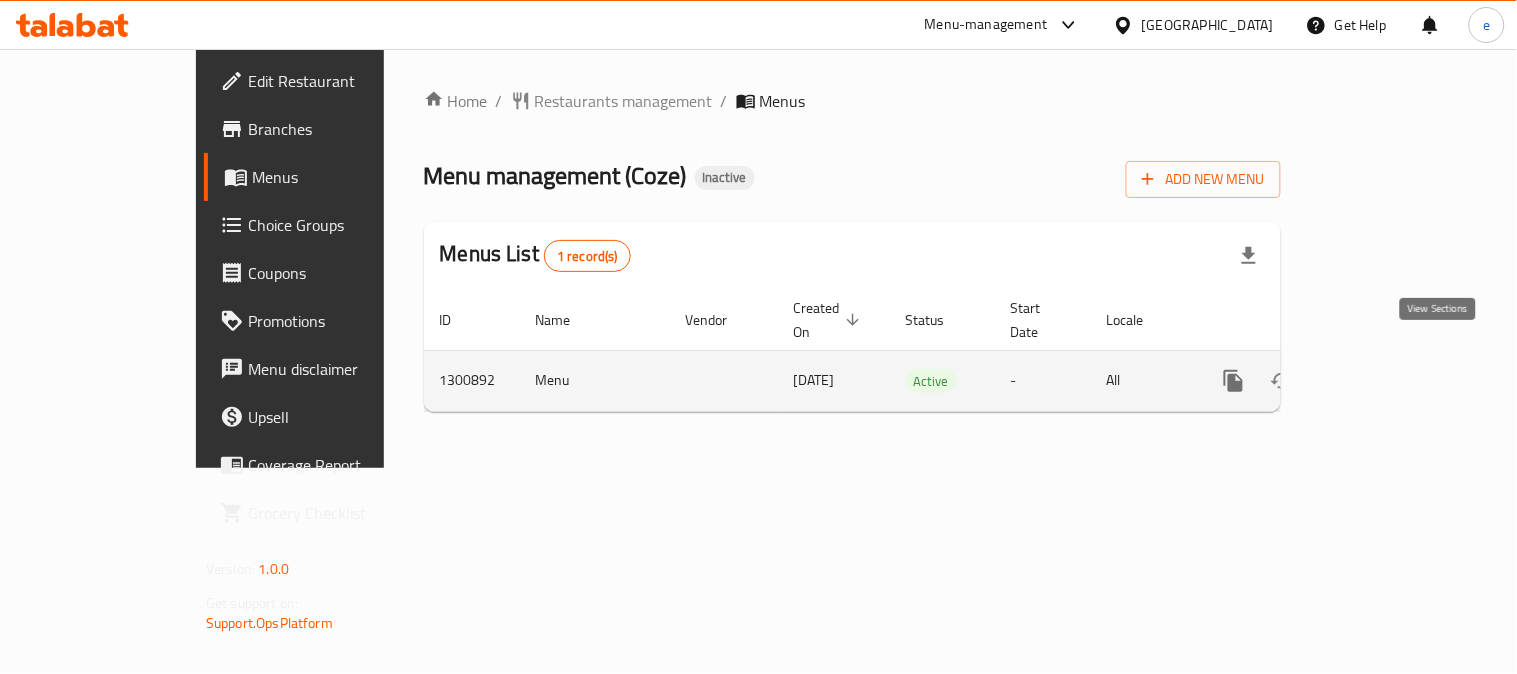 click 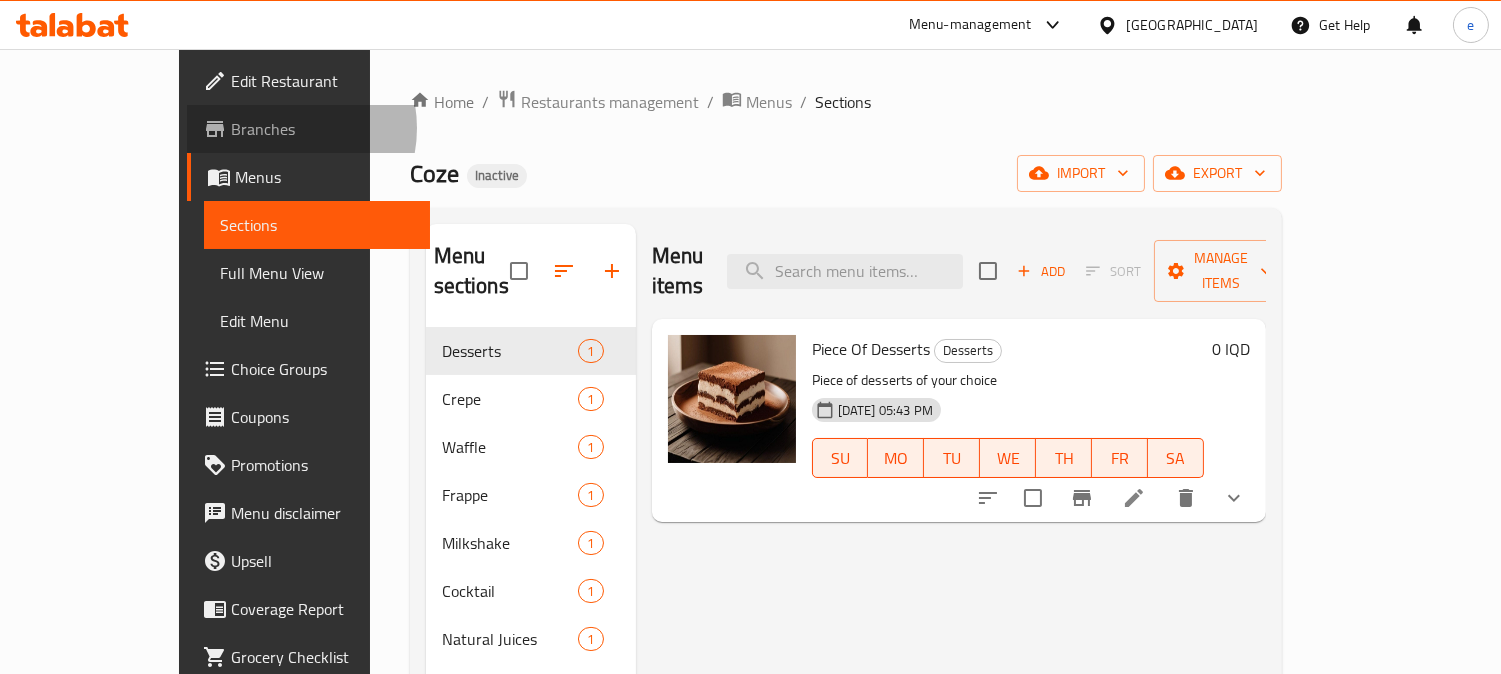 click on "Branches" at bounding box center (322, 129) 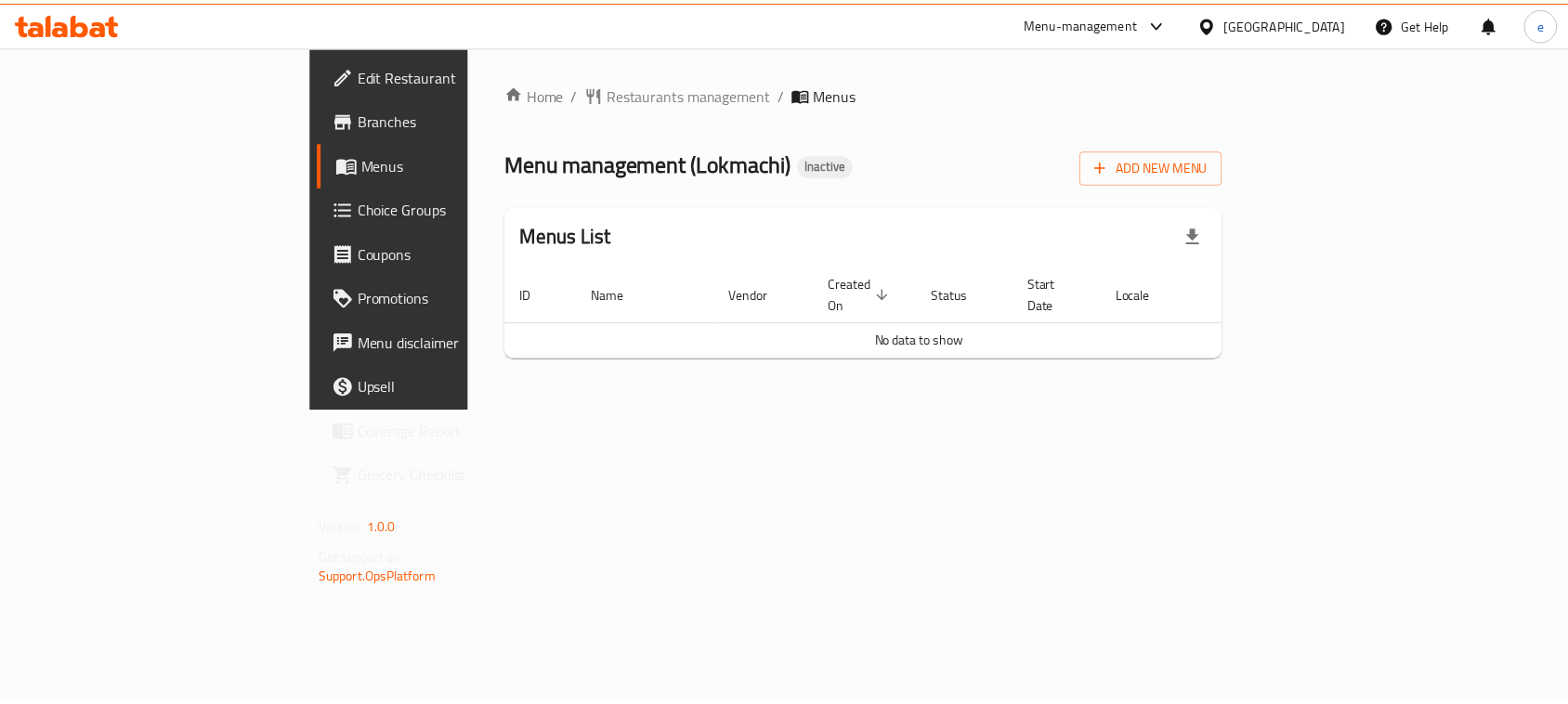 scroll, scrollTop: 0, scrollLeft: 0, axis: both 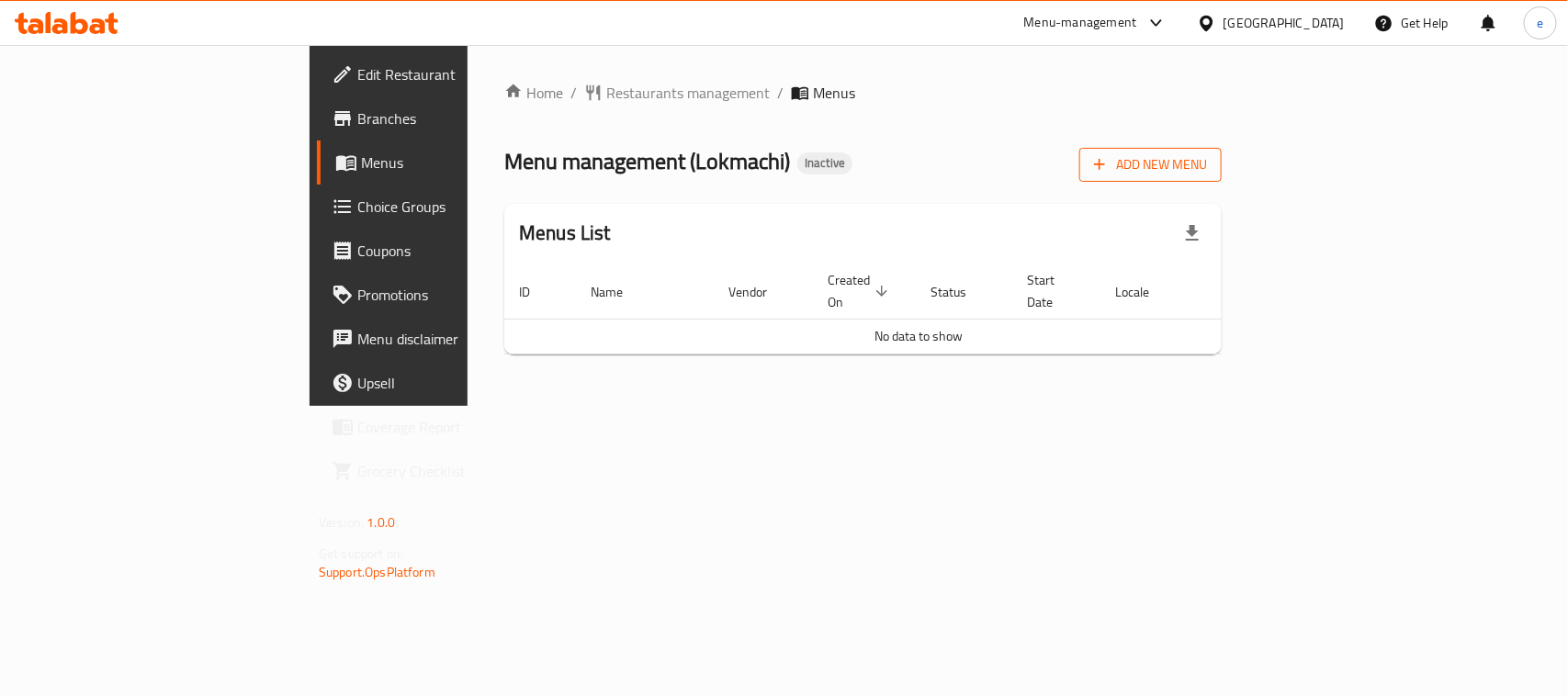 click on "Add New Menu" at bounding box center (1150, 164) 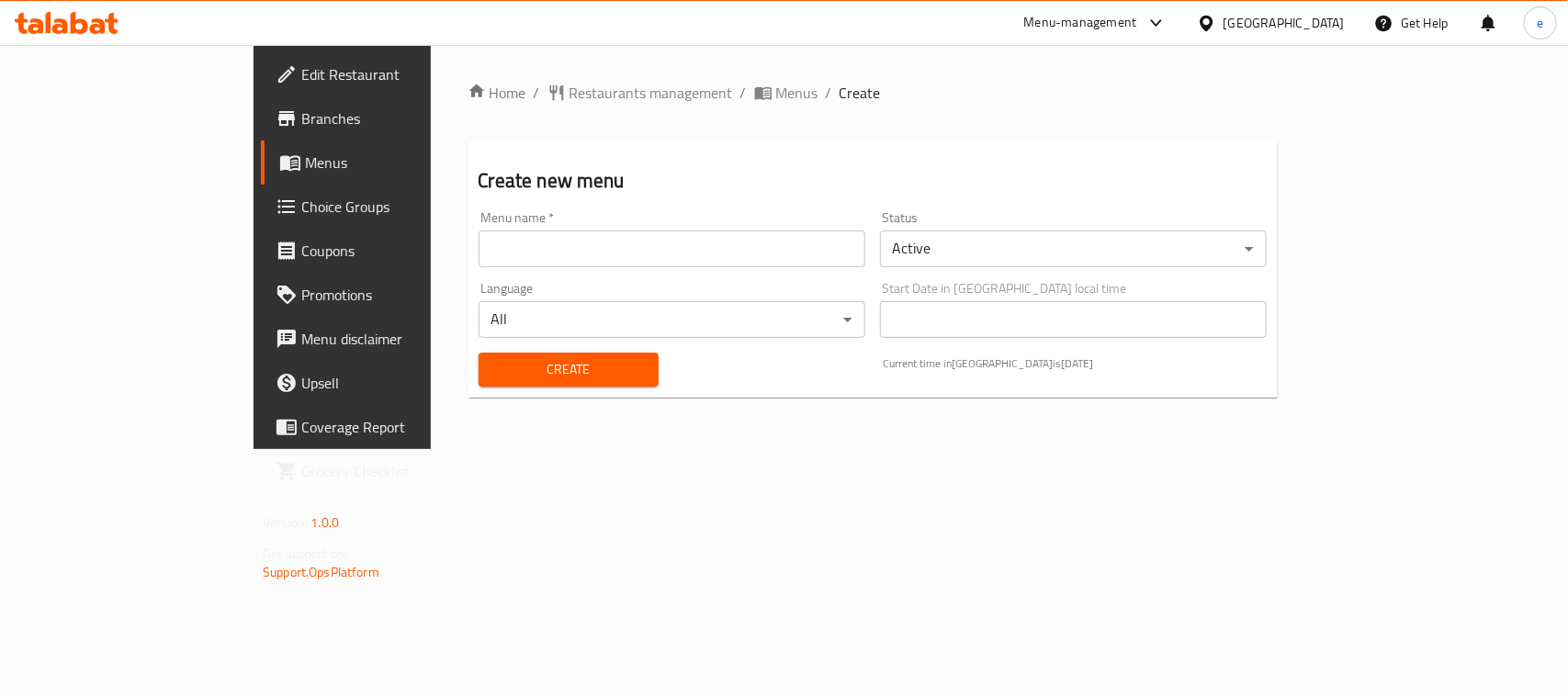 click at bounding box center (671, 249) 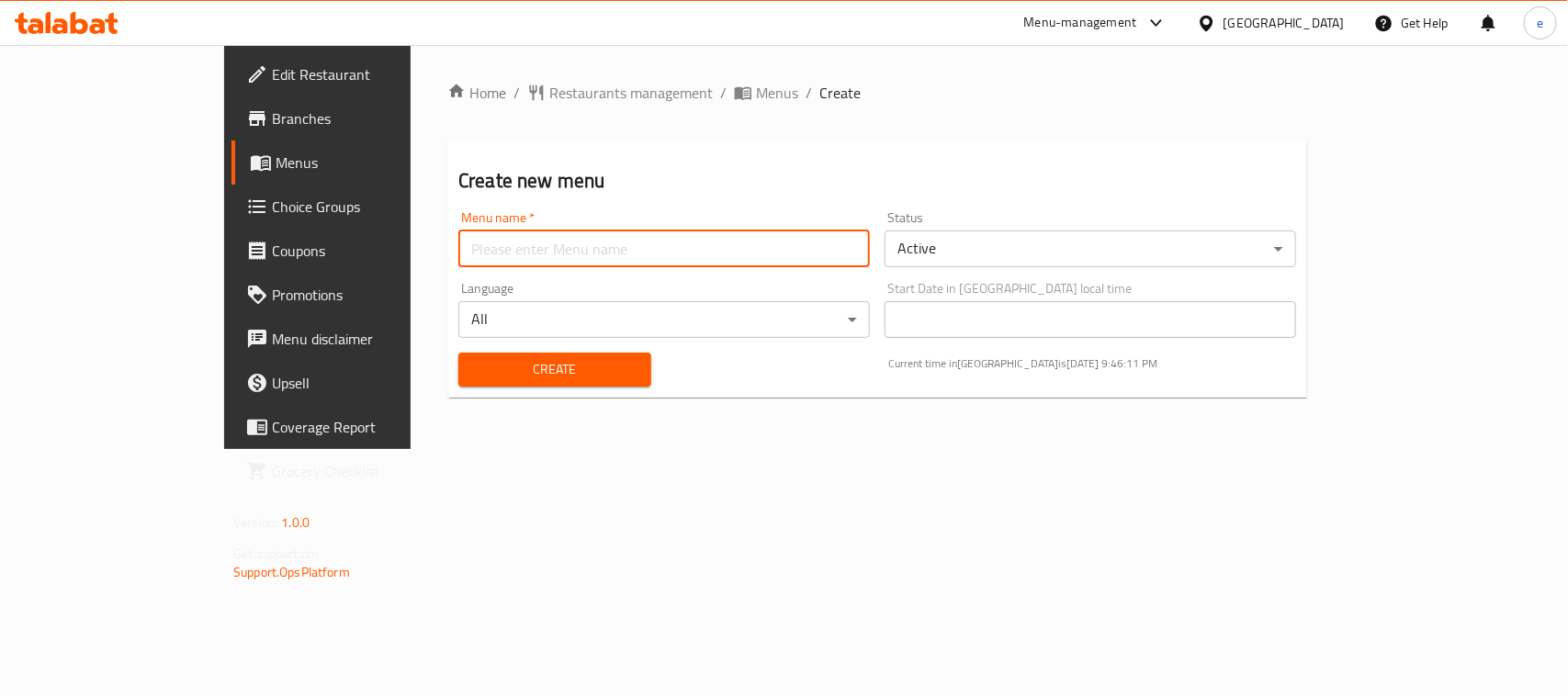 type on "MENU" 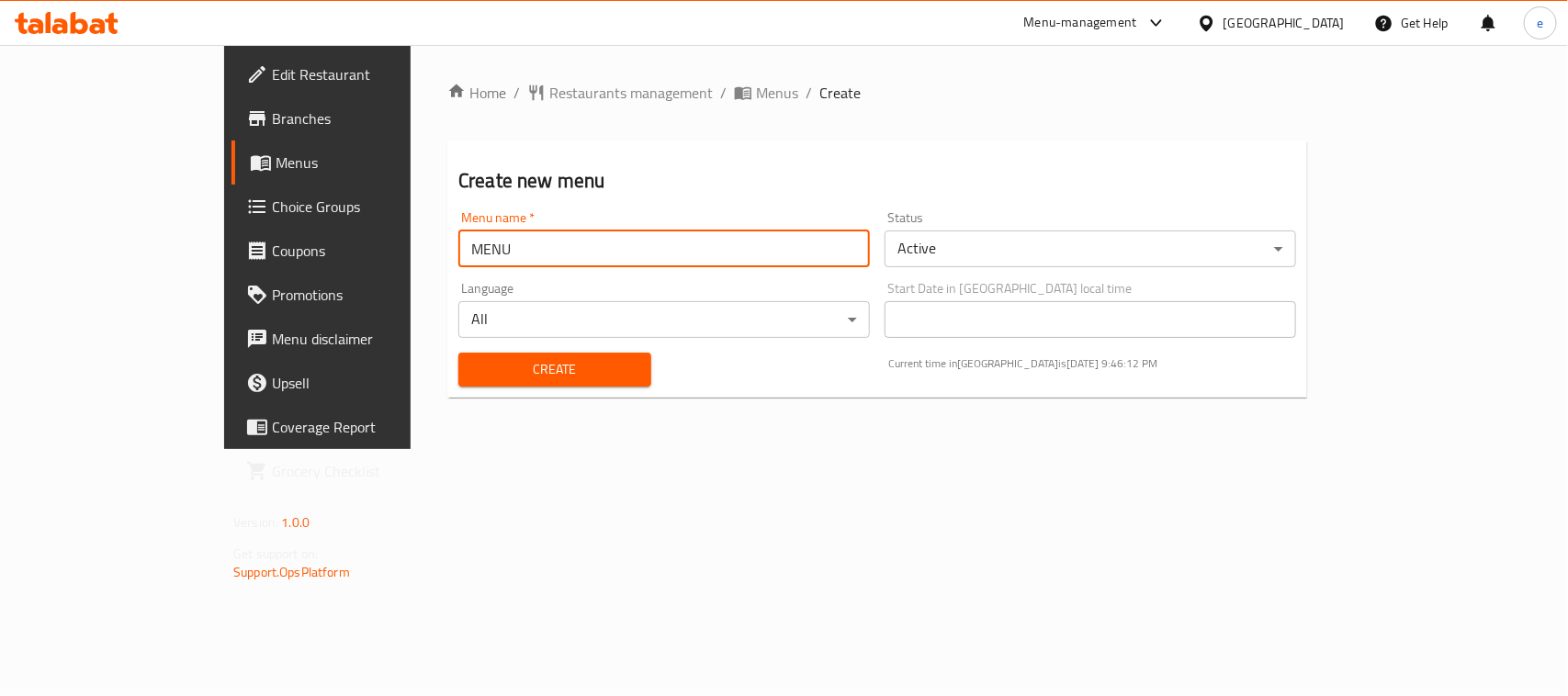 click on "Create" at bounding box center [555, 369] 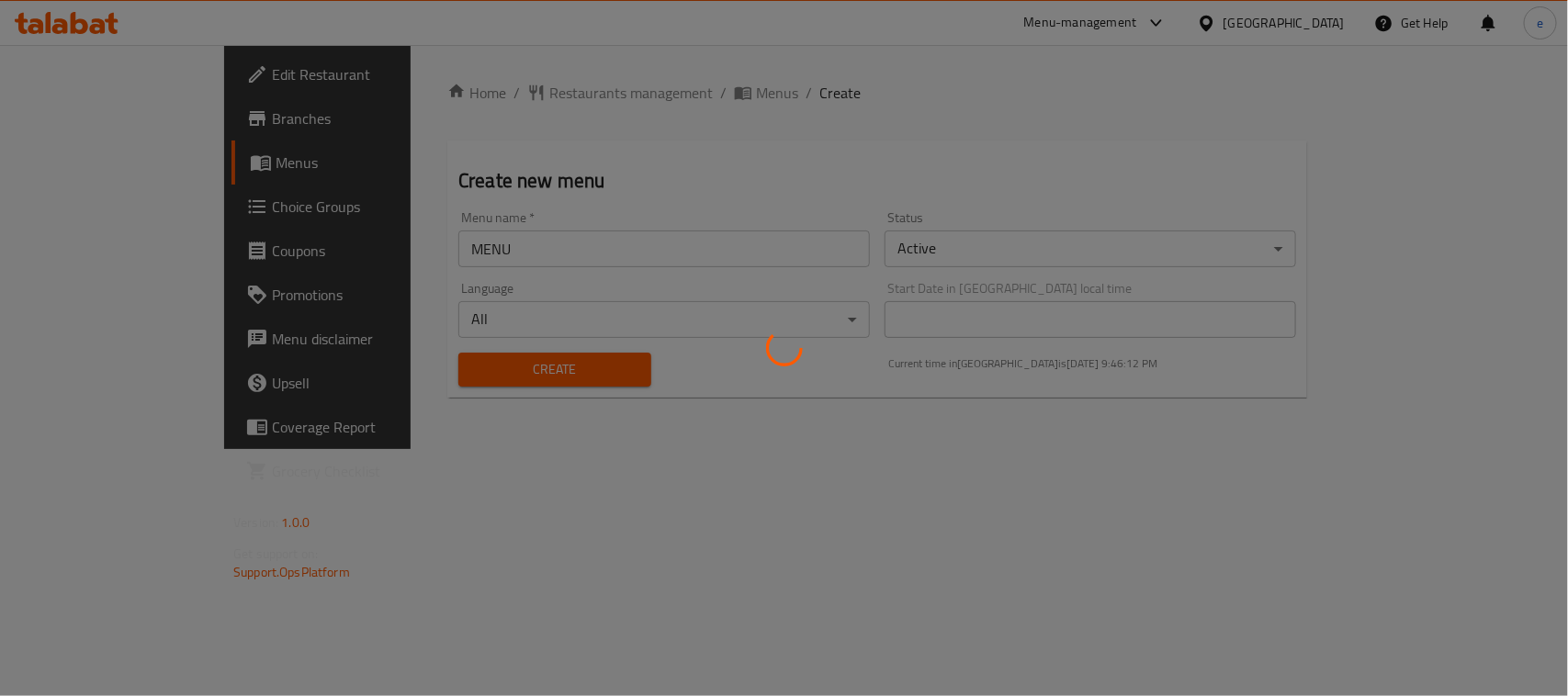 type 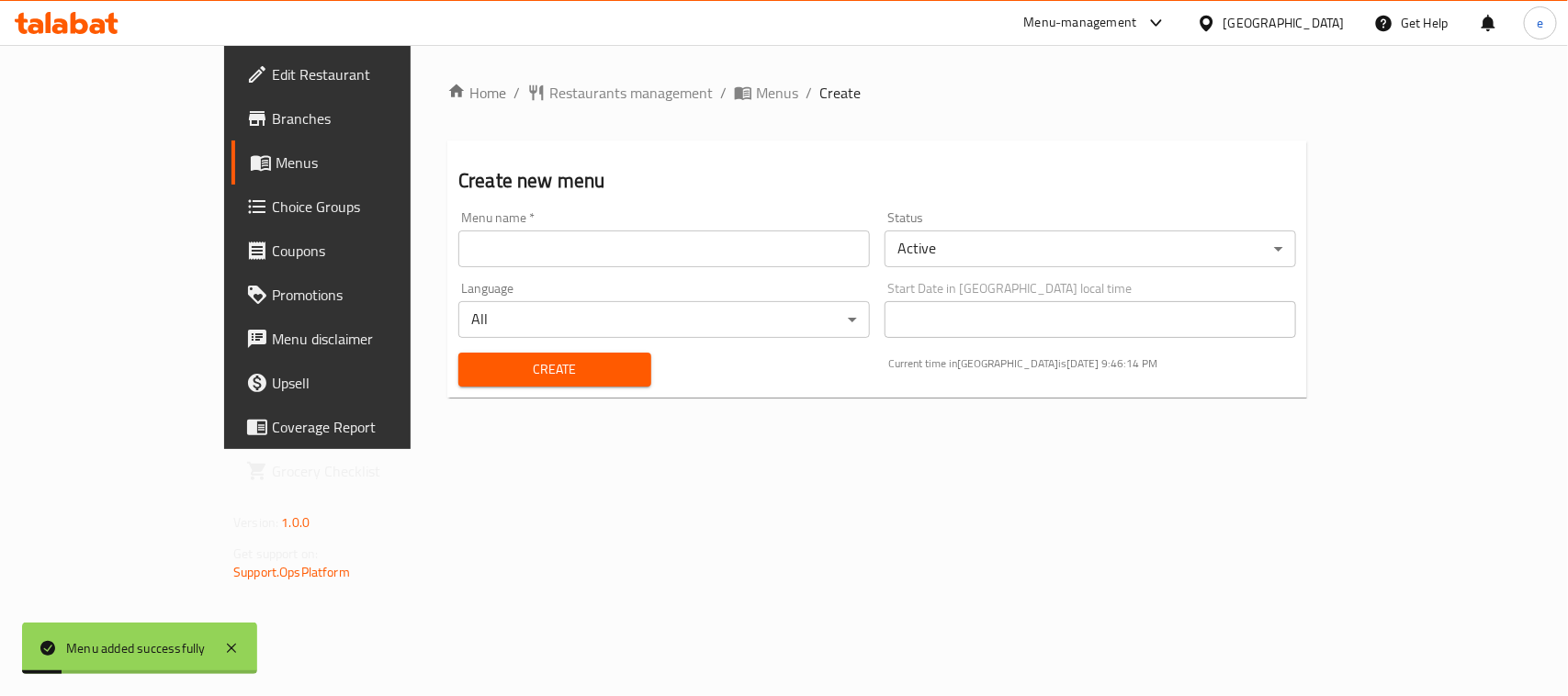 click on "Menus" at bounding box center [373, 163] 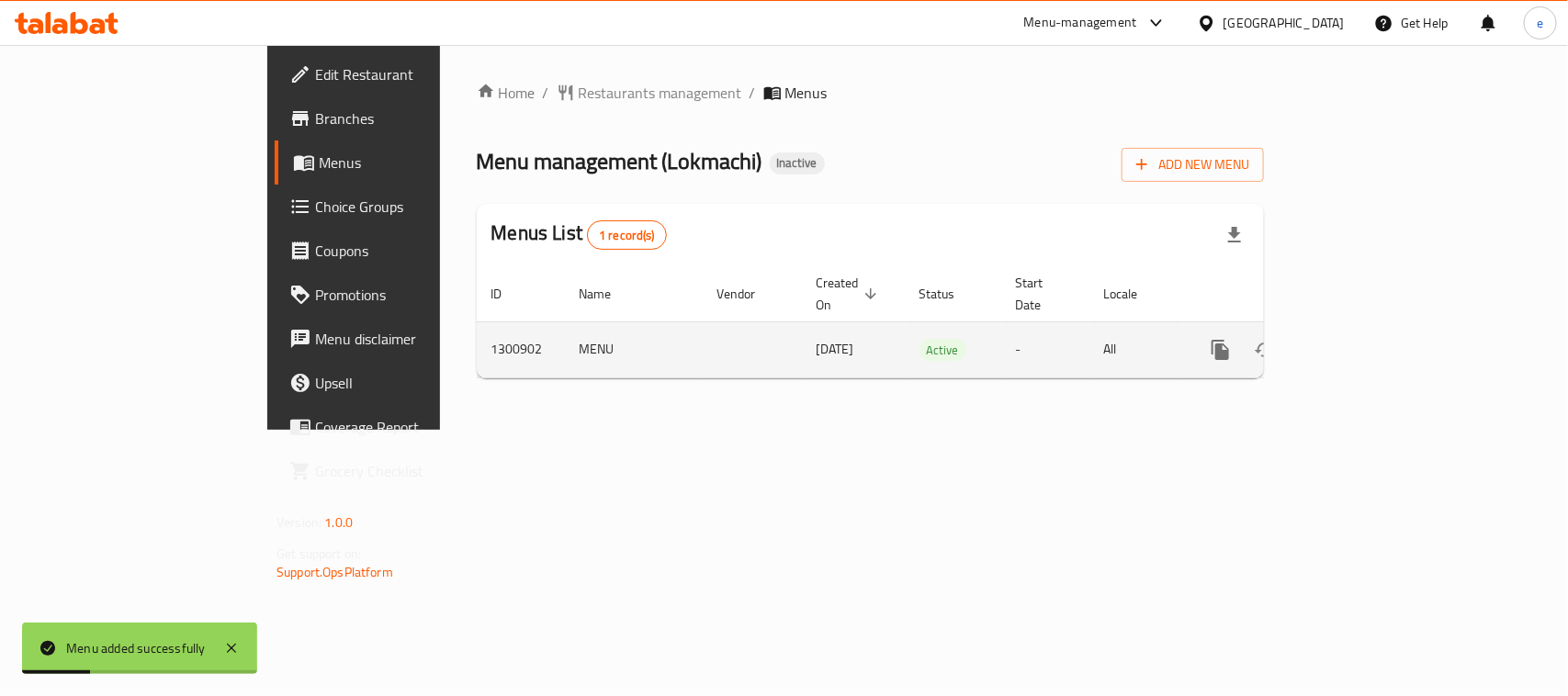 click at bounding box center [1353, 350] 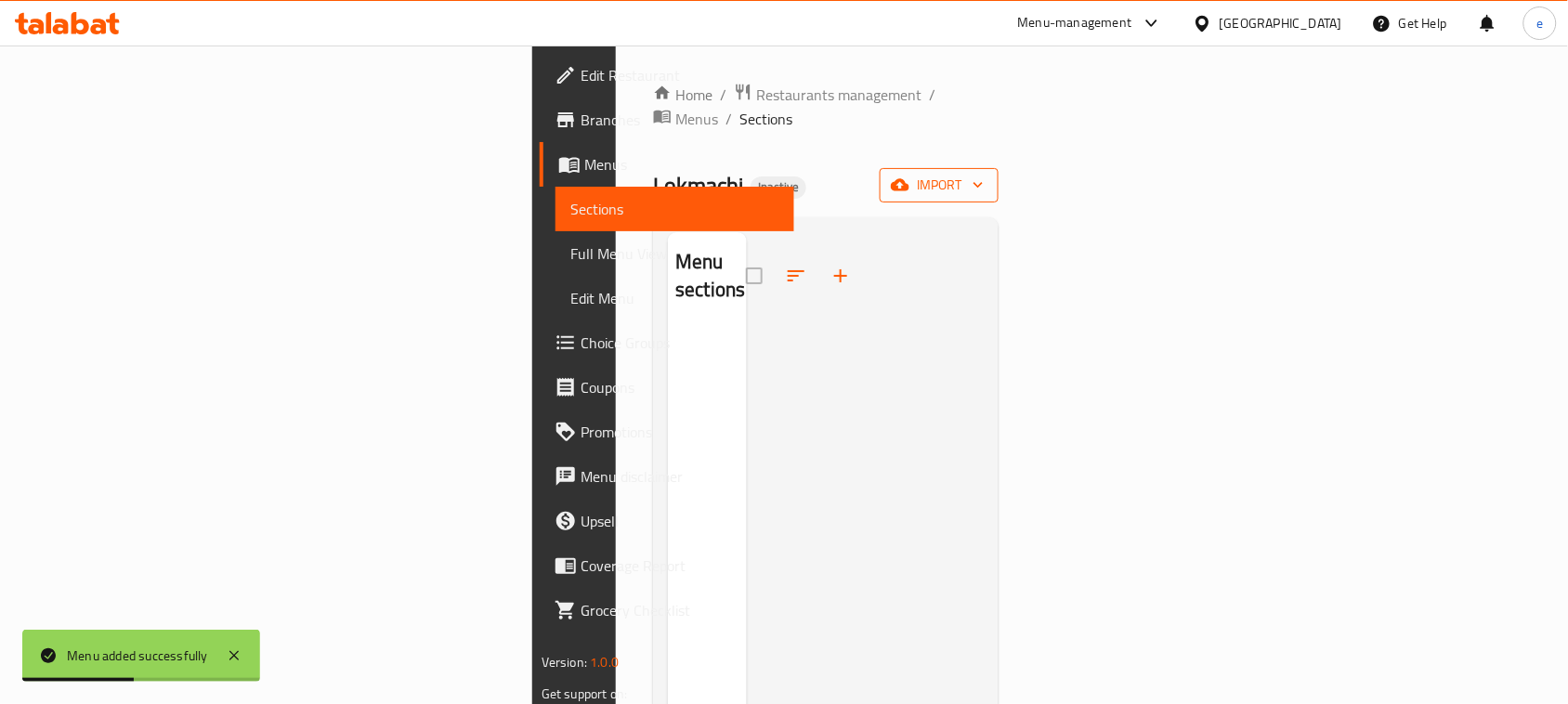 click 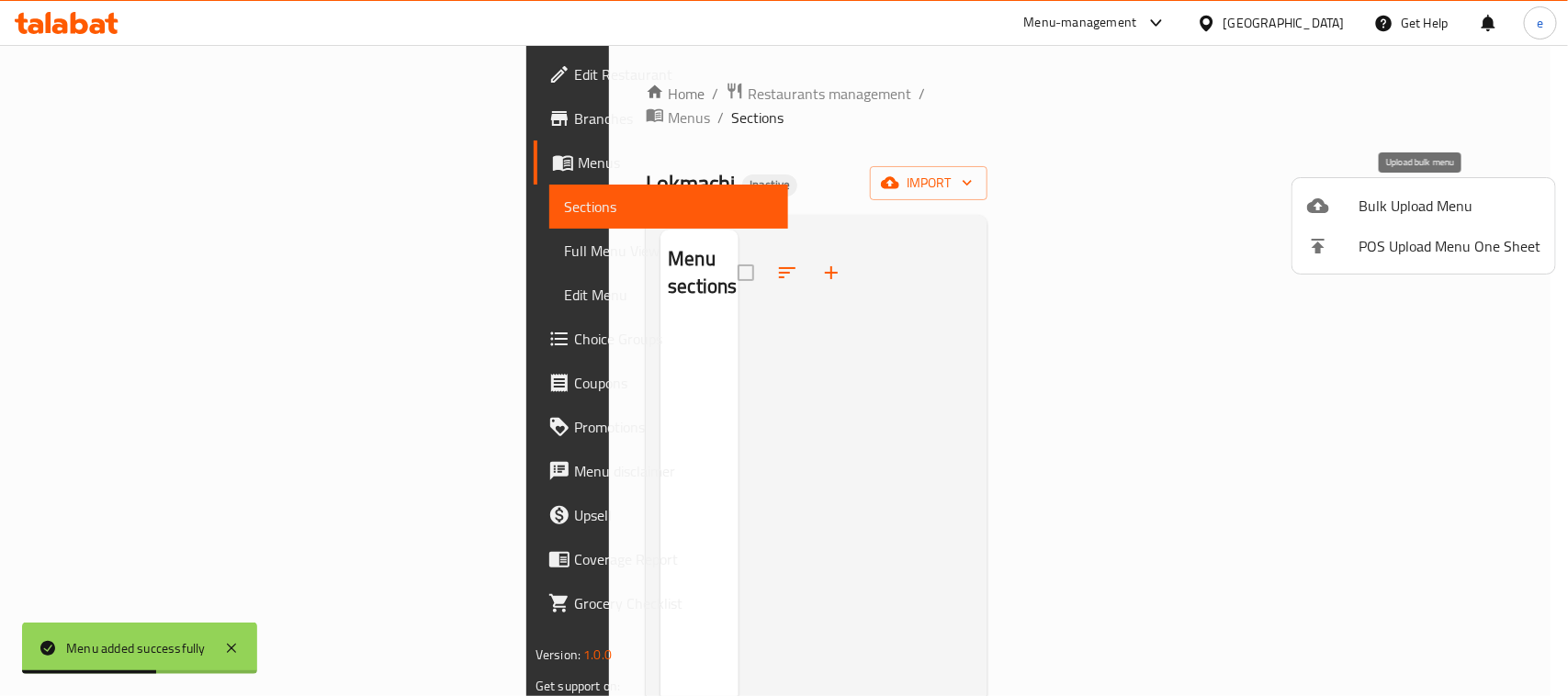 click at bounding box center (1333, 206) 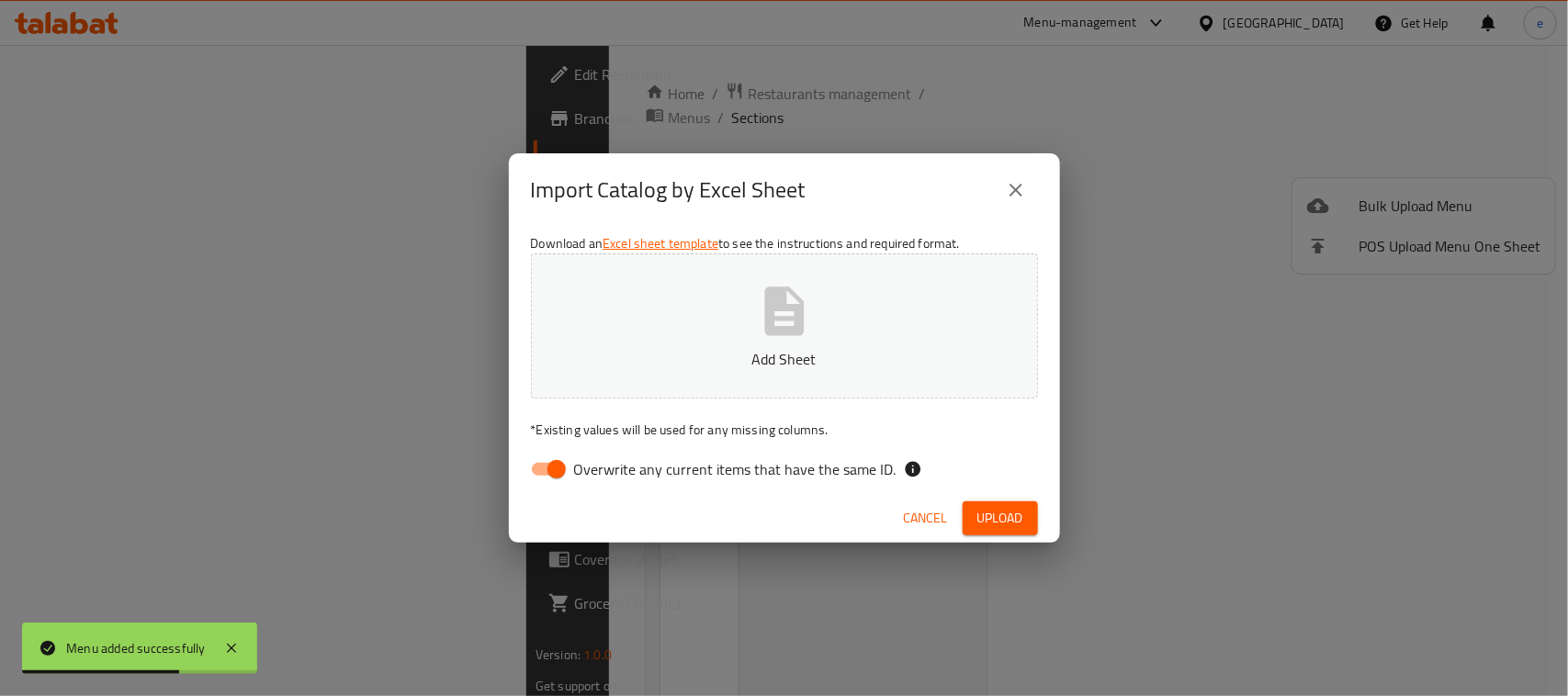 click on "Overwrite any current items that have the same ID." at bounding box center (557, 469) 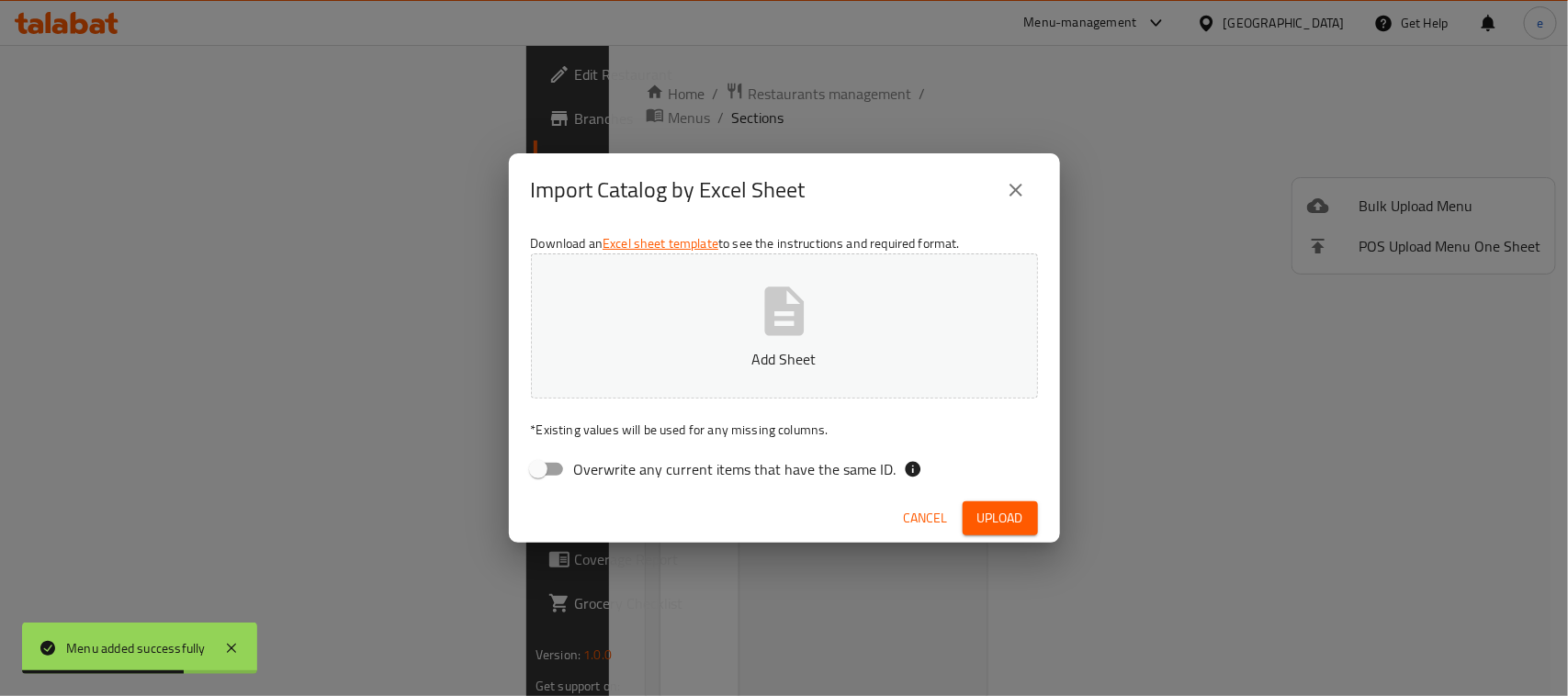 click on "Add Sheet" at bounding box center (784, 326) 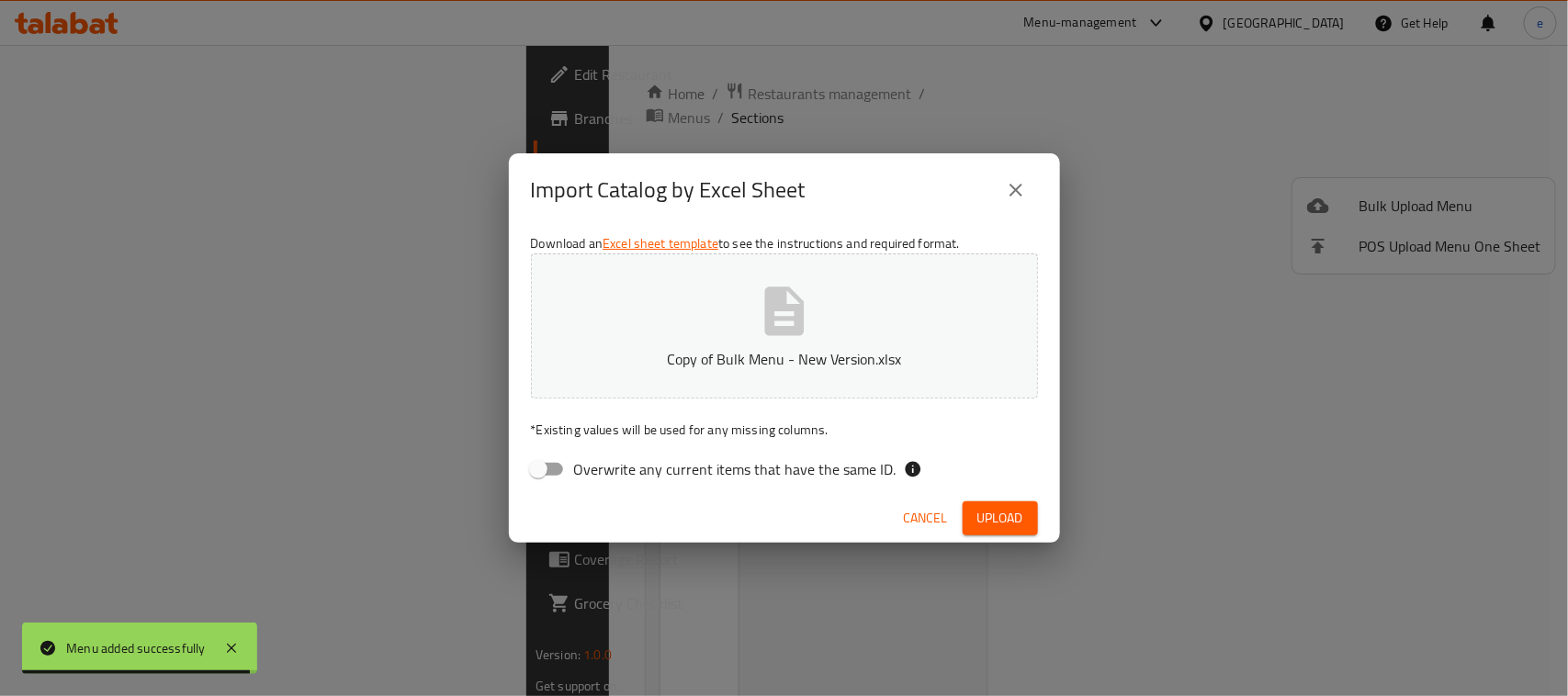 click on "Upload" at bounding box center [1000, 518] 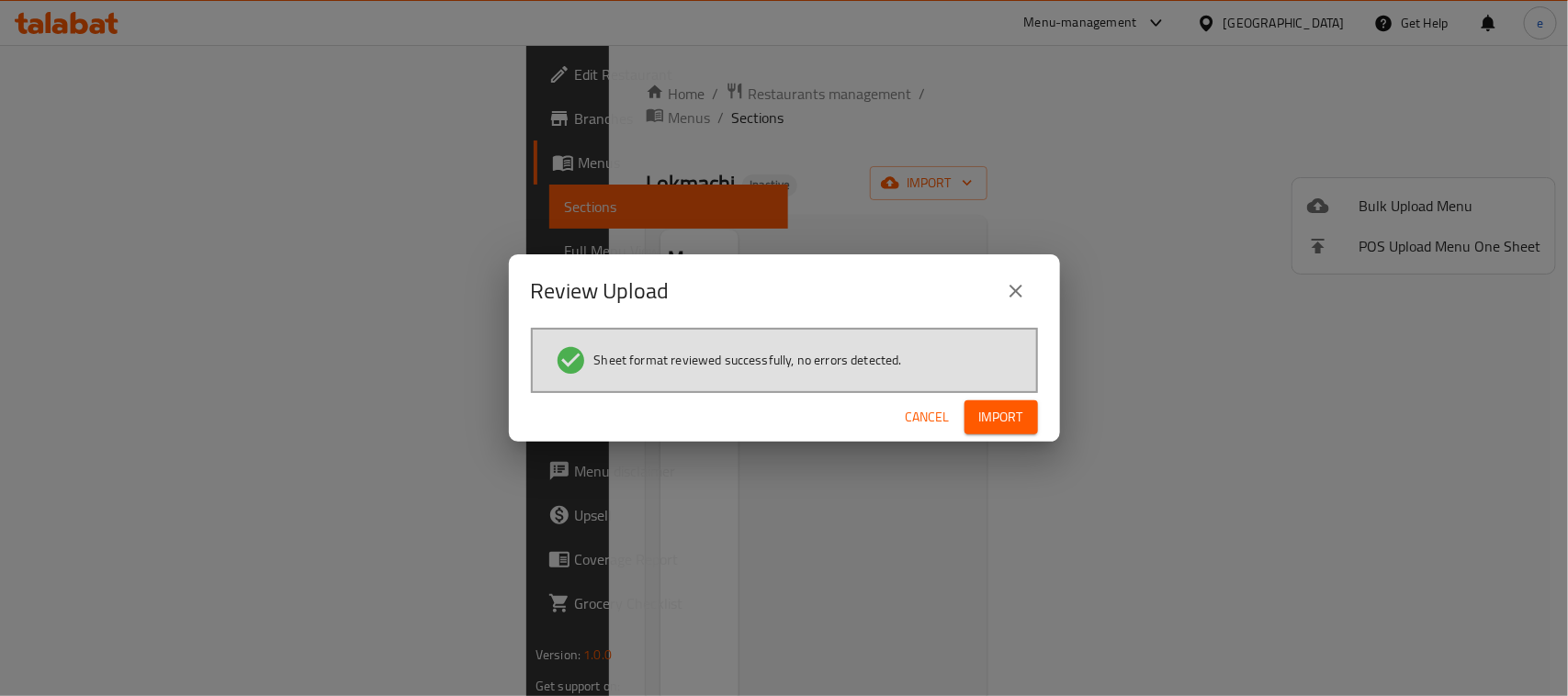 click on "Cancel Import" at bounding box center (784, 417) 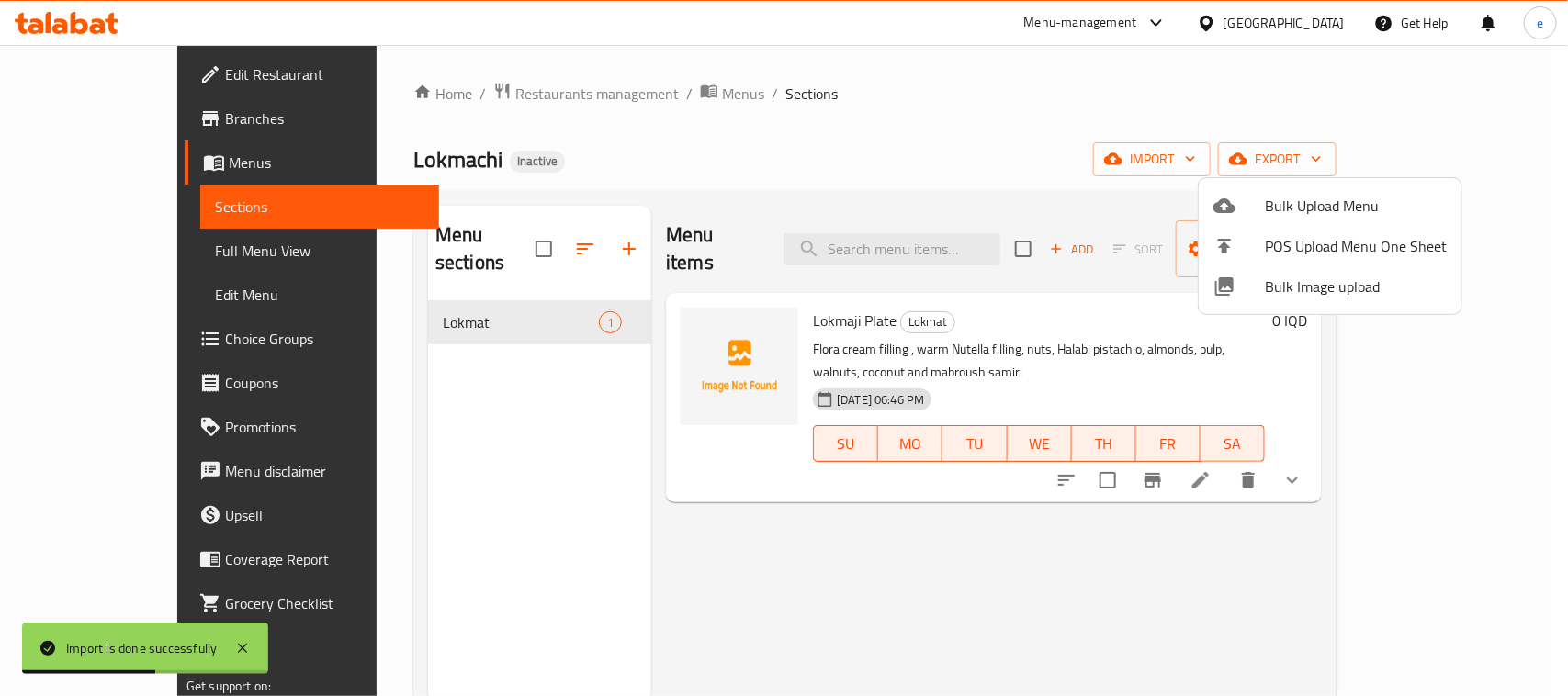click at bounding box center (784, 348) 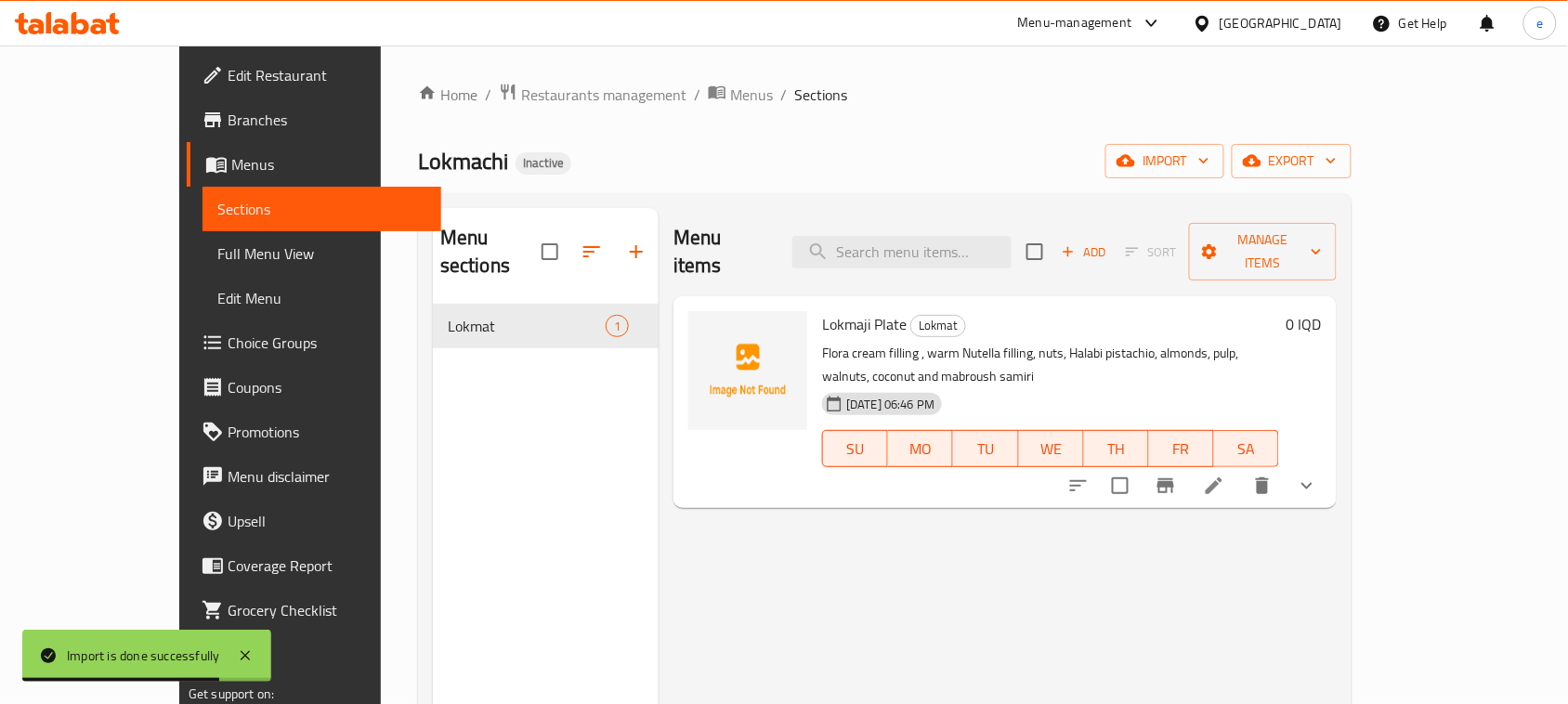 click on "Menu items Add Sort Manage items Lokmaji Plate   Lokmat  Flora cream filling , warm Nutella filling, nuts, Halabi pistachio, almonds, pulp, walnuts, coconut and mabroush samiri 16-07-2025 06:46 PM SU MO TU WE TH FR SA 0   IQD" at bounding box center (998, 560) 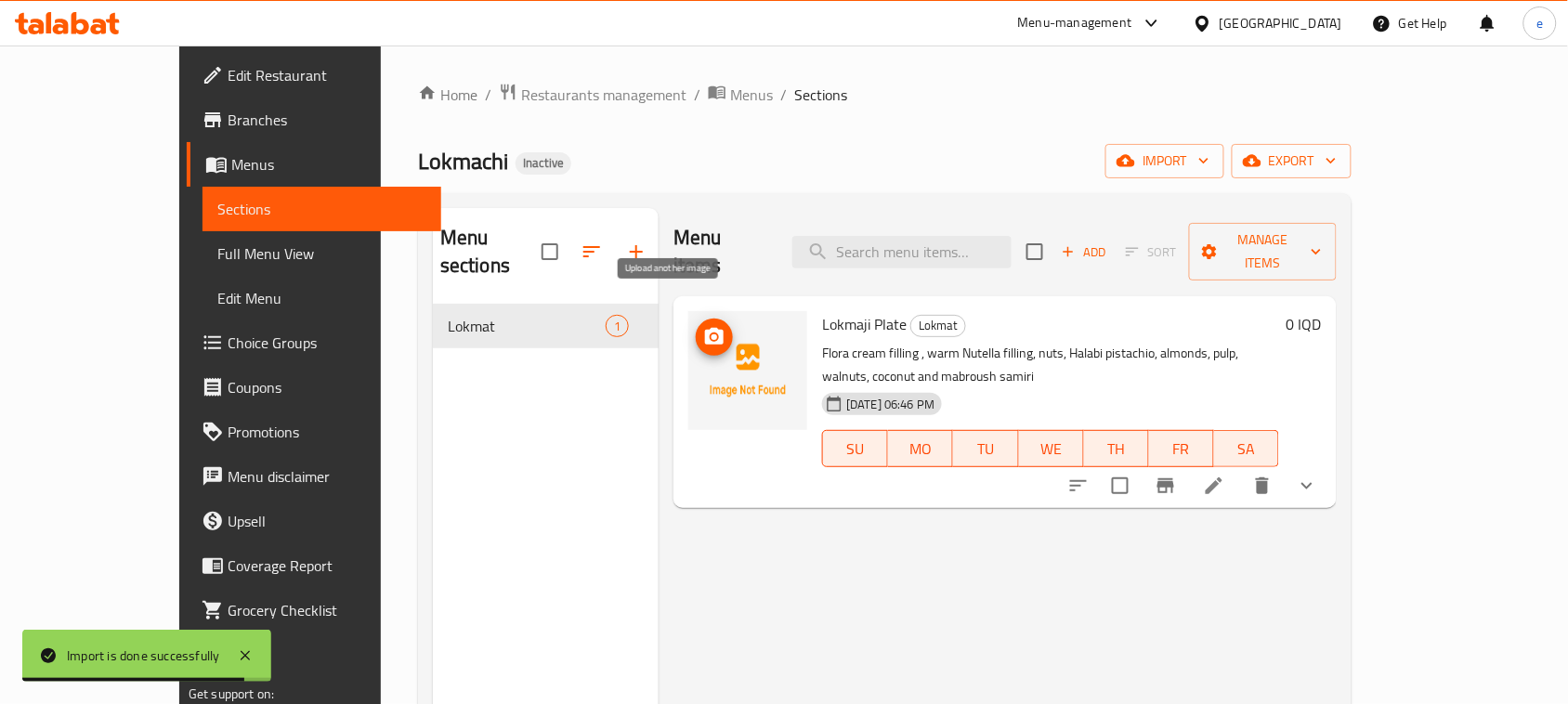 click at bounding box center (714, 337) 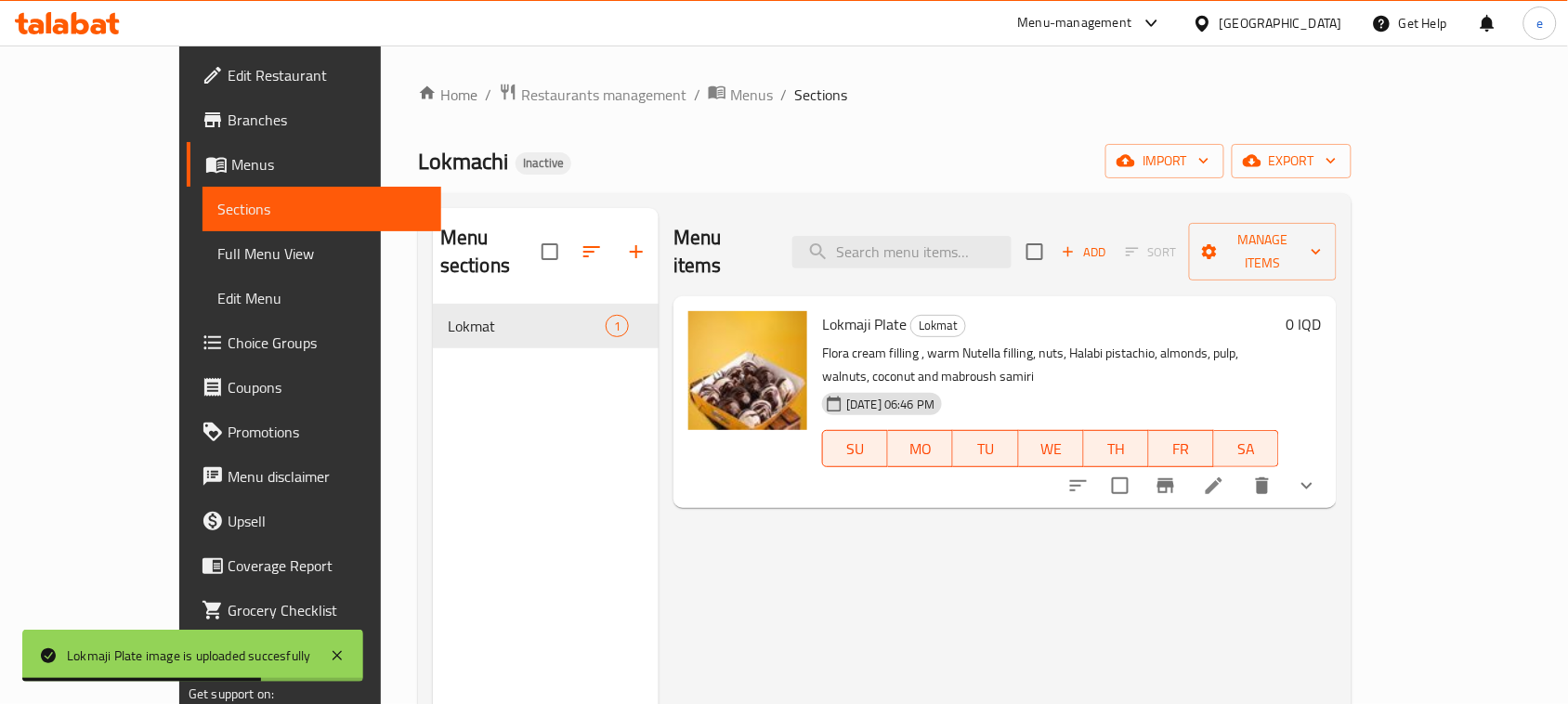 click on "Edit Restaurant" at bounding box center [327, 75] 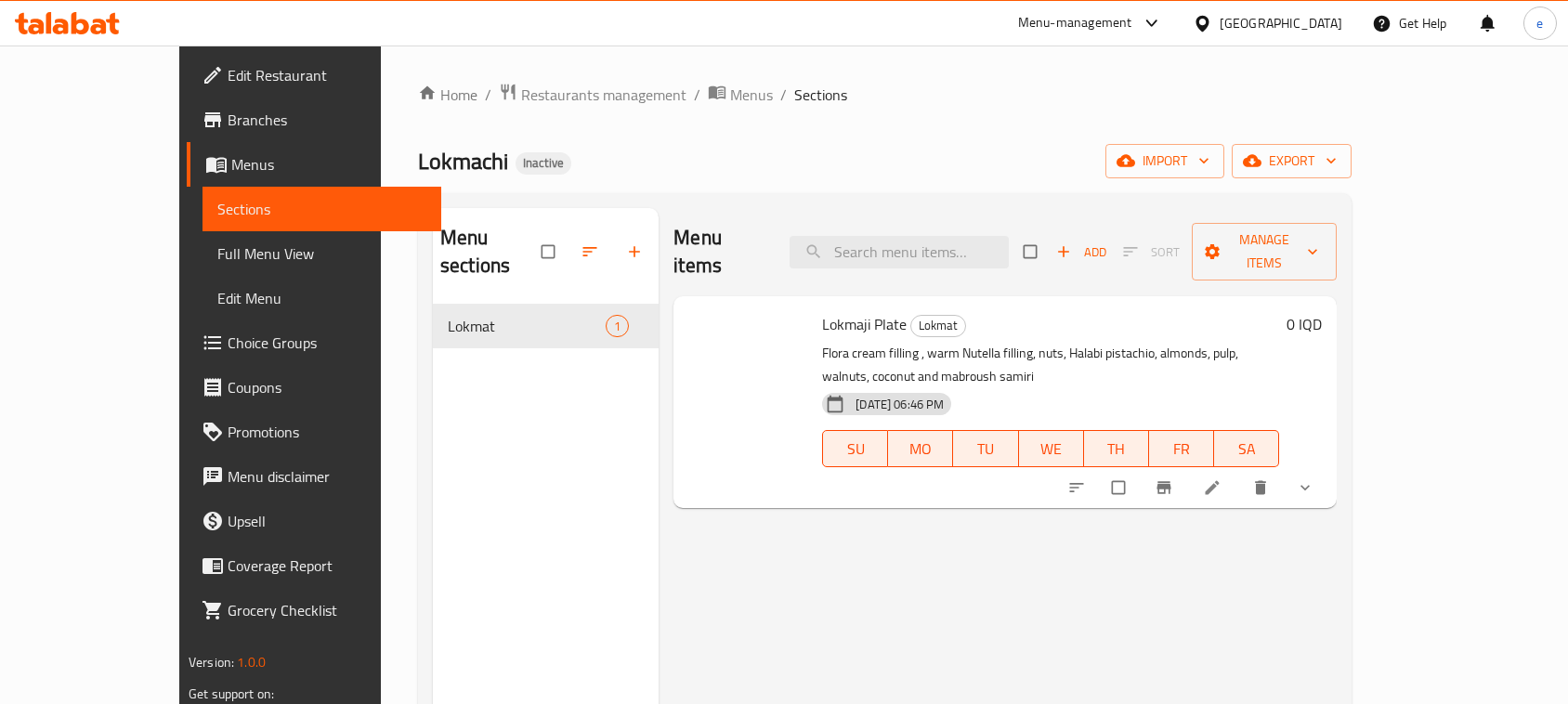 scroll, scrollTop: 0, scrollLeft: 0, axis: both 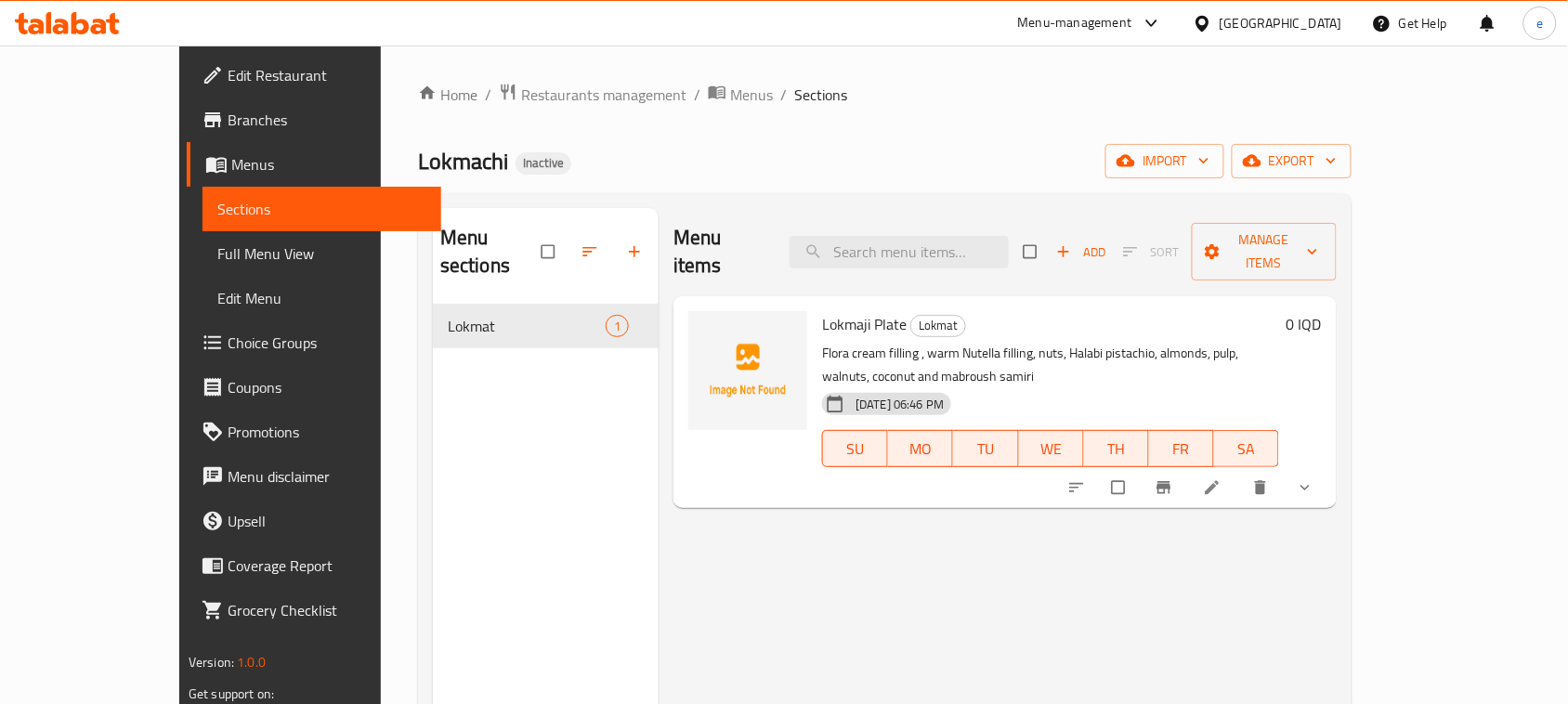click on "Full Menu View" at bounding box center (321, 254) 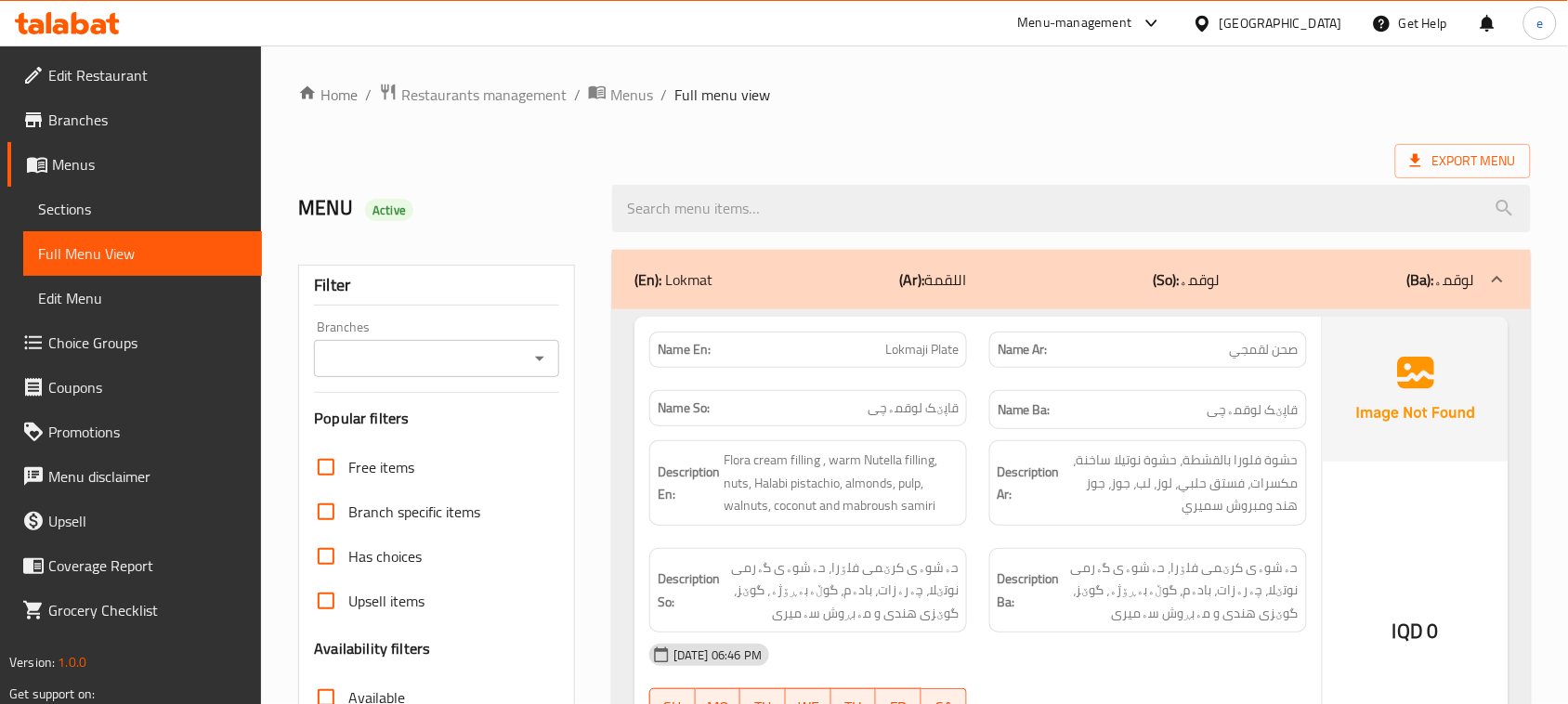 click 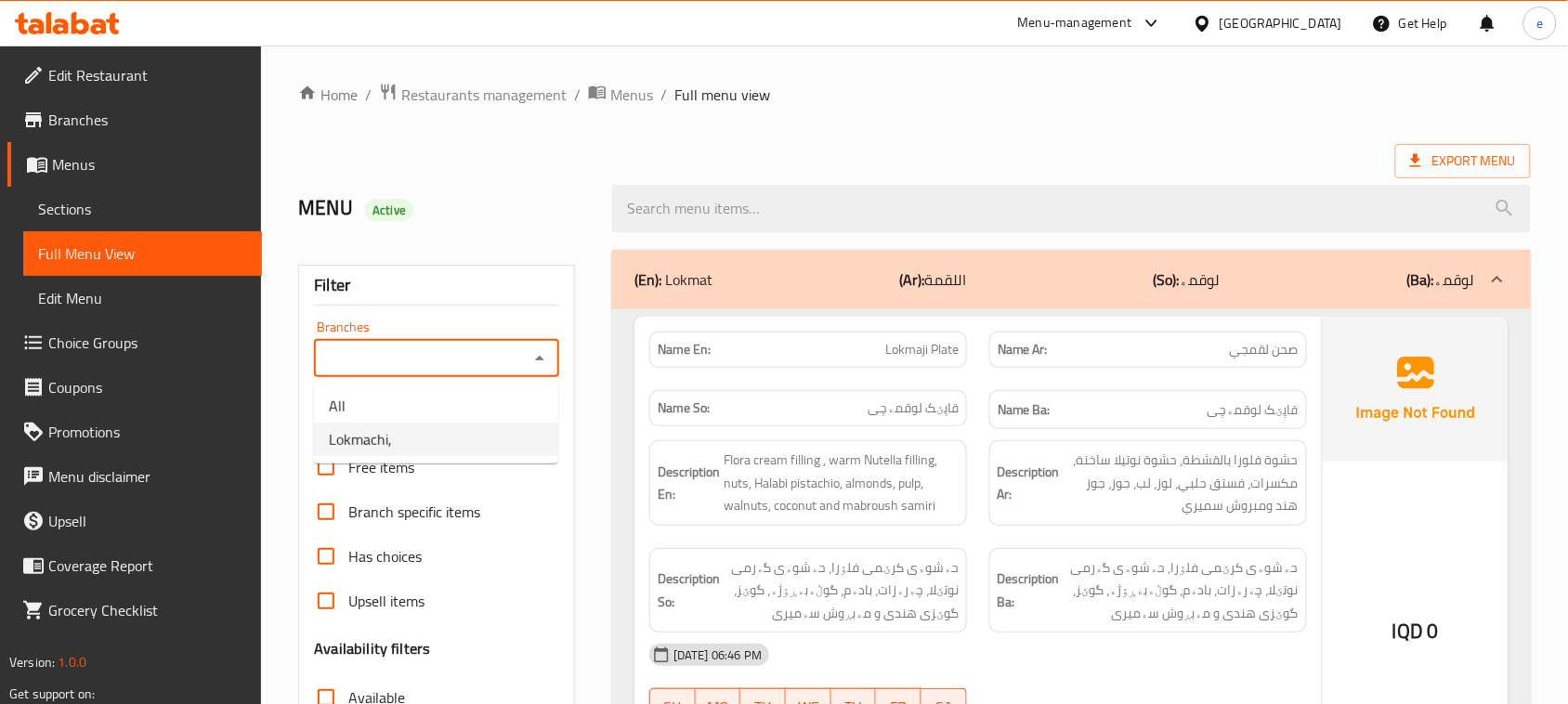 click on "Lokmachi," at bounding box center (436, 439) 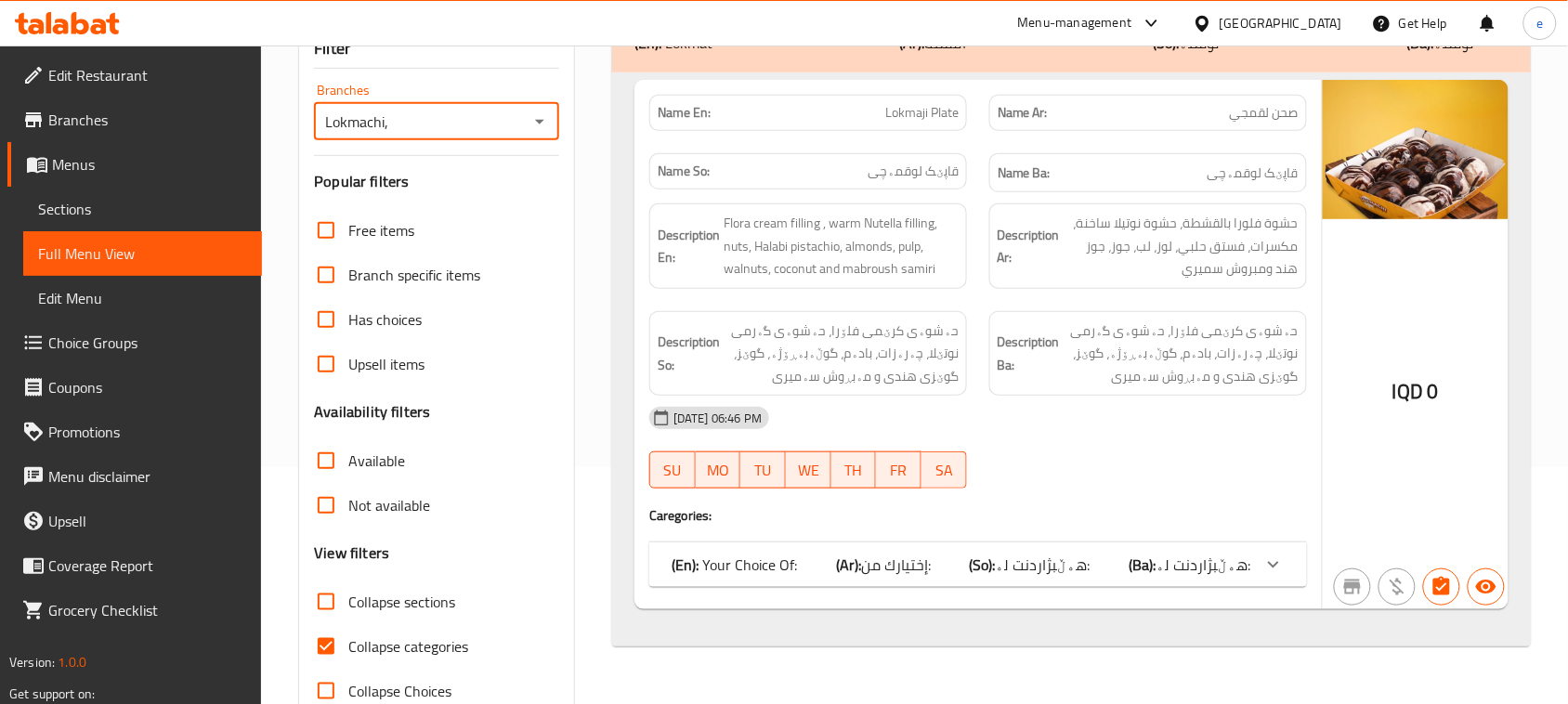 scroll, scrollTop: 284, scrollLeft: 0, axis: vertical 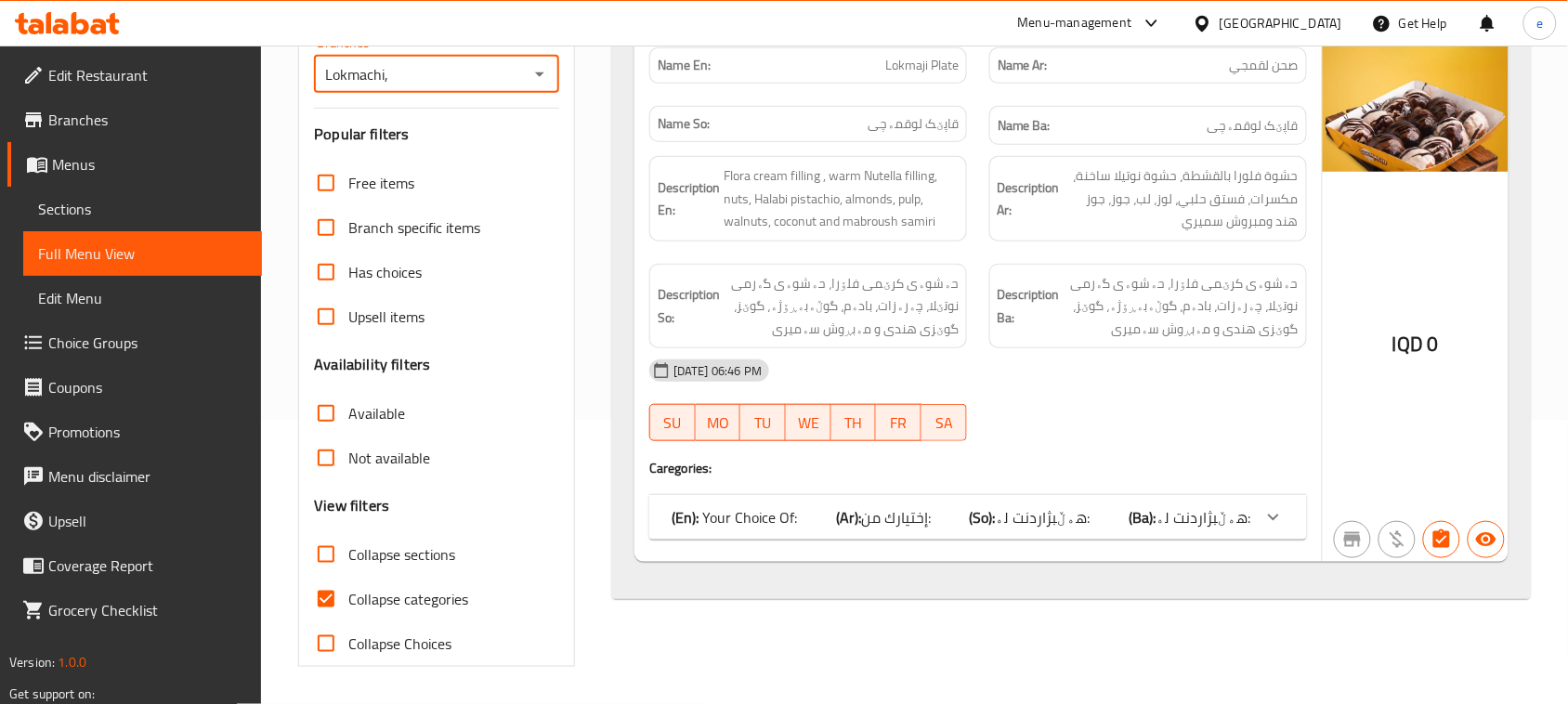 click on "Collapse categories" at bounding box center (326, 599) 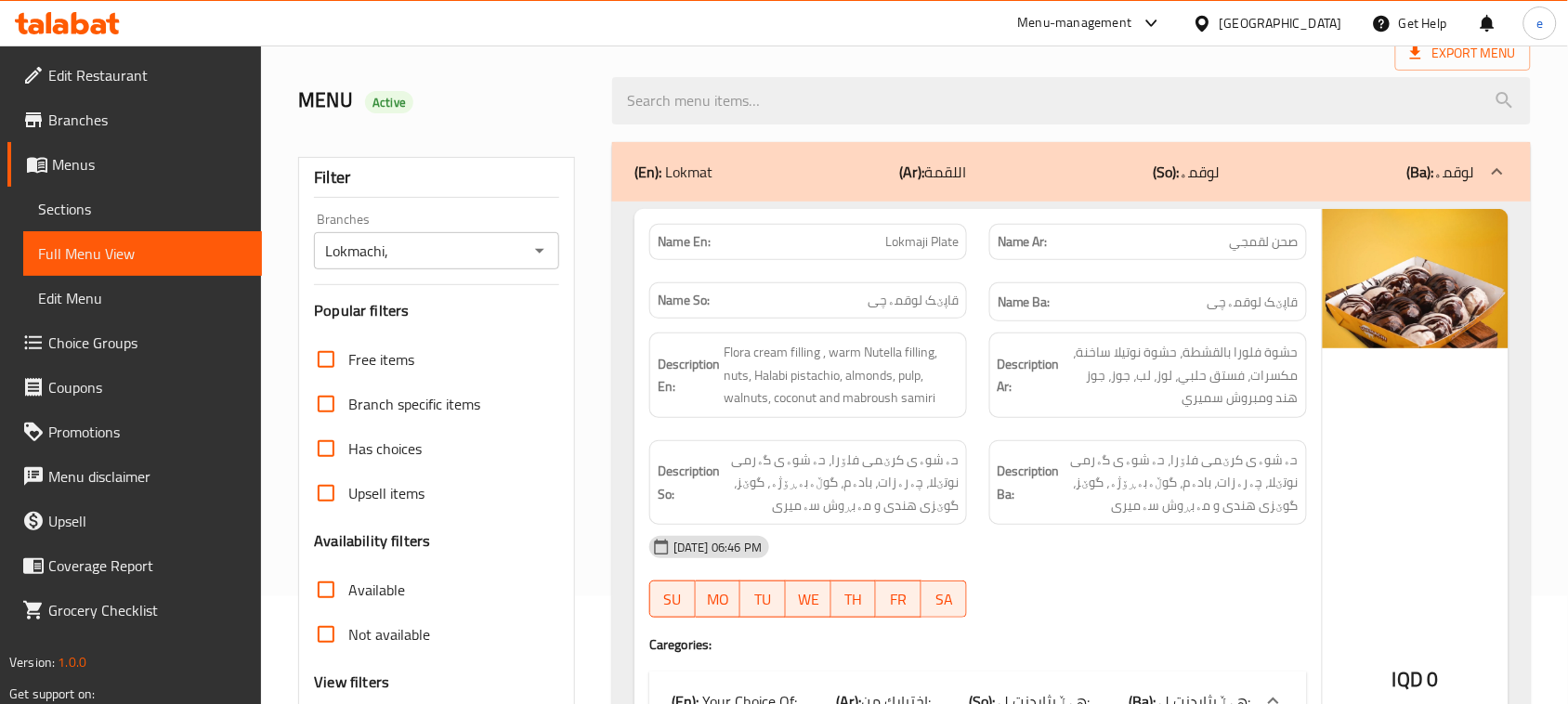 scroll, scrollTop: 52, scrollLeft: 0, axis: vertical 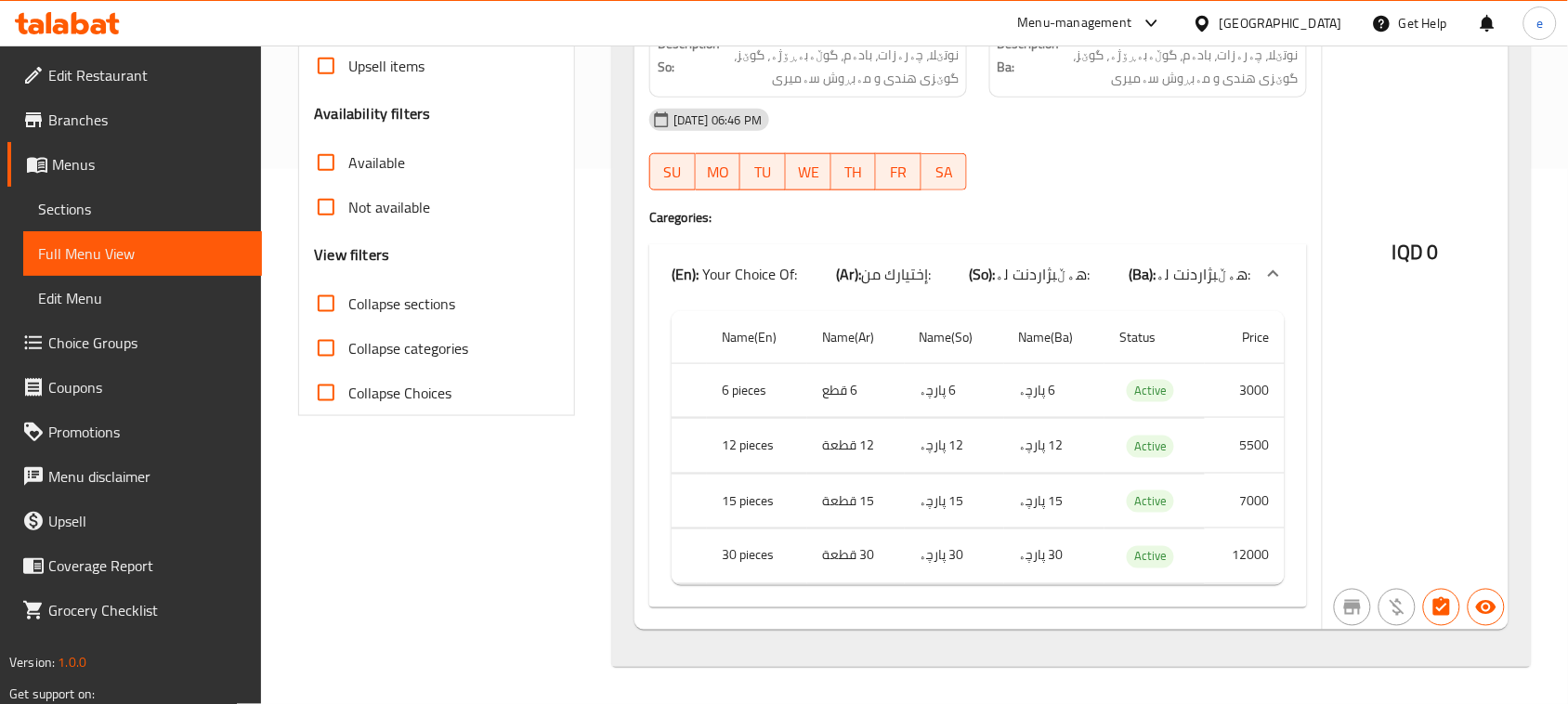 drag, startPoint x: 1060, startPoint y: 480, endPoint x: 1061, endPoint y: 499, distance: 19.026298 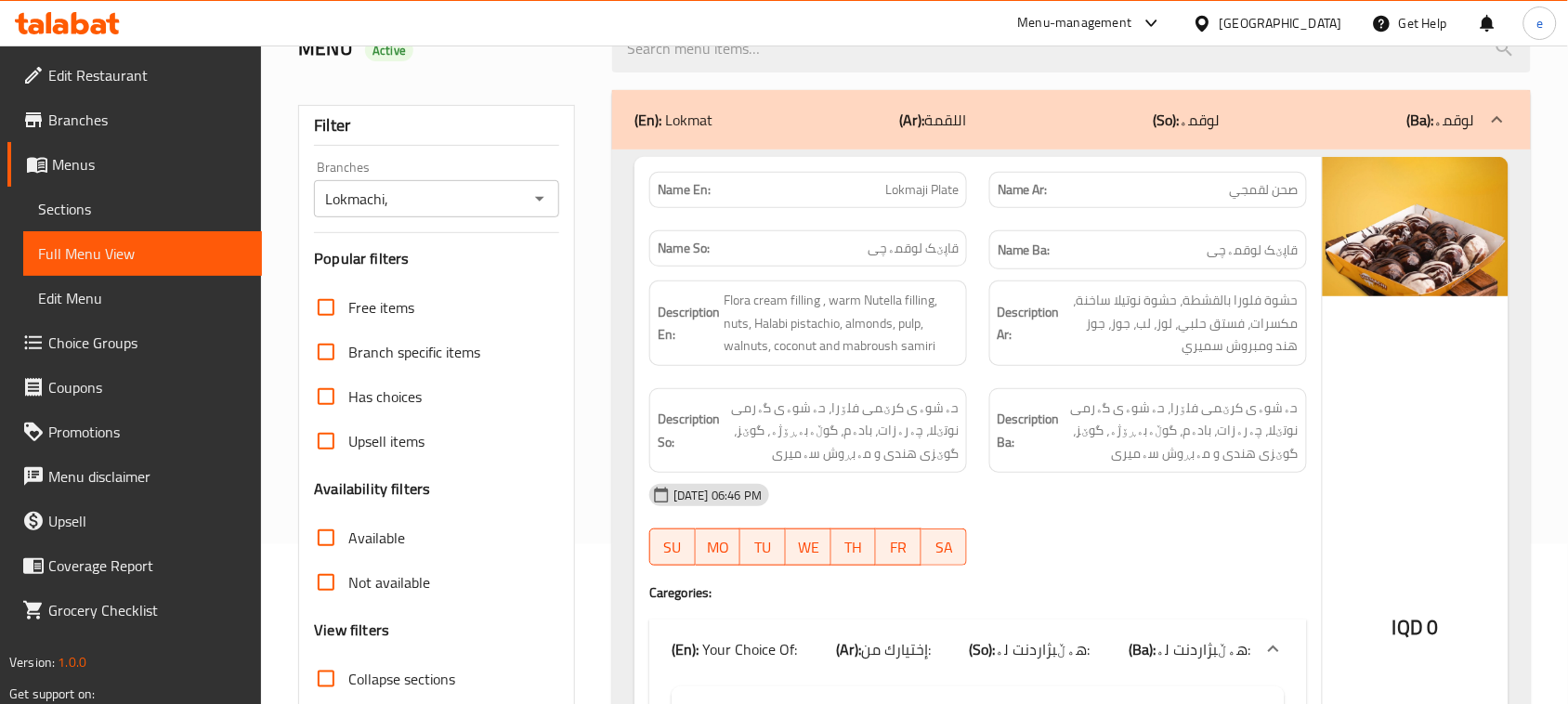 scroll, scrollTop: 75, scrollLeft: 0, axis: vertical 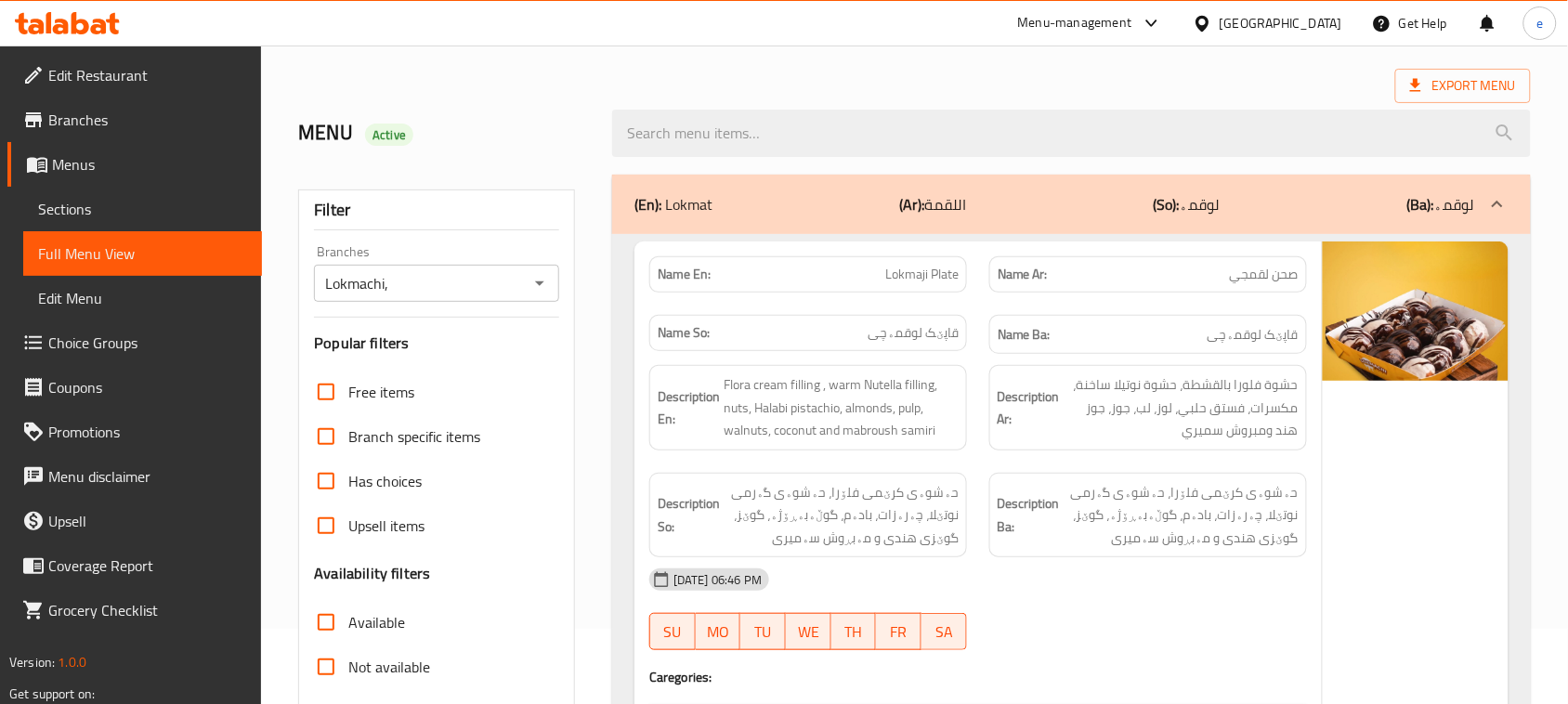 click on "Sections" at bounding box center [142, 209] 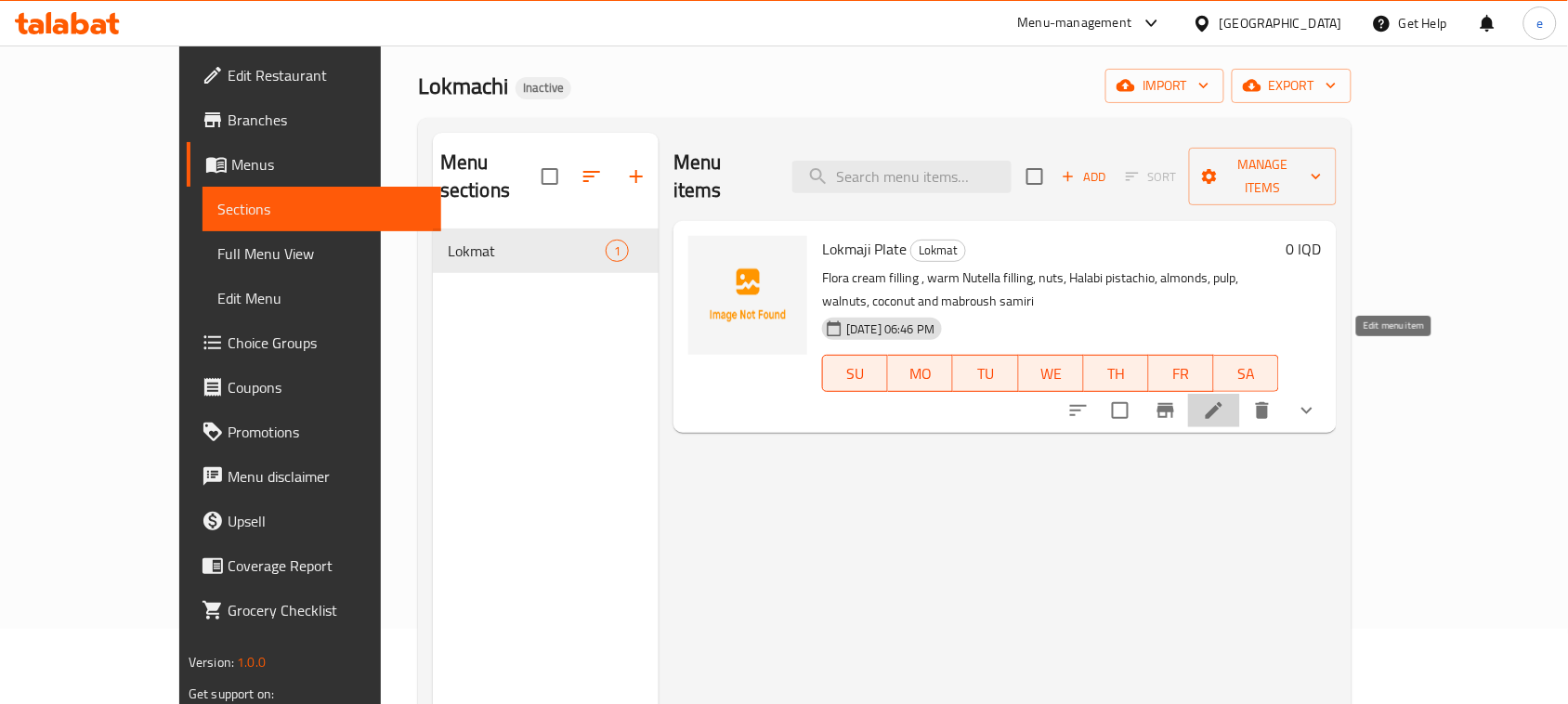 click 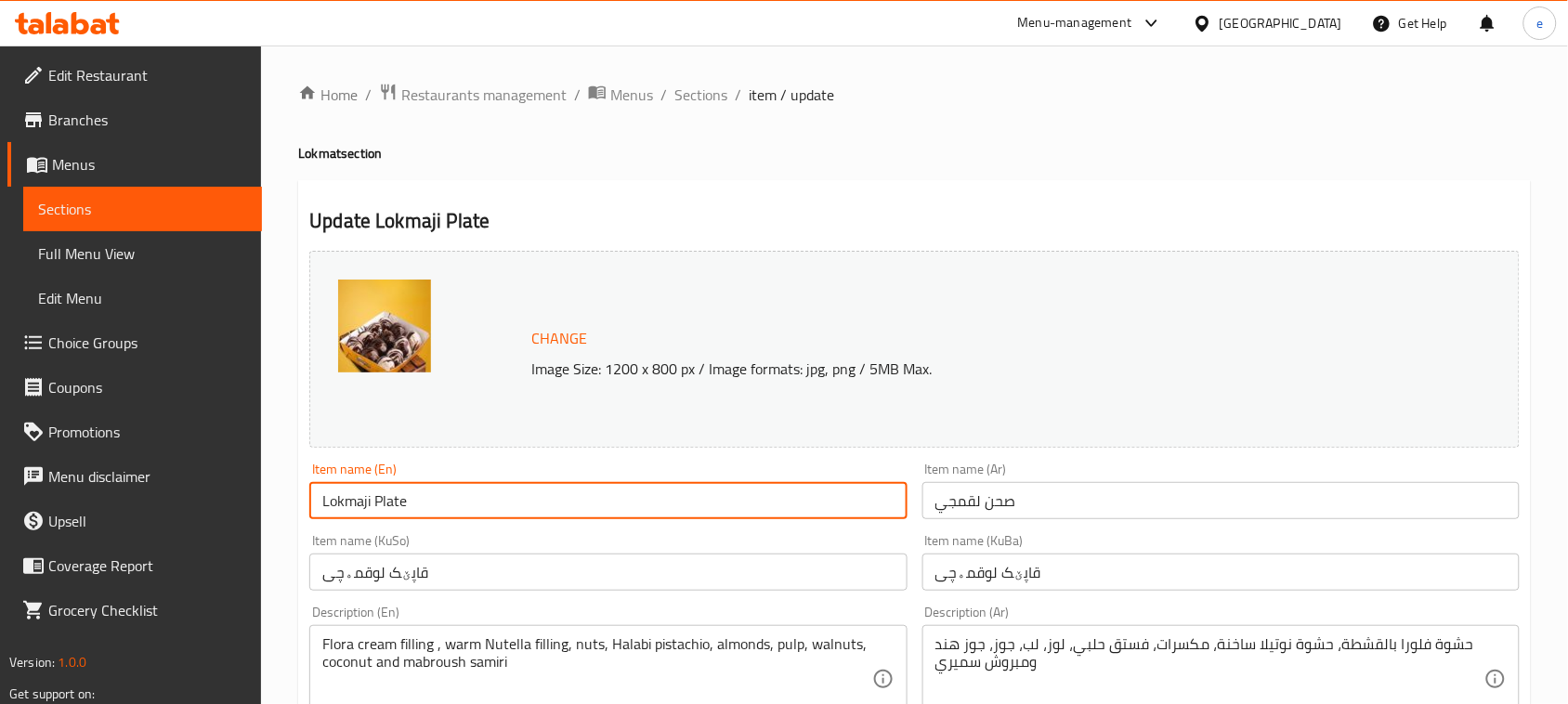 click on "Lokmaji Plate" at bounding box center [608, 501] 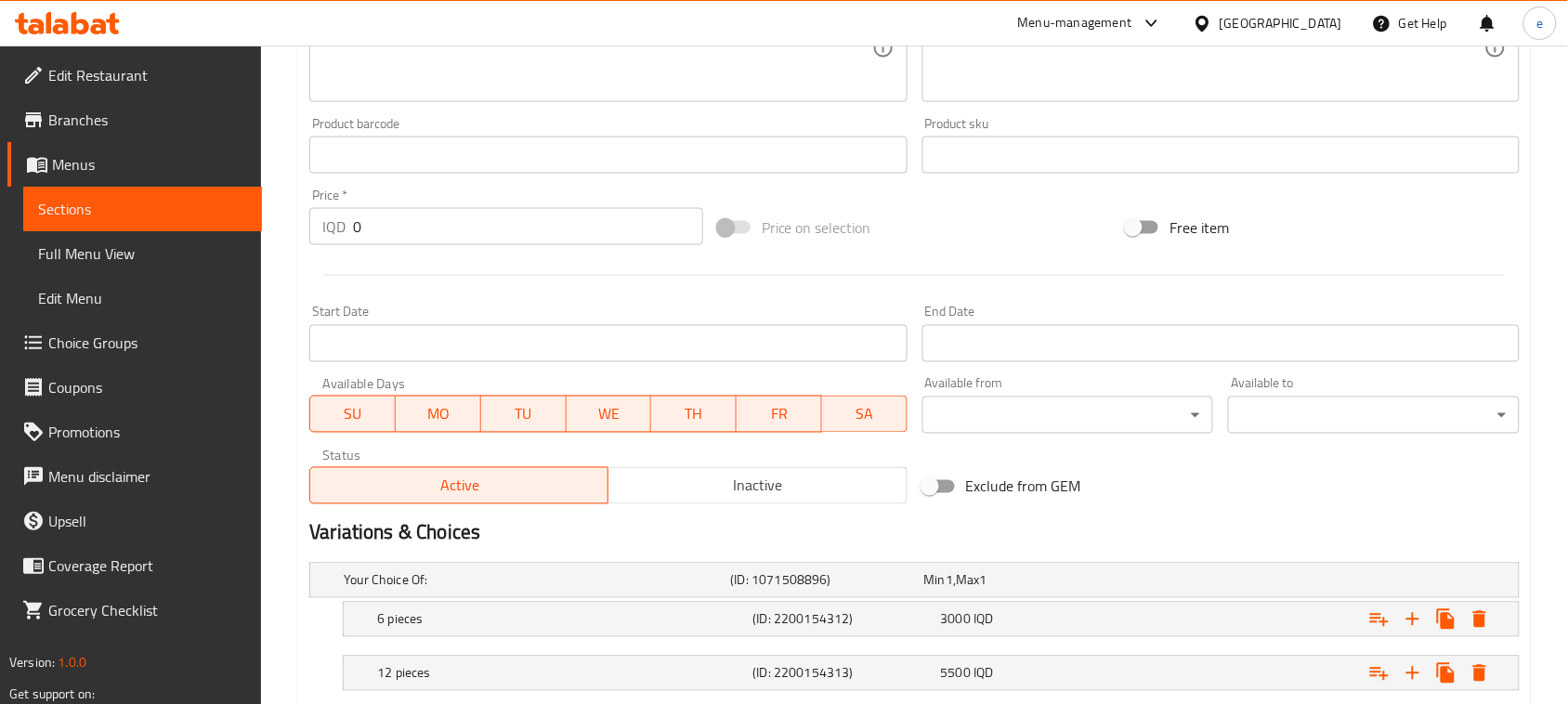 scroll, scrollTop: 999, scrollLeft: 0, axis: vertical 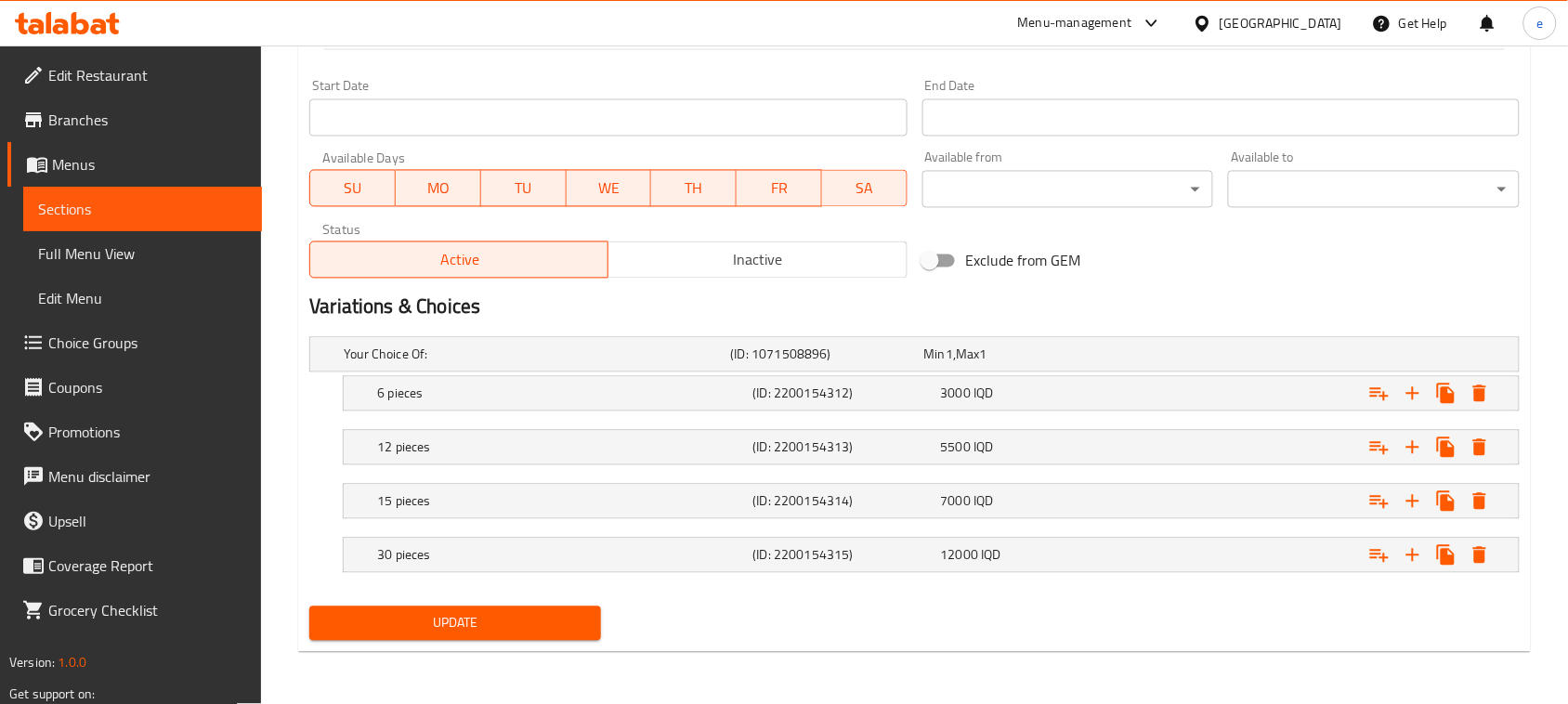 type on "Lokmachi Plate" 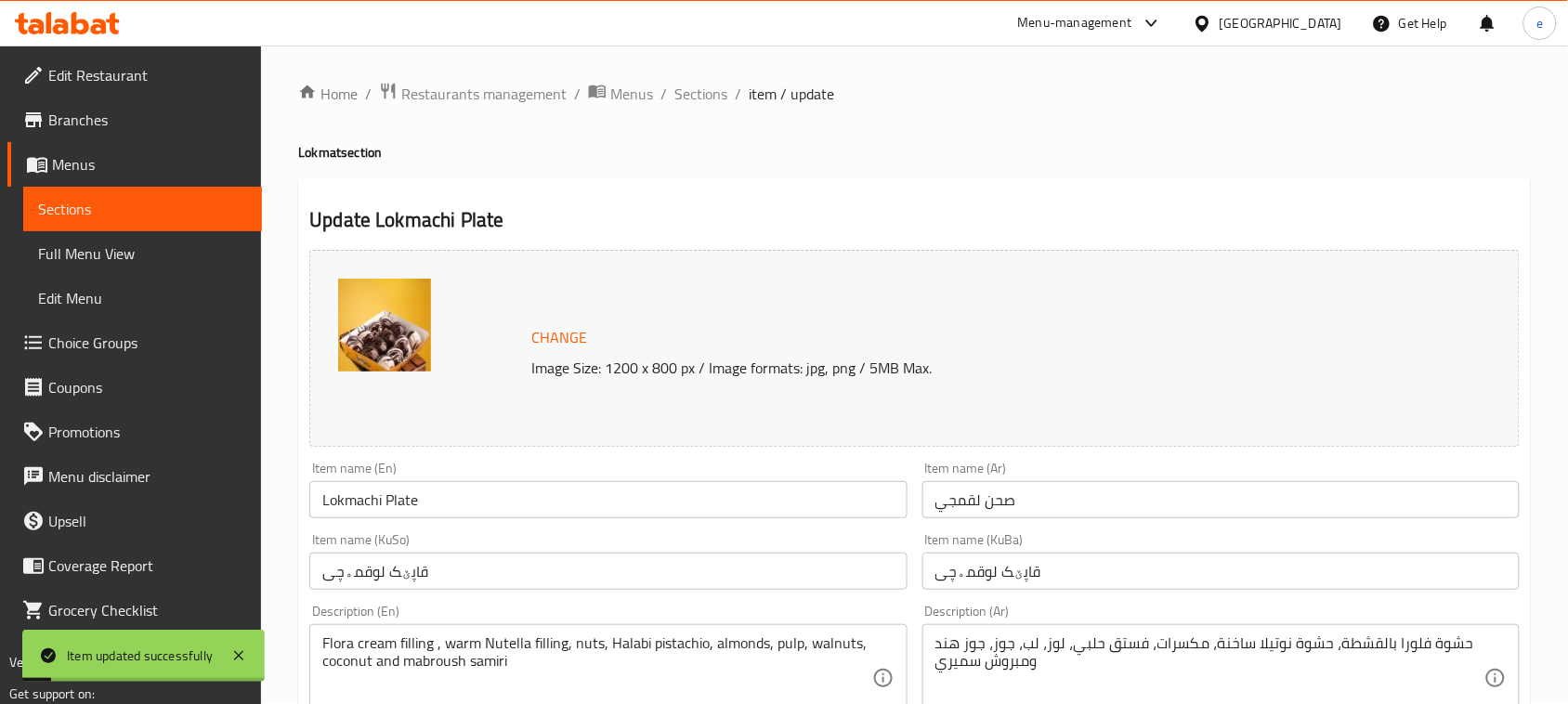 scroll, scrollTop: 0, scrollLeft: 0, axis: both 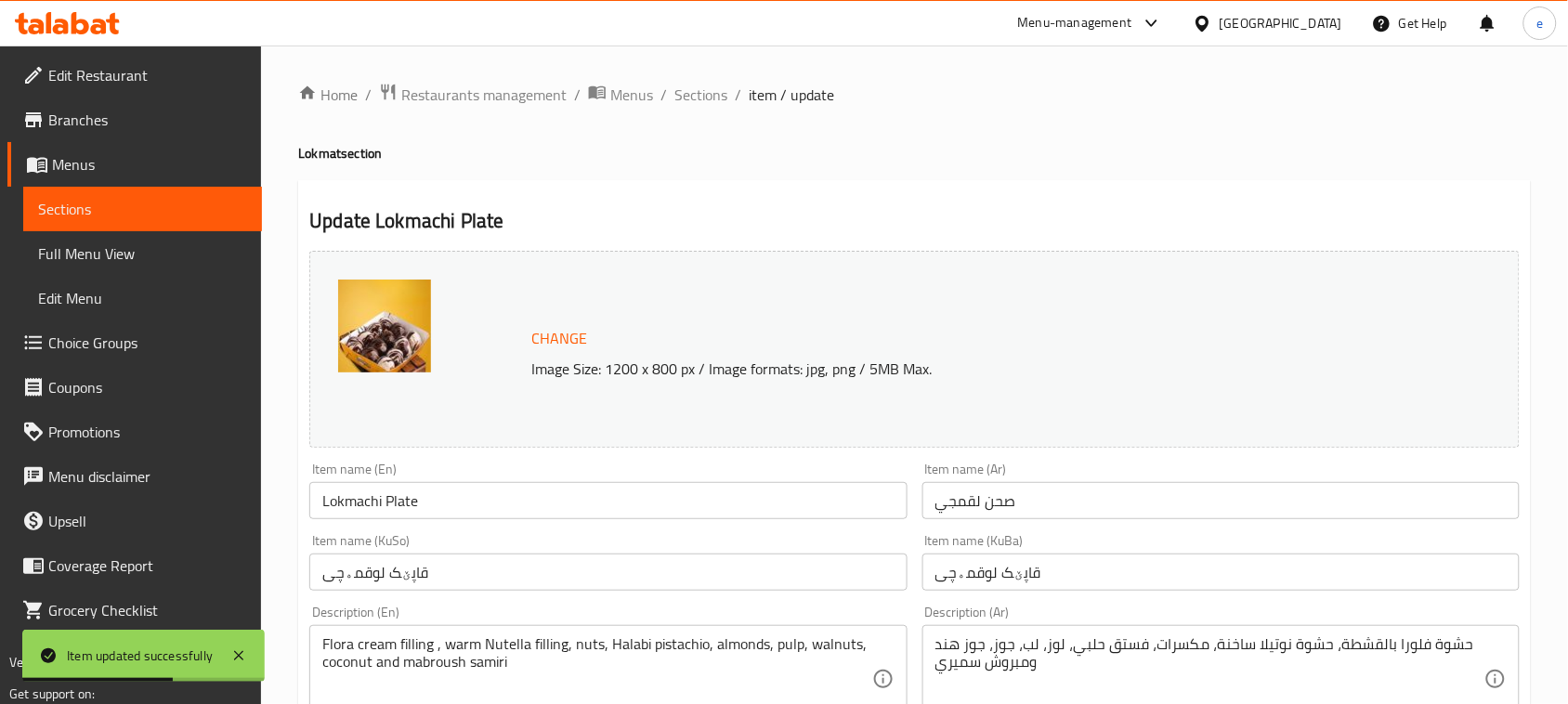 click on "Sections" at bounding box center [142, 209] 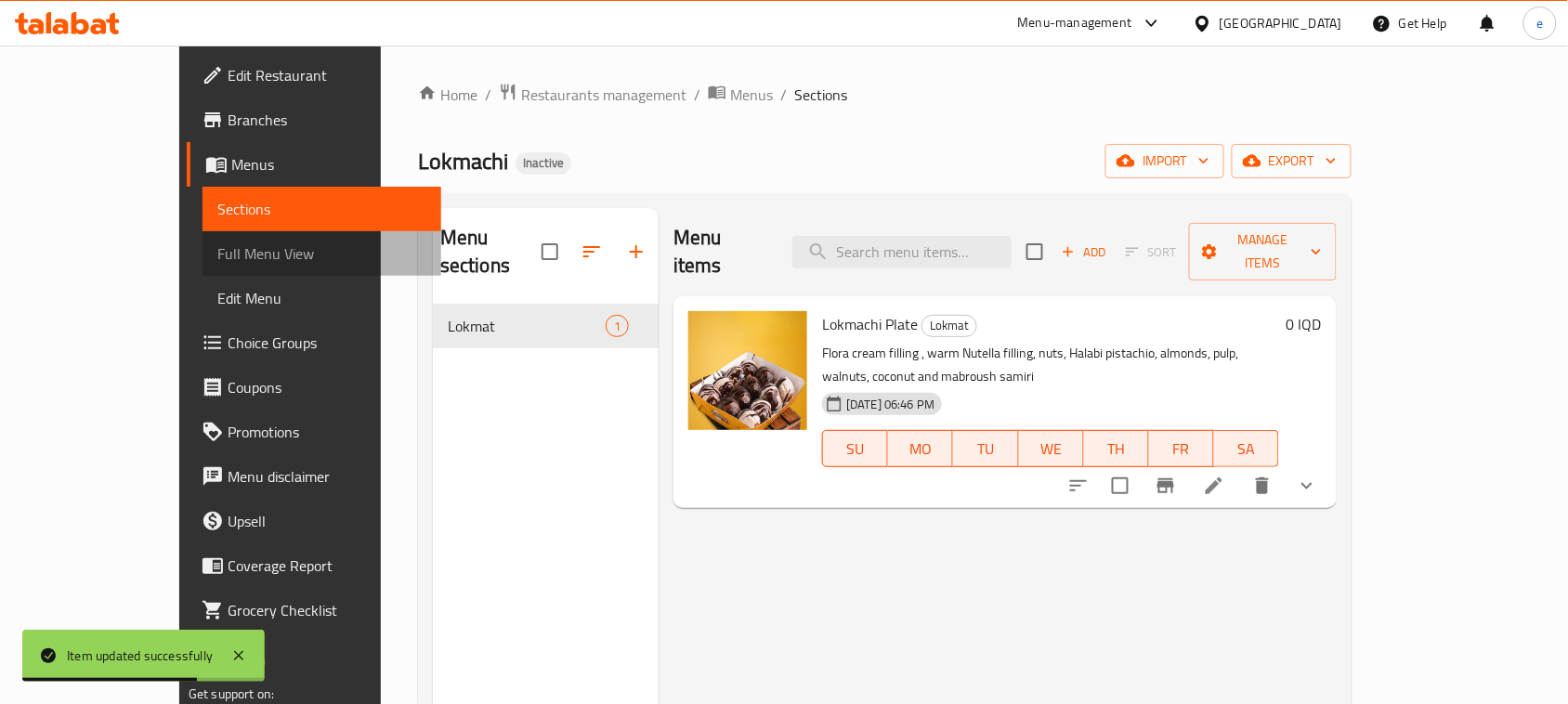 click on "Full Menu View" at bounding box center [321, 254] 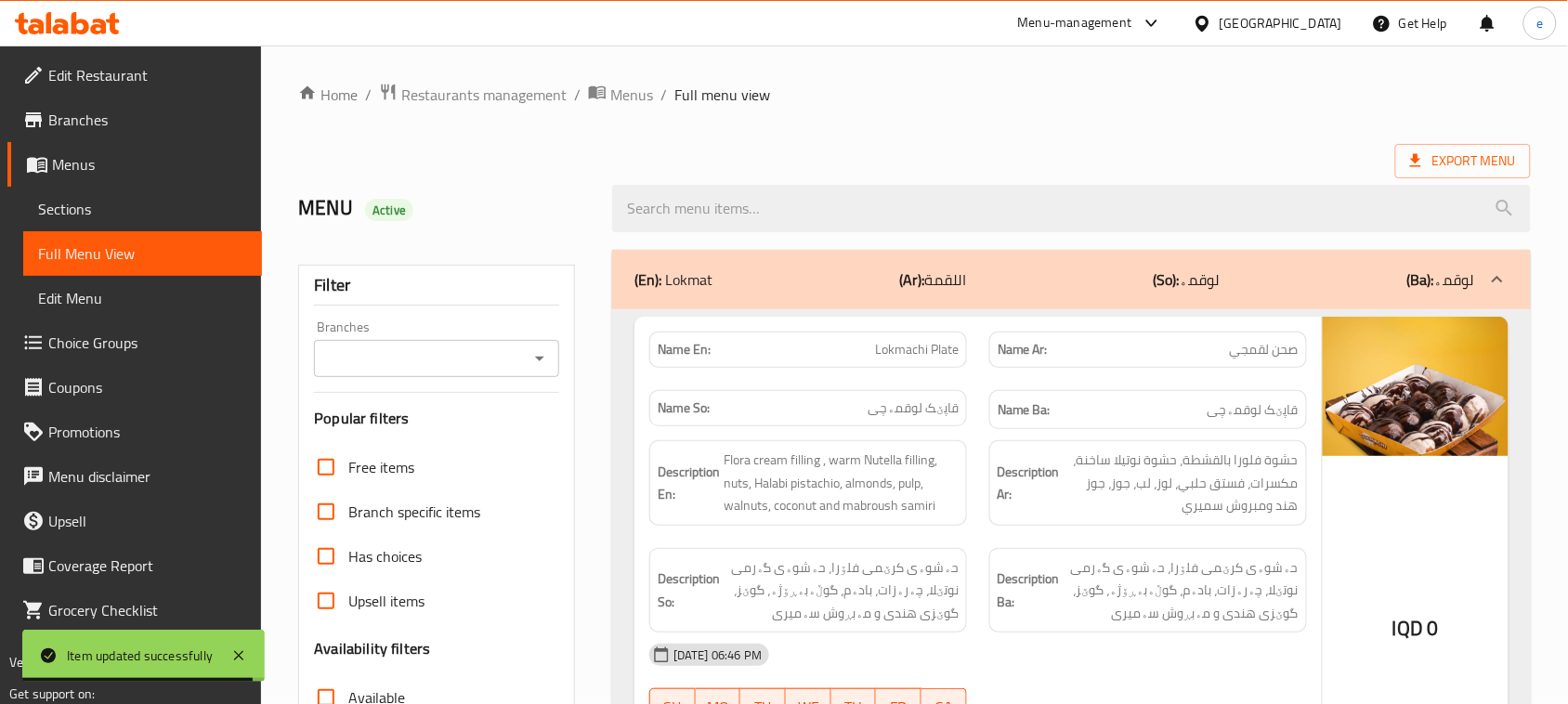 click on "Branches" at bounding box center (437, 359) 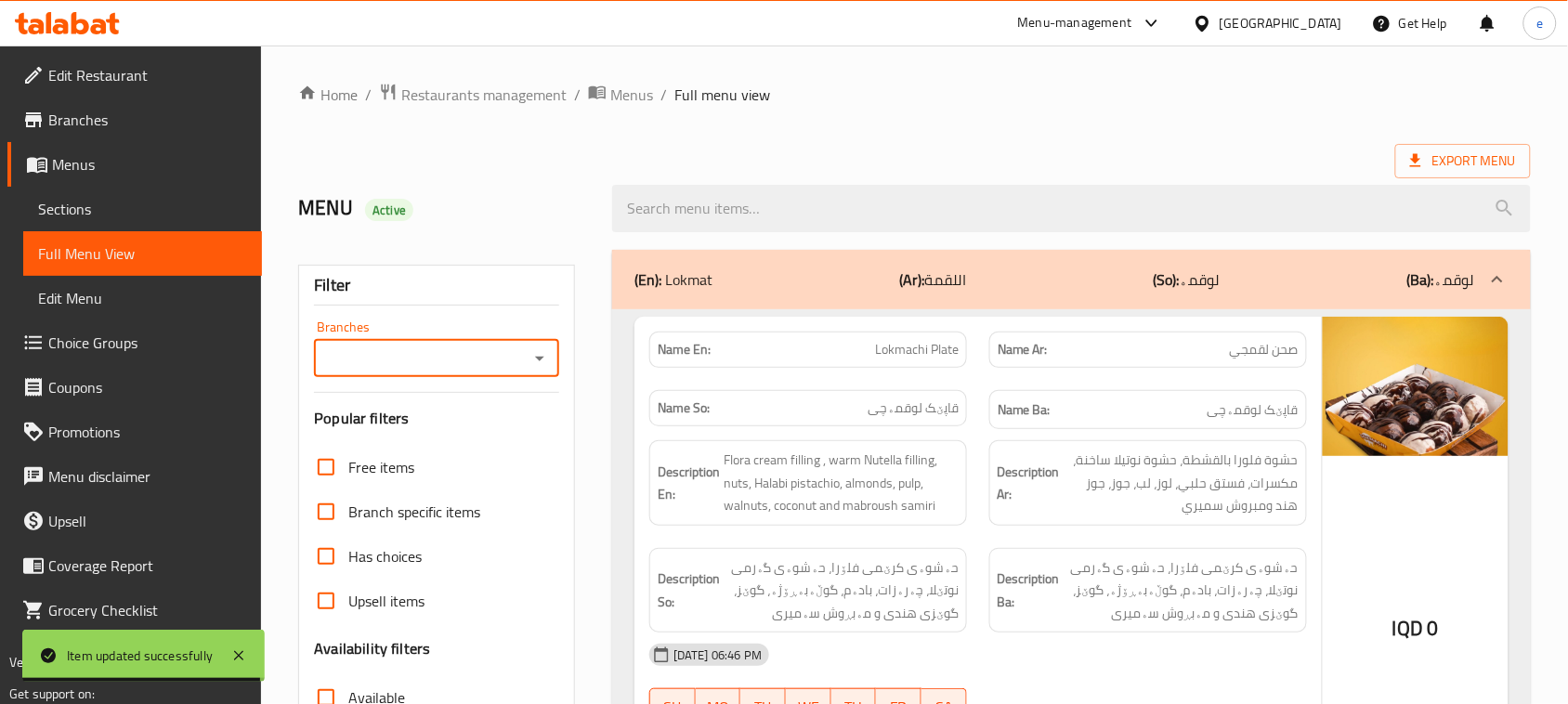 click 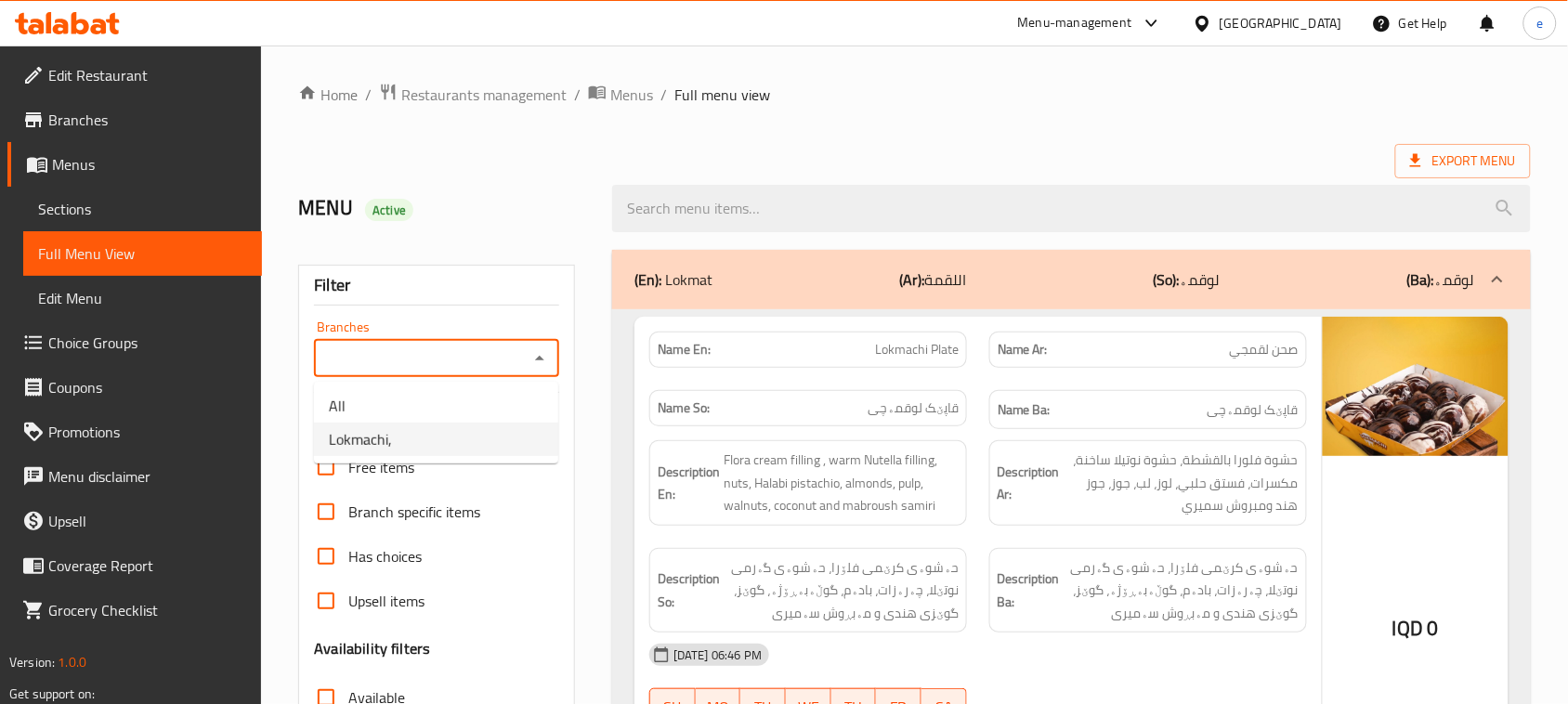 click on "Lokmachi," at bounding box center (436, 439) 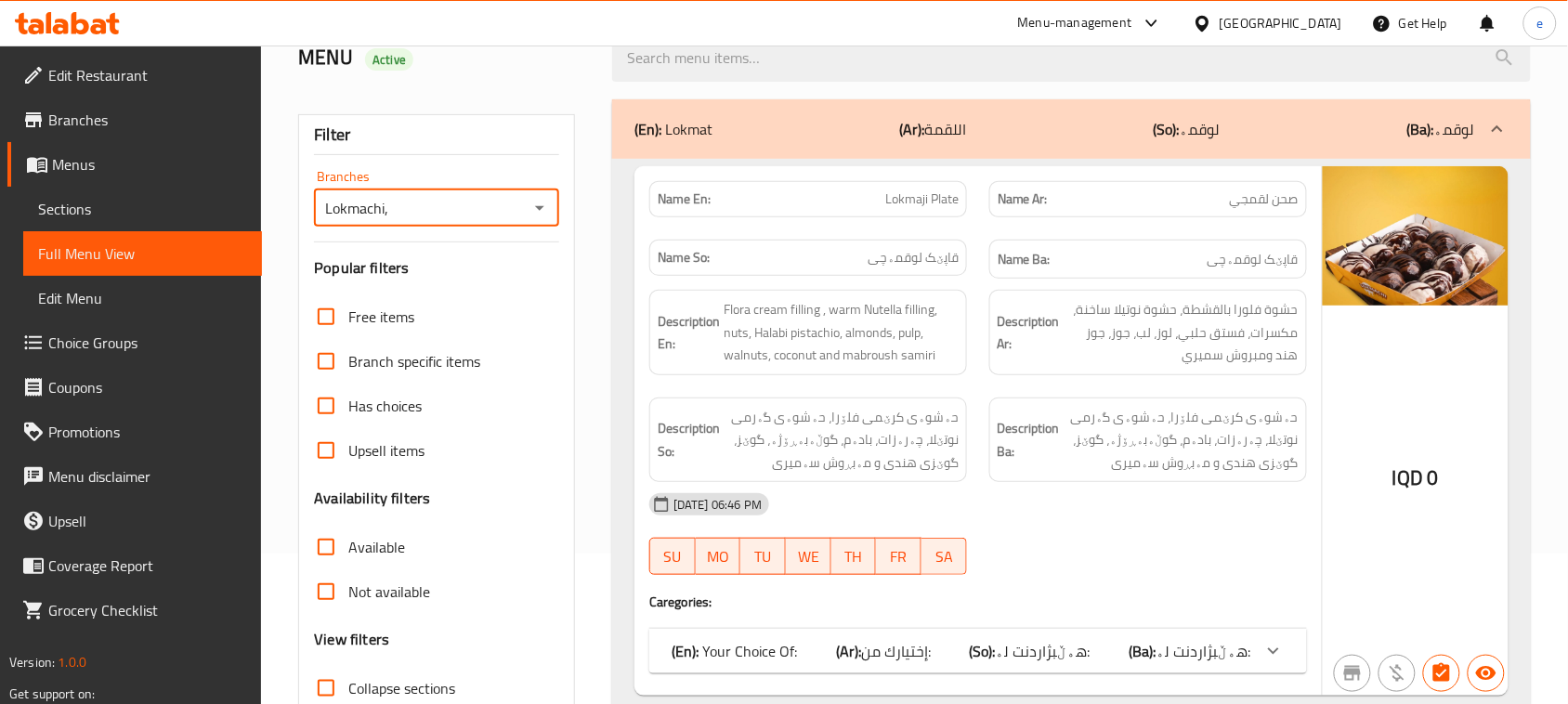 scroll, scrollTop: 284, scrollLeft: 0, axis: vertical 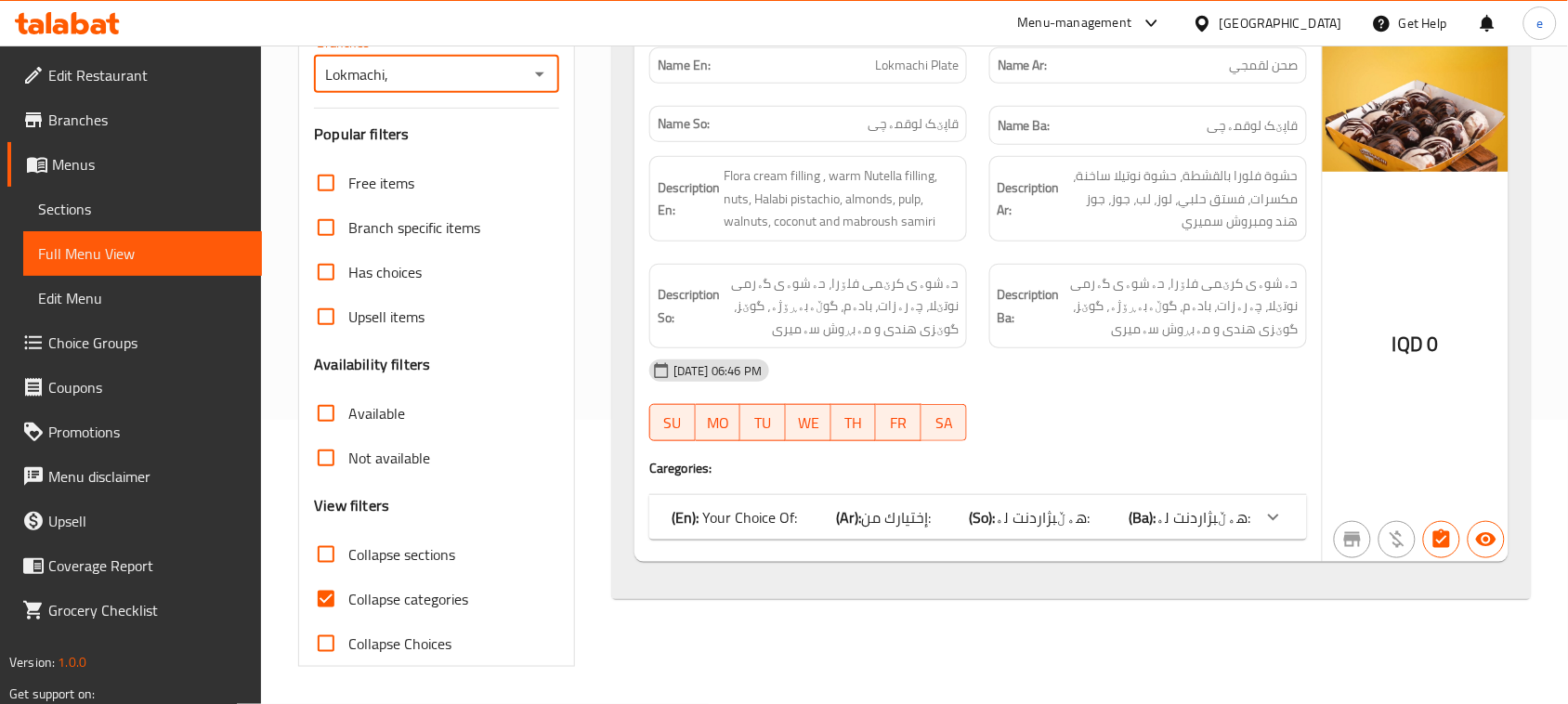 click on "Collapse categories" at bounding box center (408, 599) 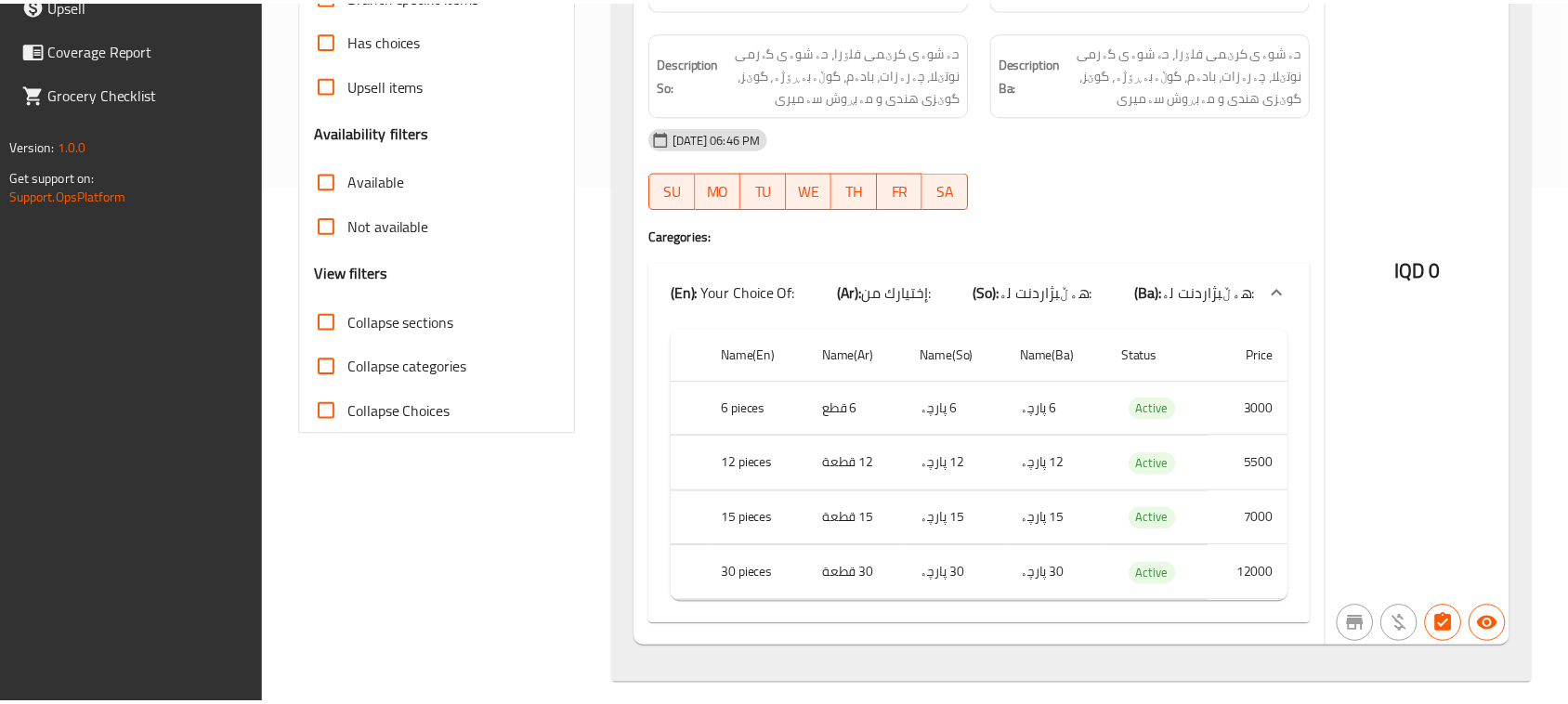 scroll, scrollTop: 540, scrollLeft: 0, axis: vertical 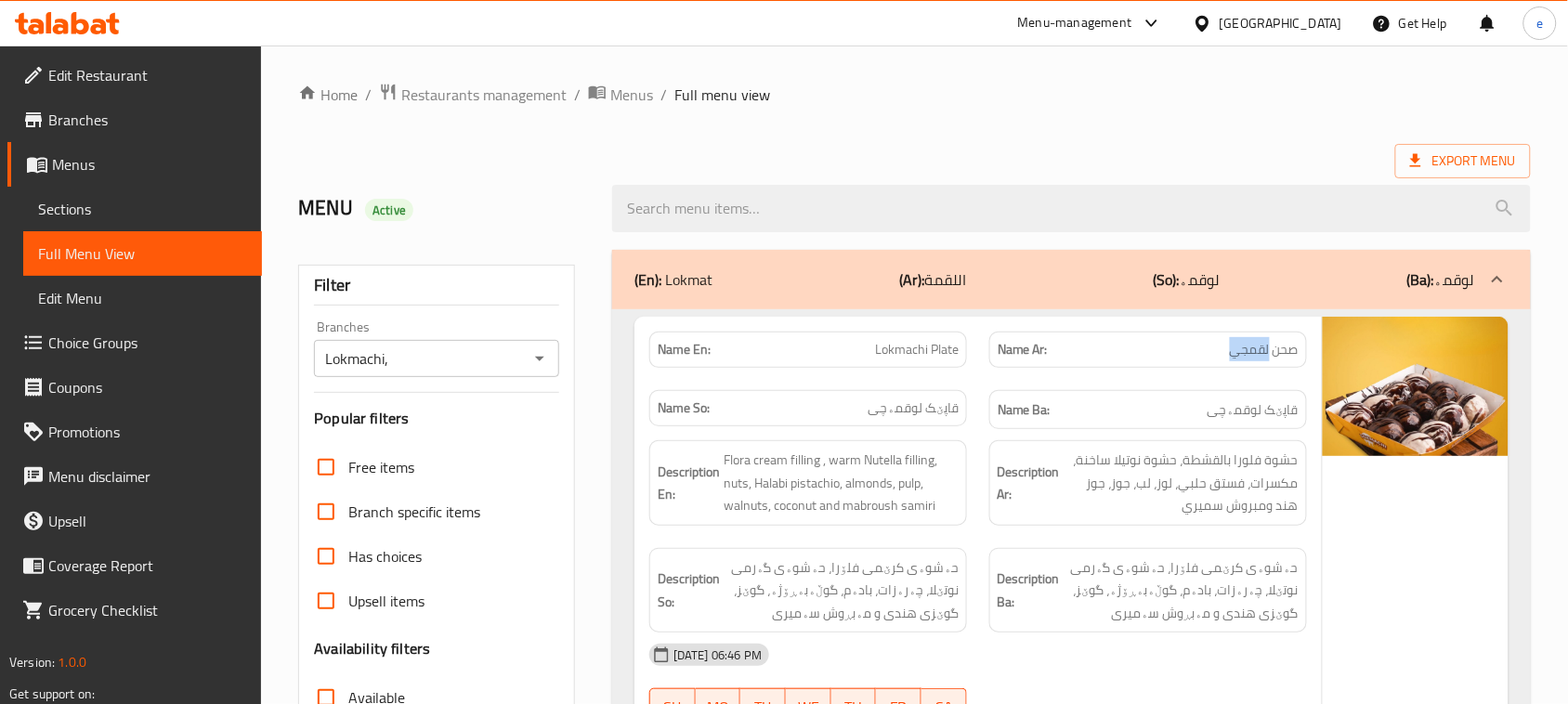 drag, startPoint x: 1213, startPoint y: 351, endPoint x: 1270, endPoint y: 351, distance: 57 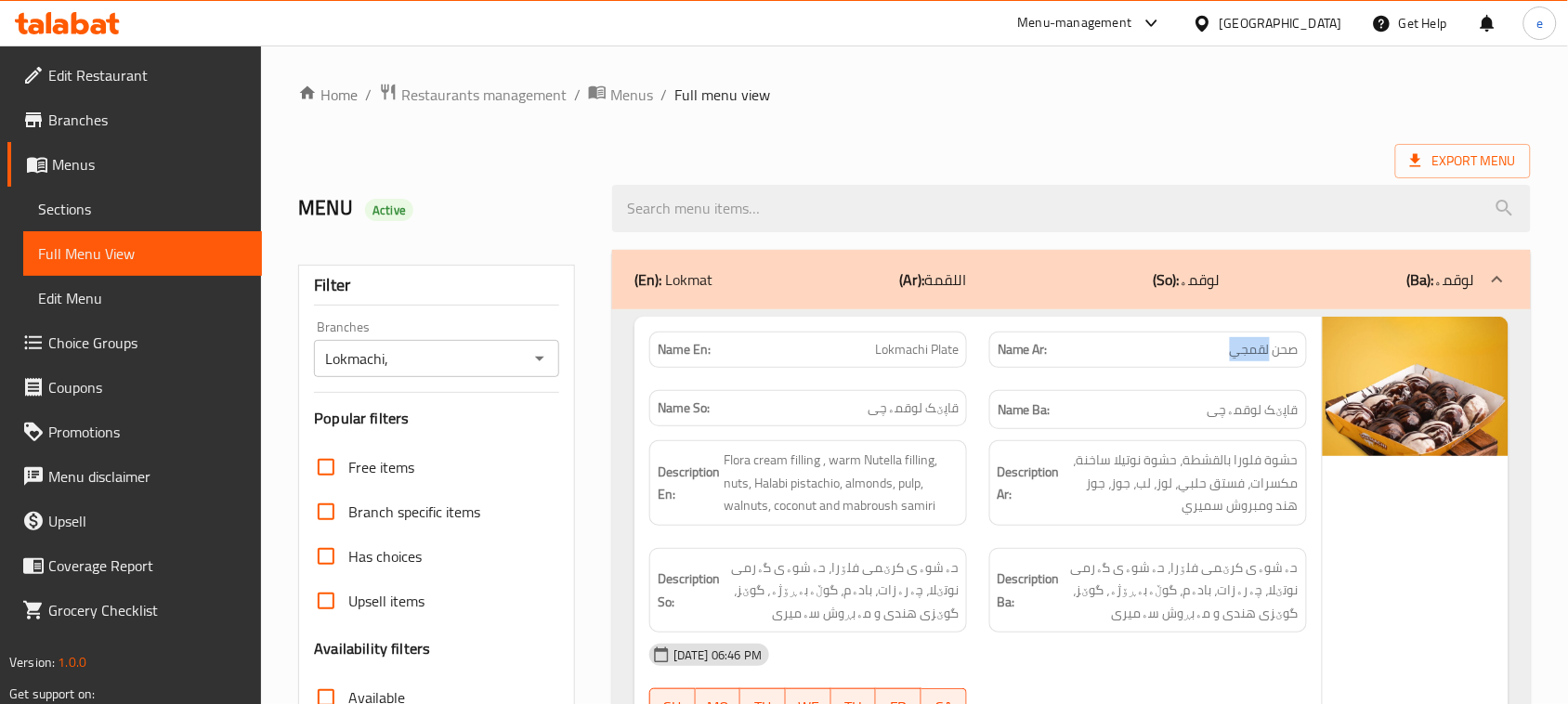 click on "Name Ar: صحن لقمجي" at bounding box center [1148, 349] 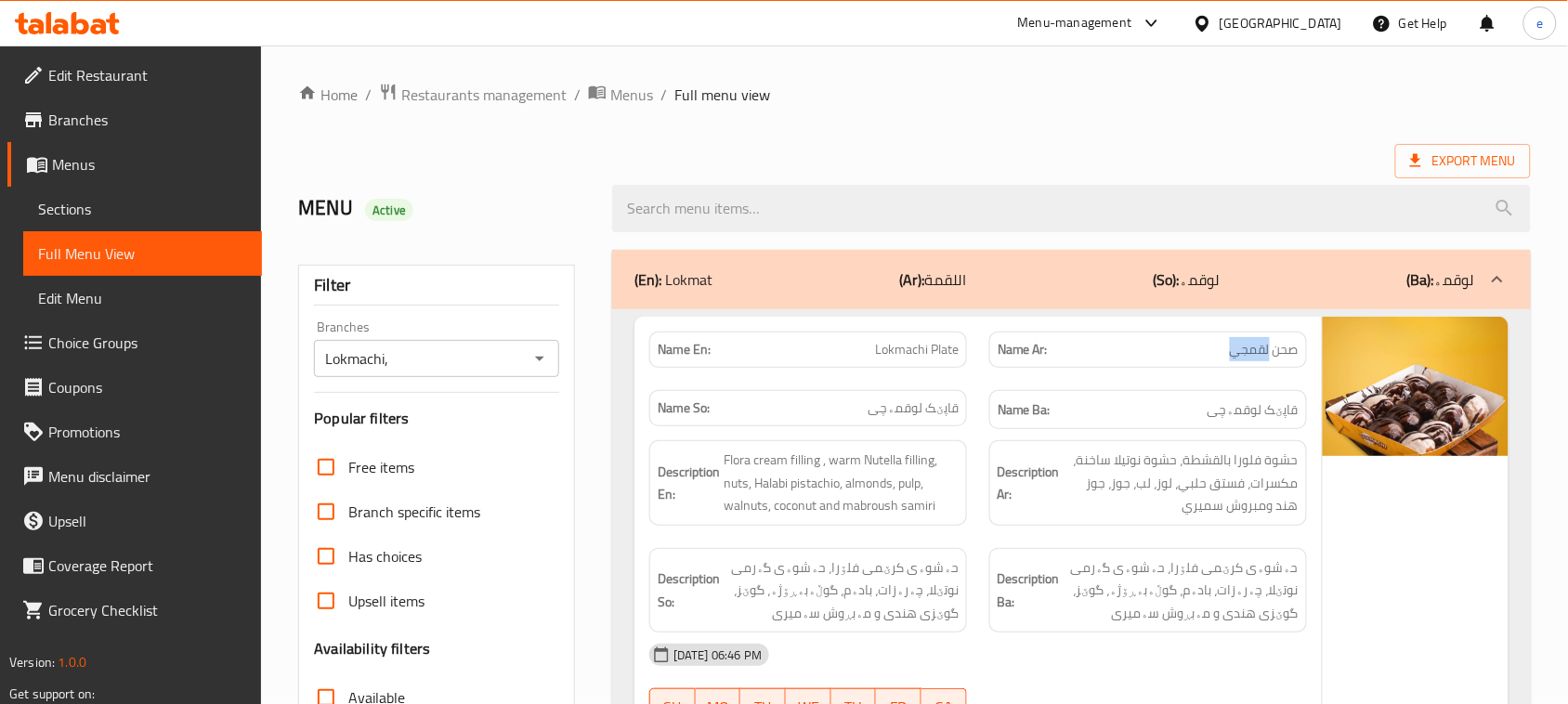 copy on "لقمجي" 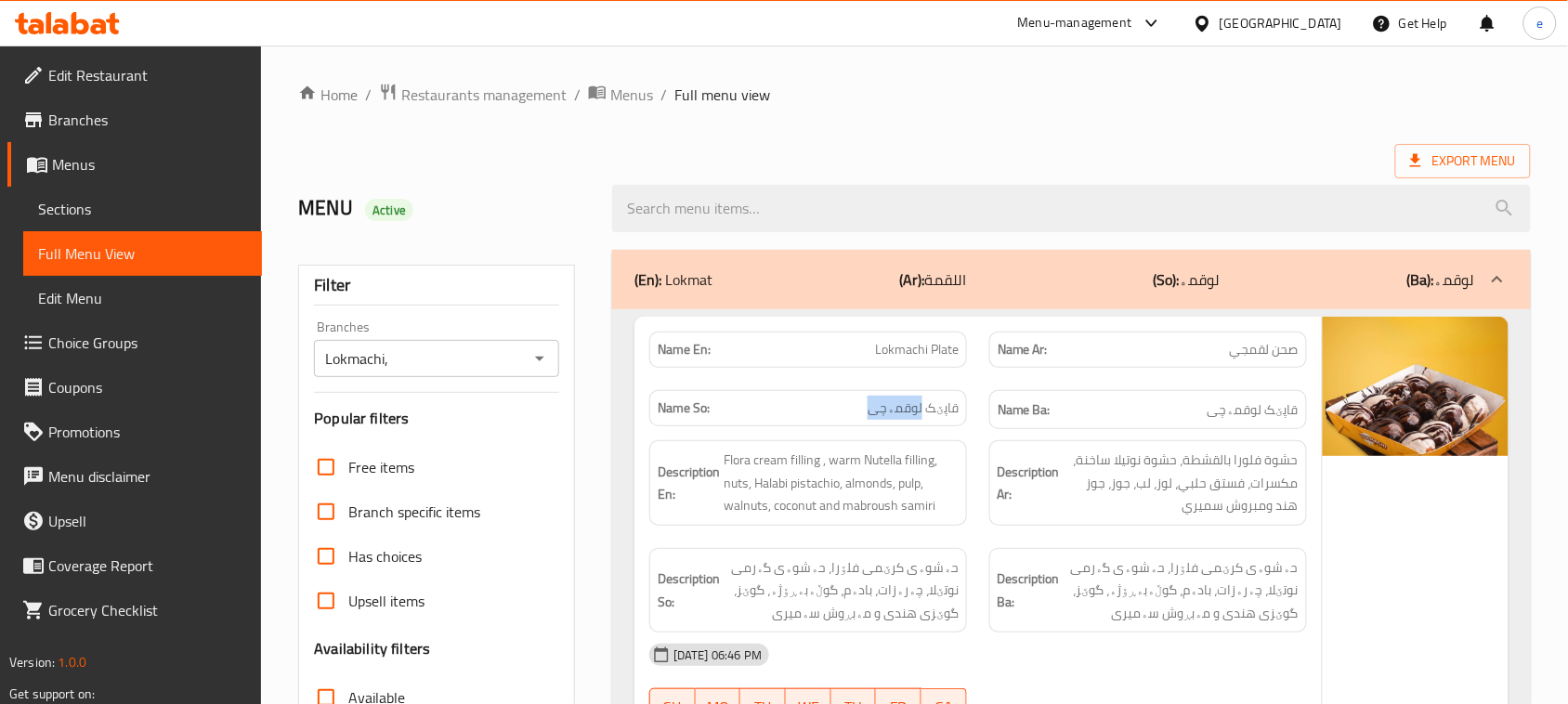 drag, startPoint x: 869, startPoint y: 409, endPoint x: 925, endPoint y: 404, distance: 56.222771 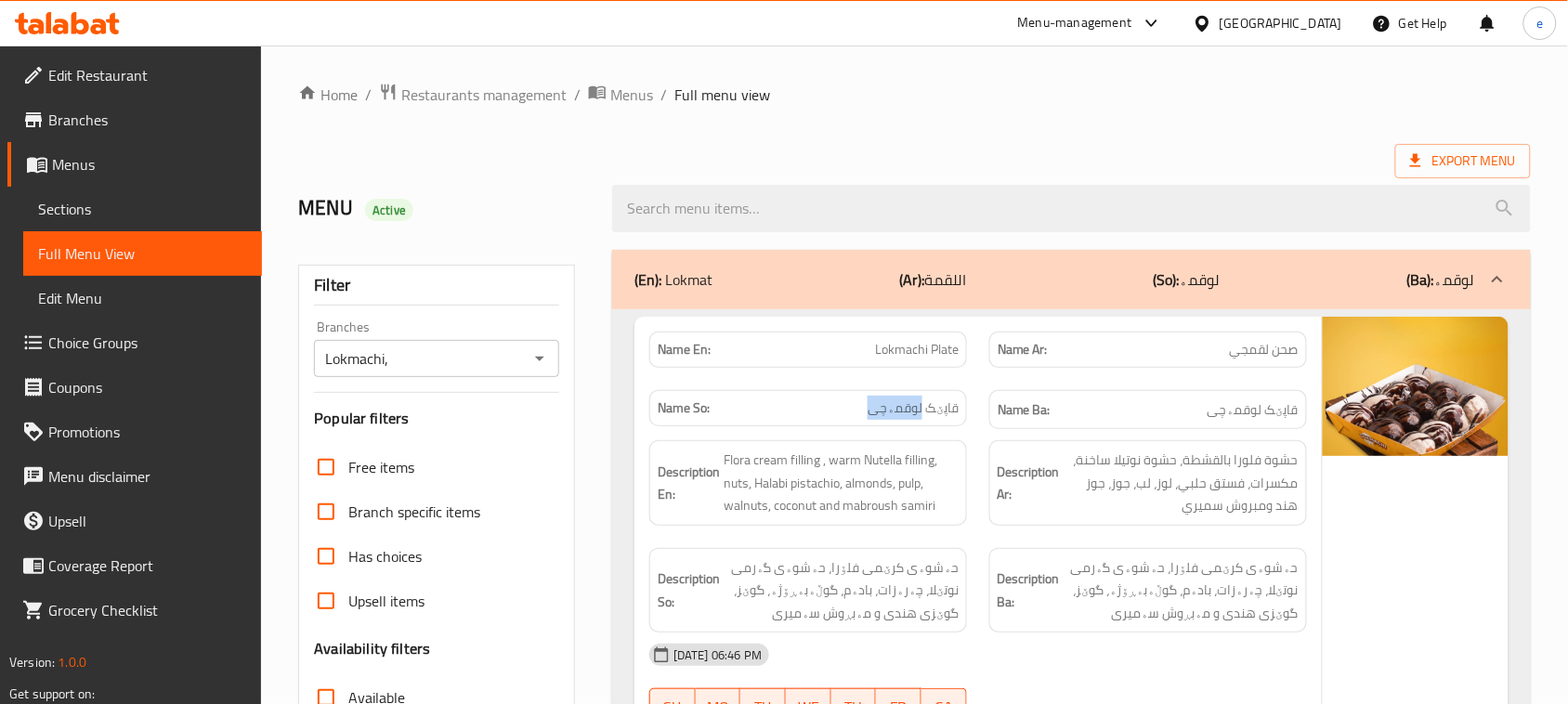 click on "Name So: قاپێک لوقمەچی" at bounding box center [808, 408] 